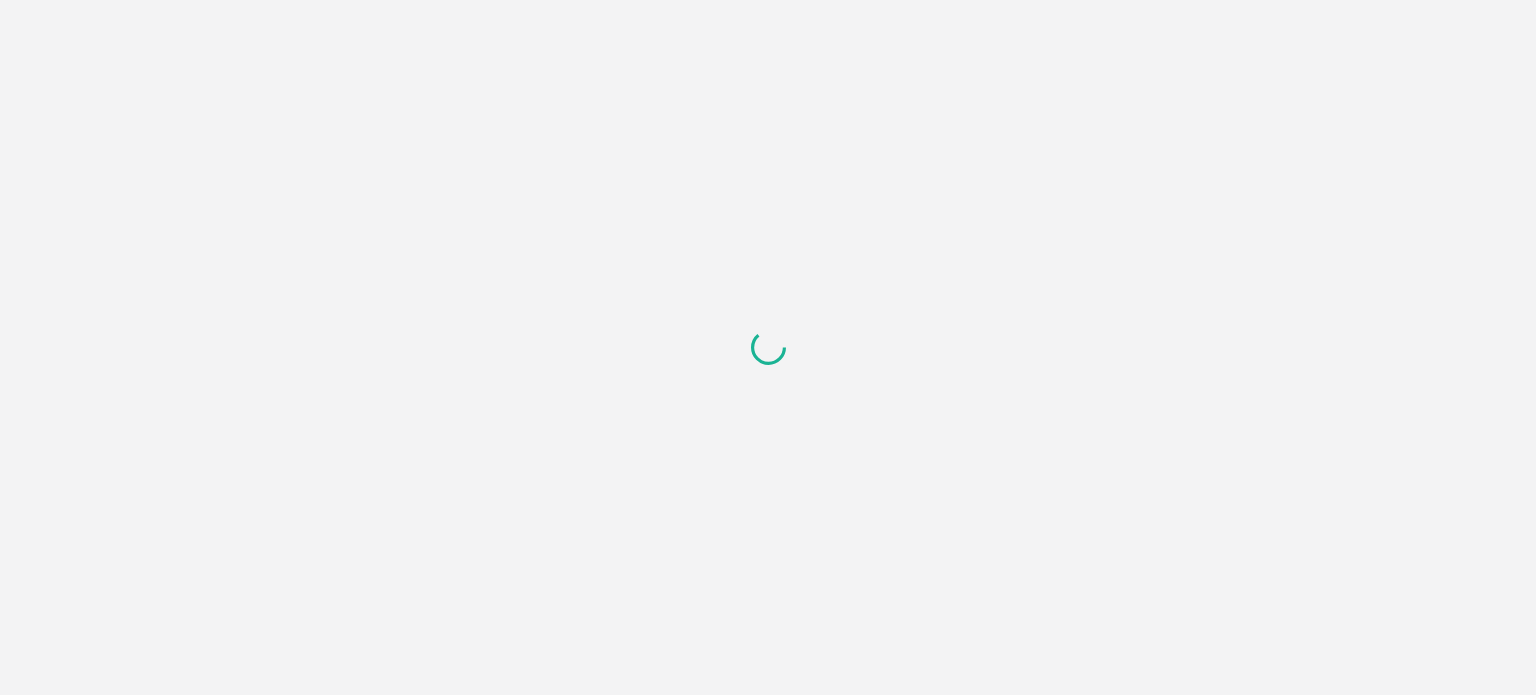 scroll, scrollTop: 0, scrollLeft: 0, axis: both 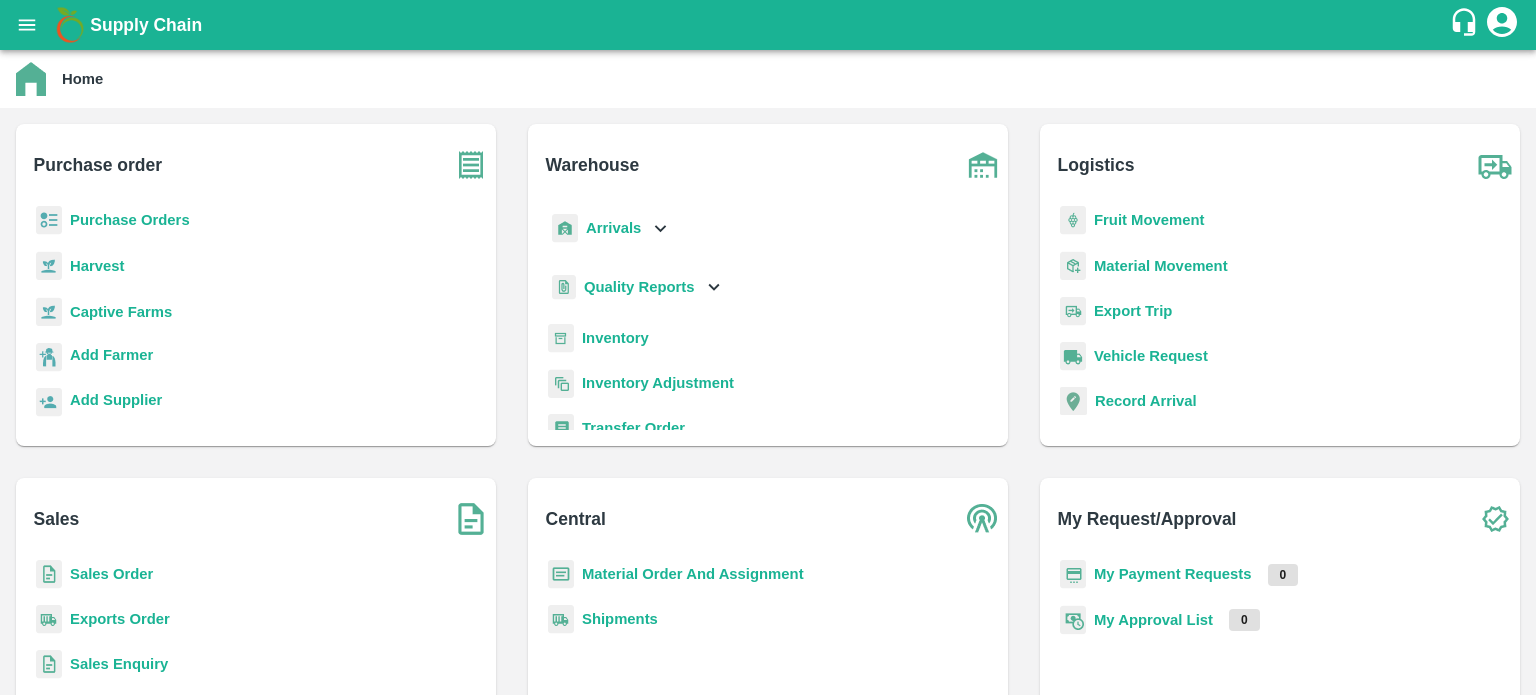 click on "Inventory" at bounding box center (615, 338) 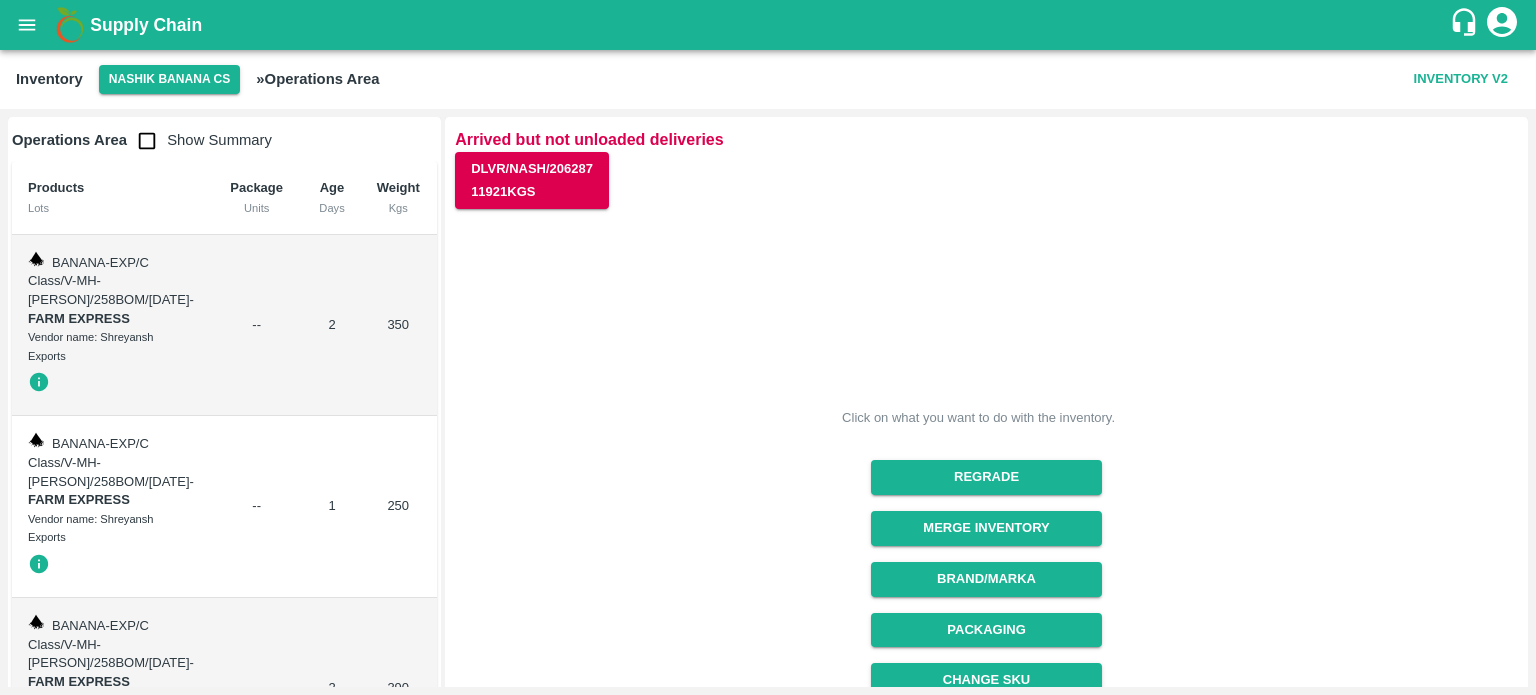 scroll, scrollTop: 166, scrollLeft: 0, axis: vertical 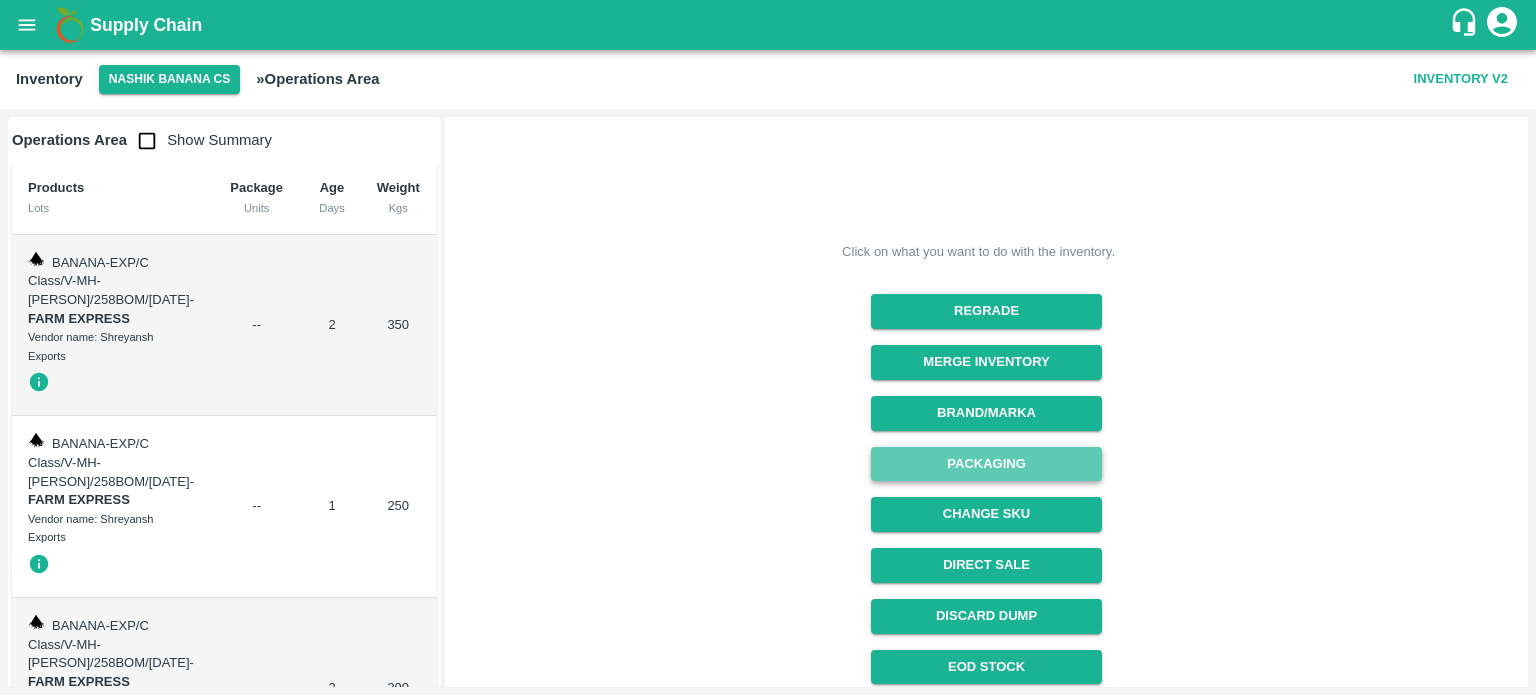 click on "Packaging" at bounding box center (986, 464) 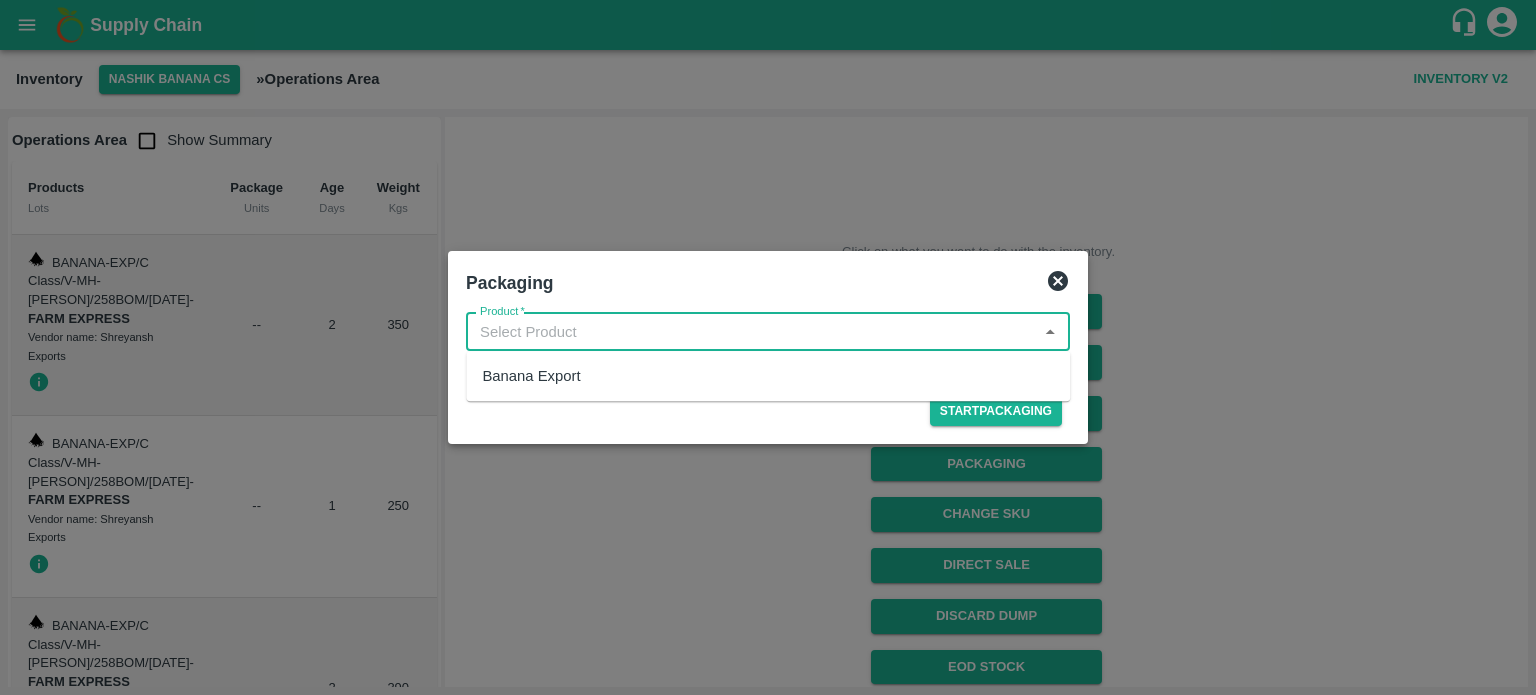 click on "Product   *" at bounding box center (751, 332) 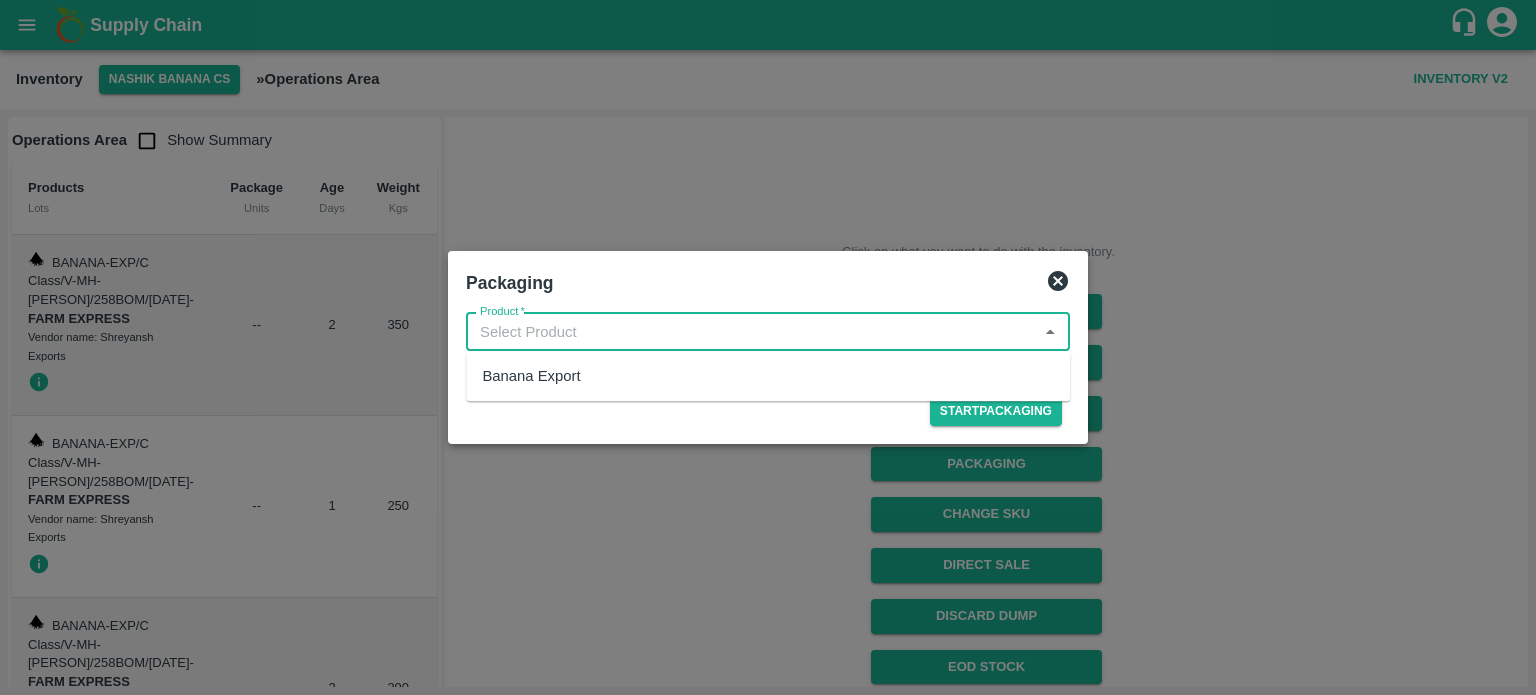 click on "Banana Export" at bounding box center (768, 376) 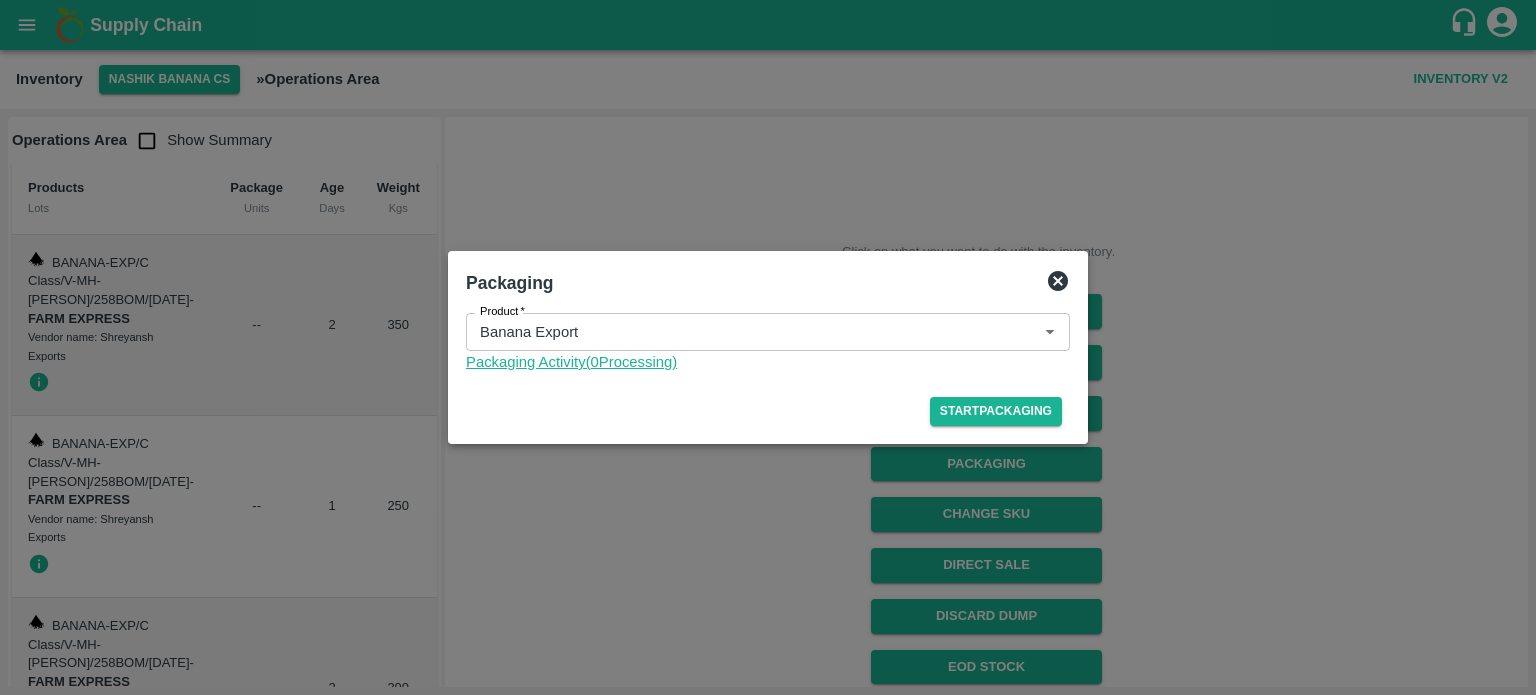 click on "Packaging Activity( 0  Processing)" at bounding box center [768, 362] 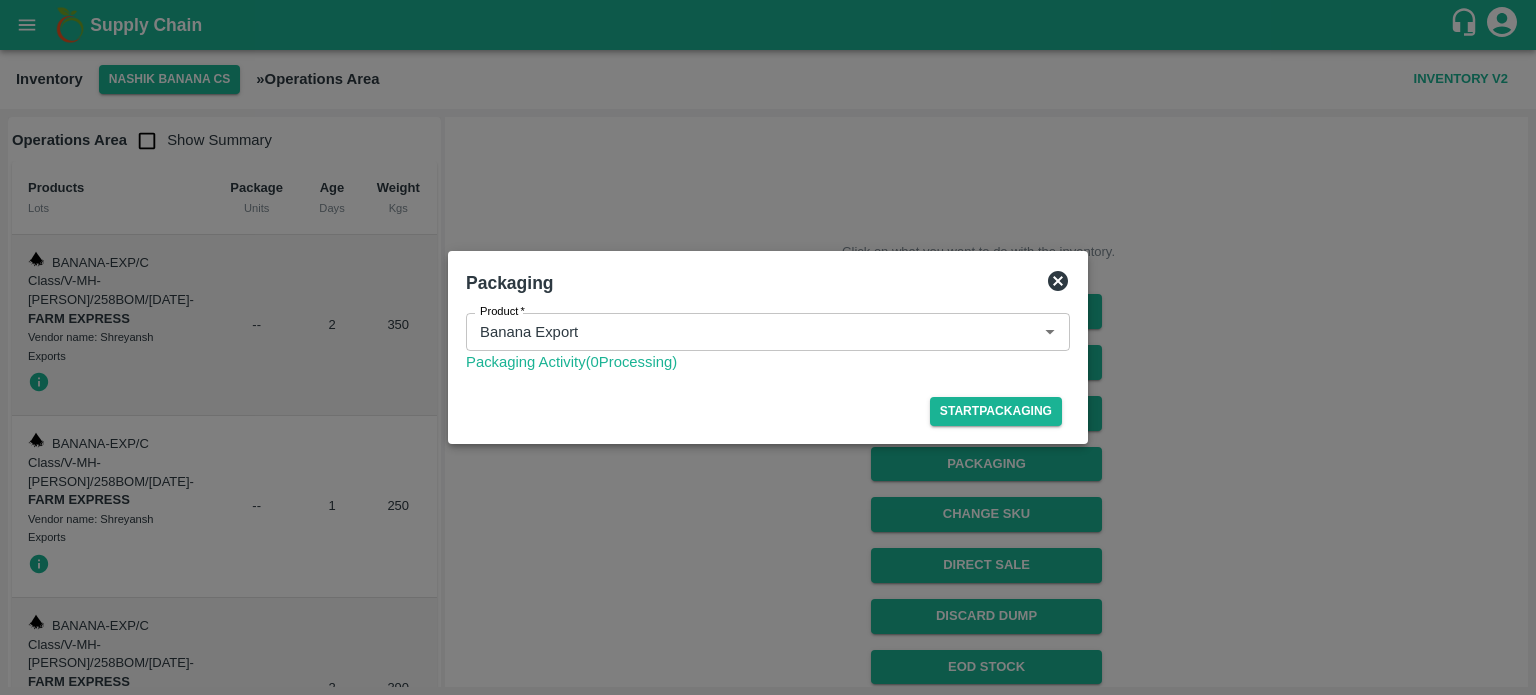click 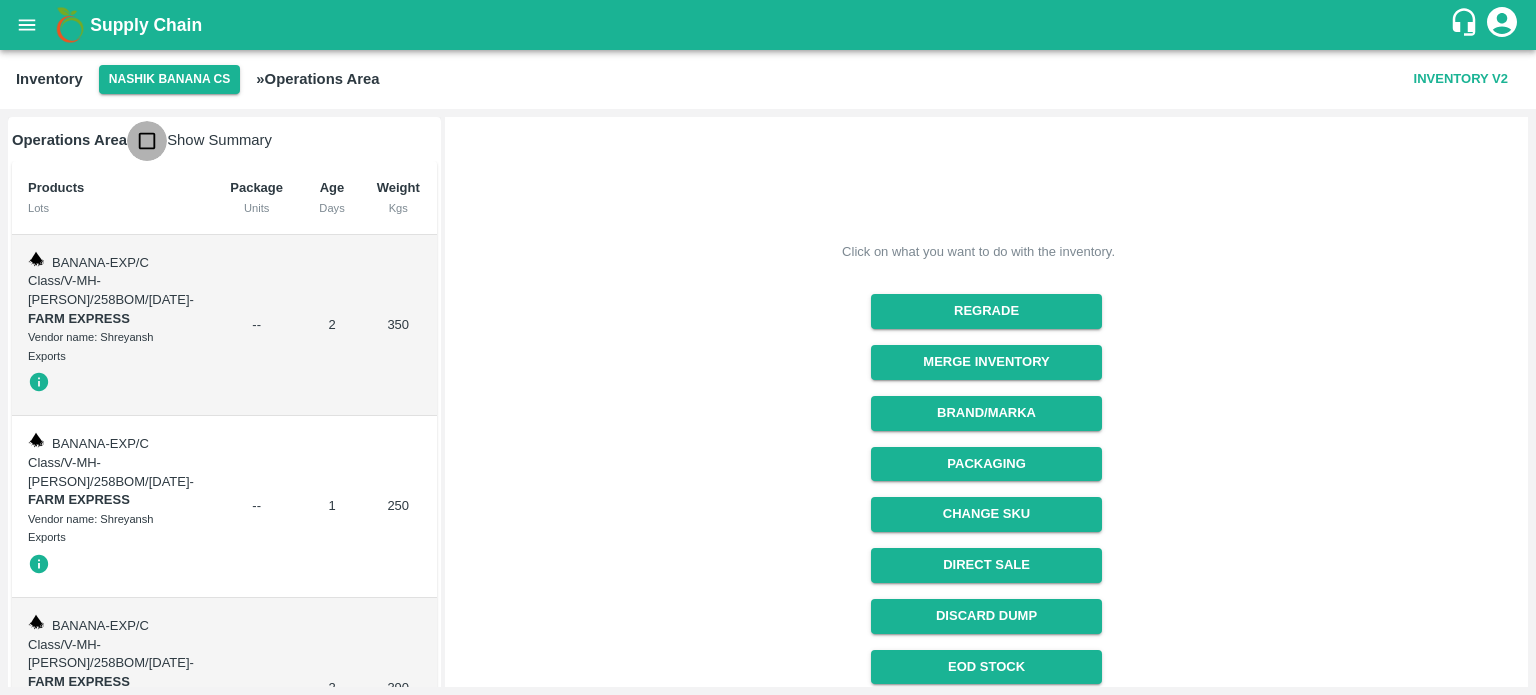 click at bounding box center [147, 141] 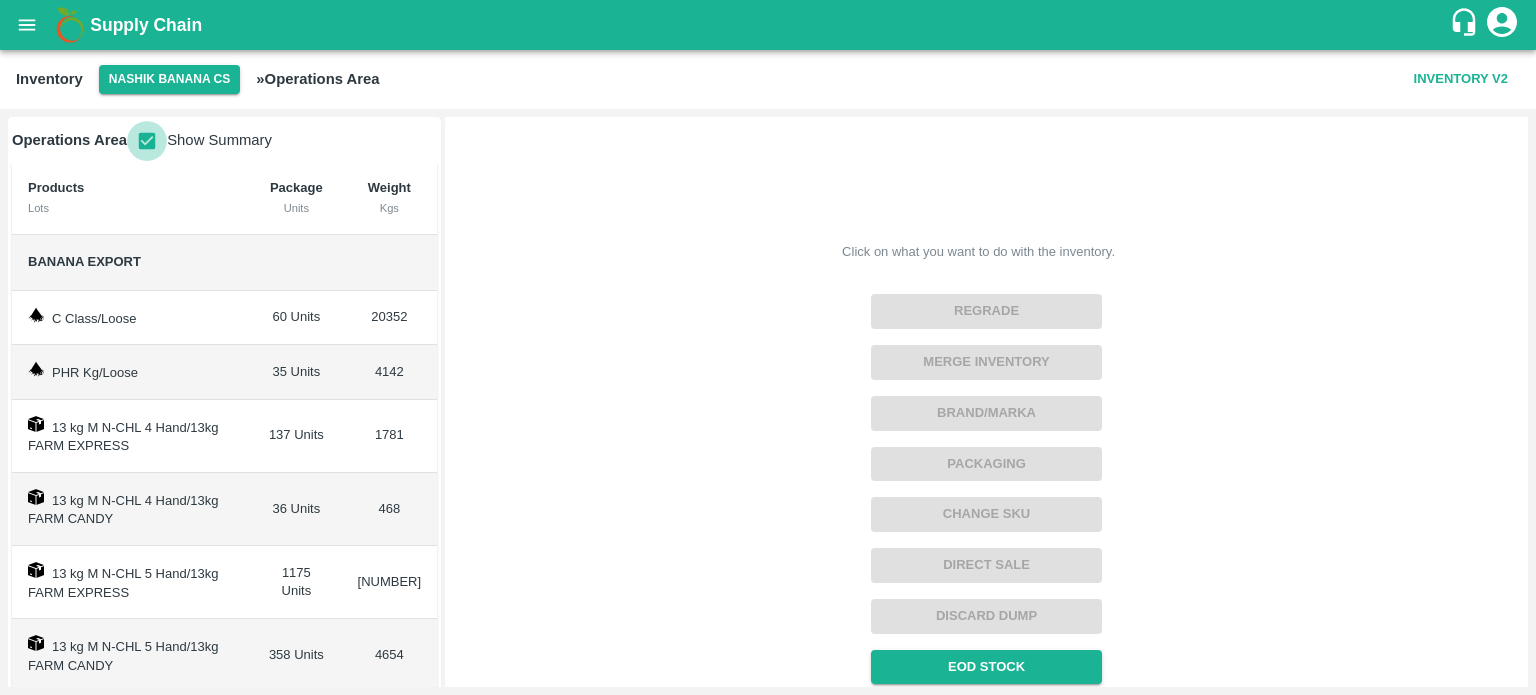 click at bounding box center (147, 141) 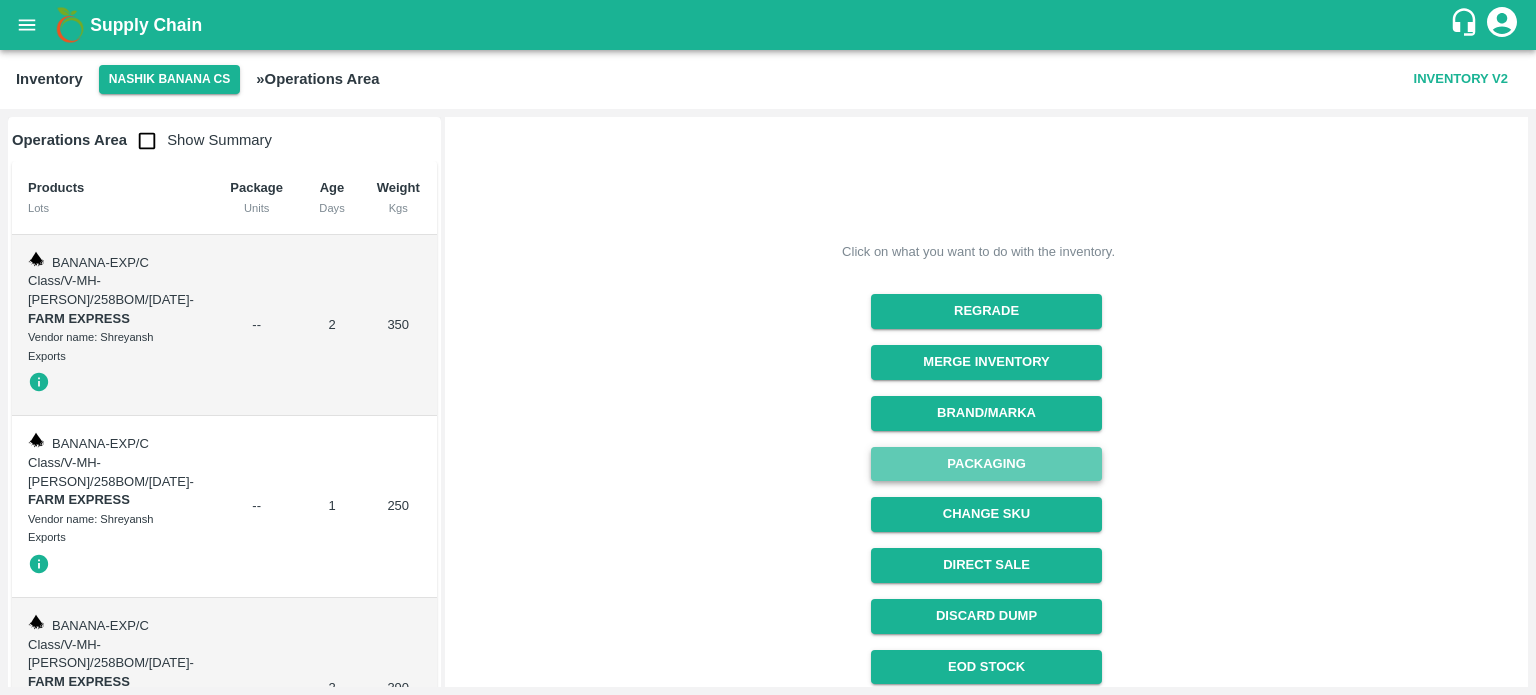 click on "Packaging" at bounding box center (986, 464) 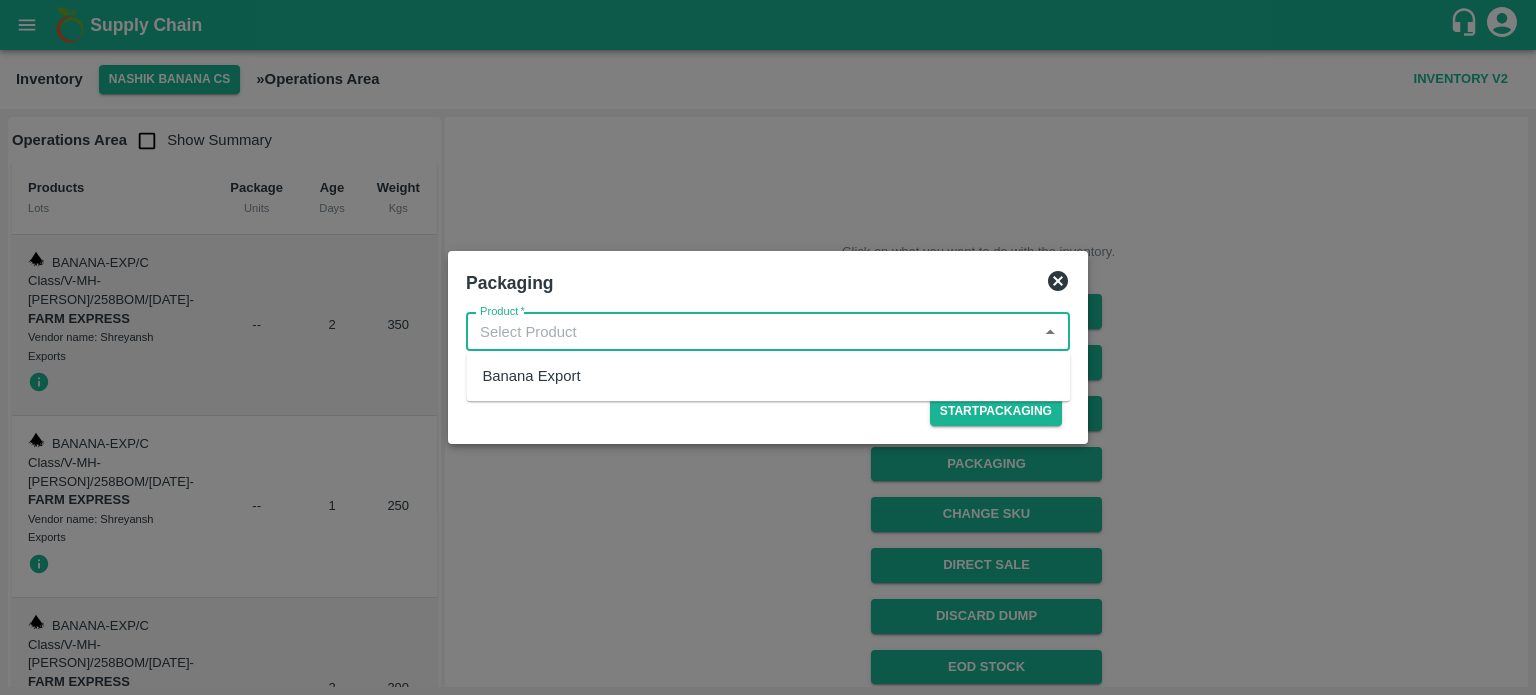 click on "Product   *" at bounding box center (751, 332) 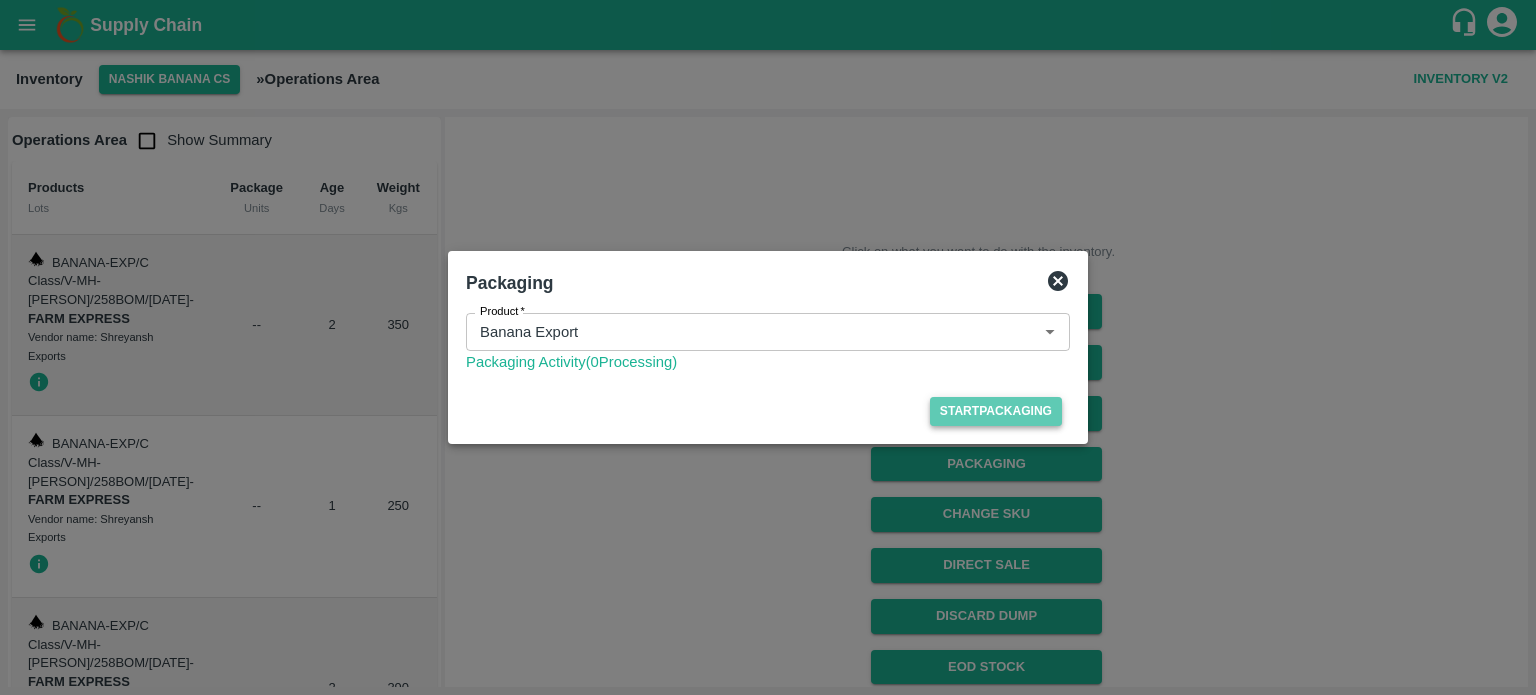click on "Start  Packaging" at bounding box center (996, 411) 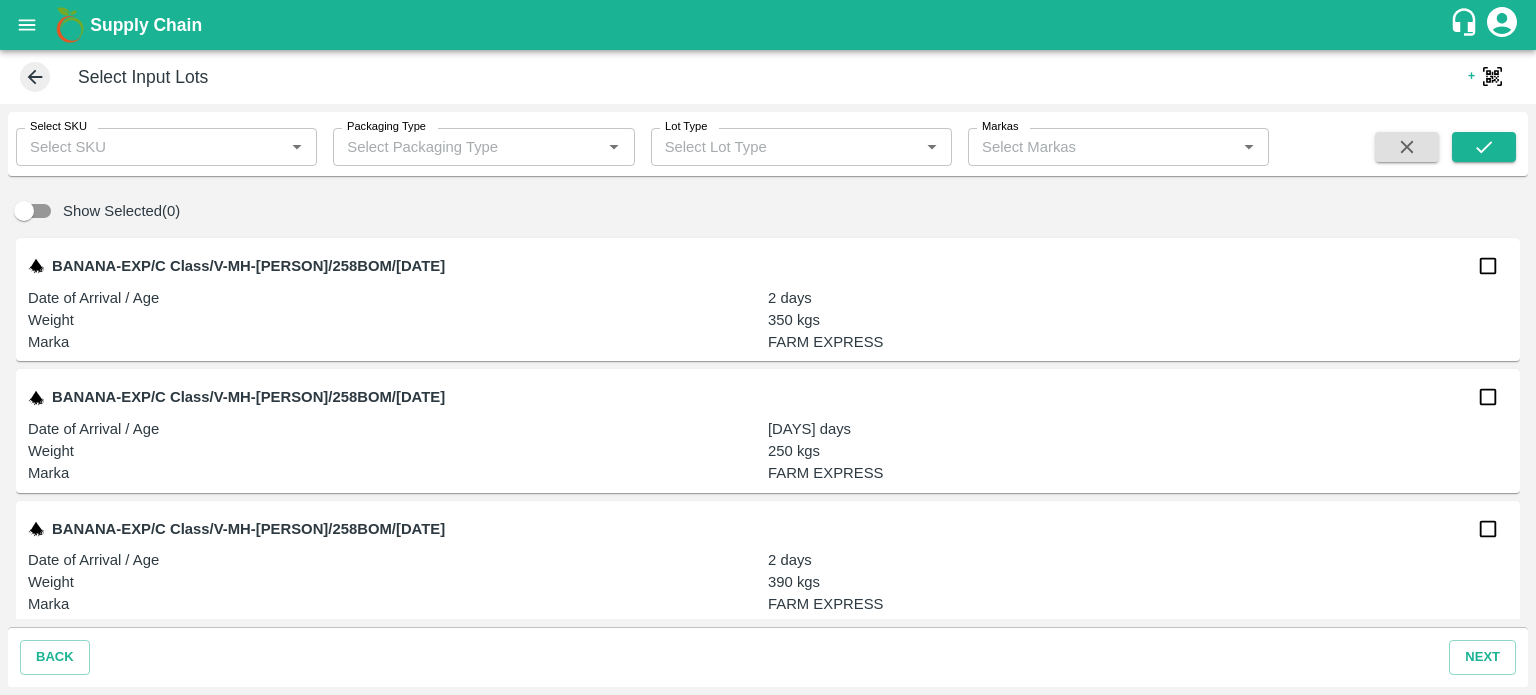 click on "Select SKU" at bounding box center [150, 147] 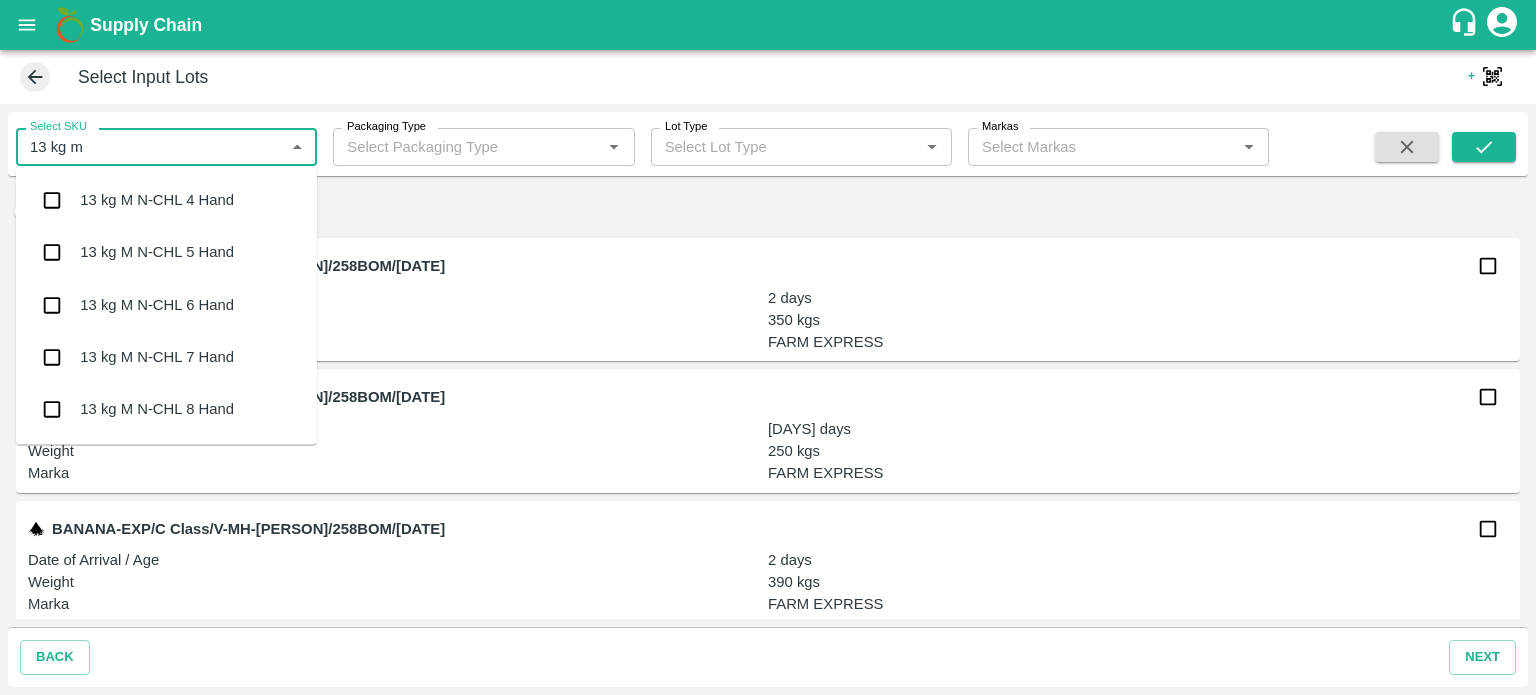 type on "13 kg m n" 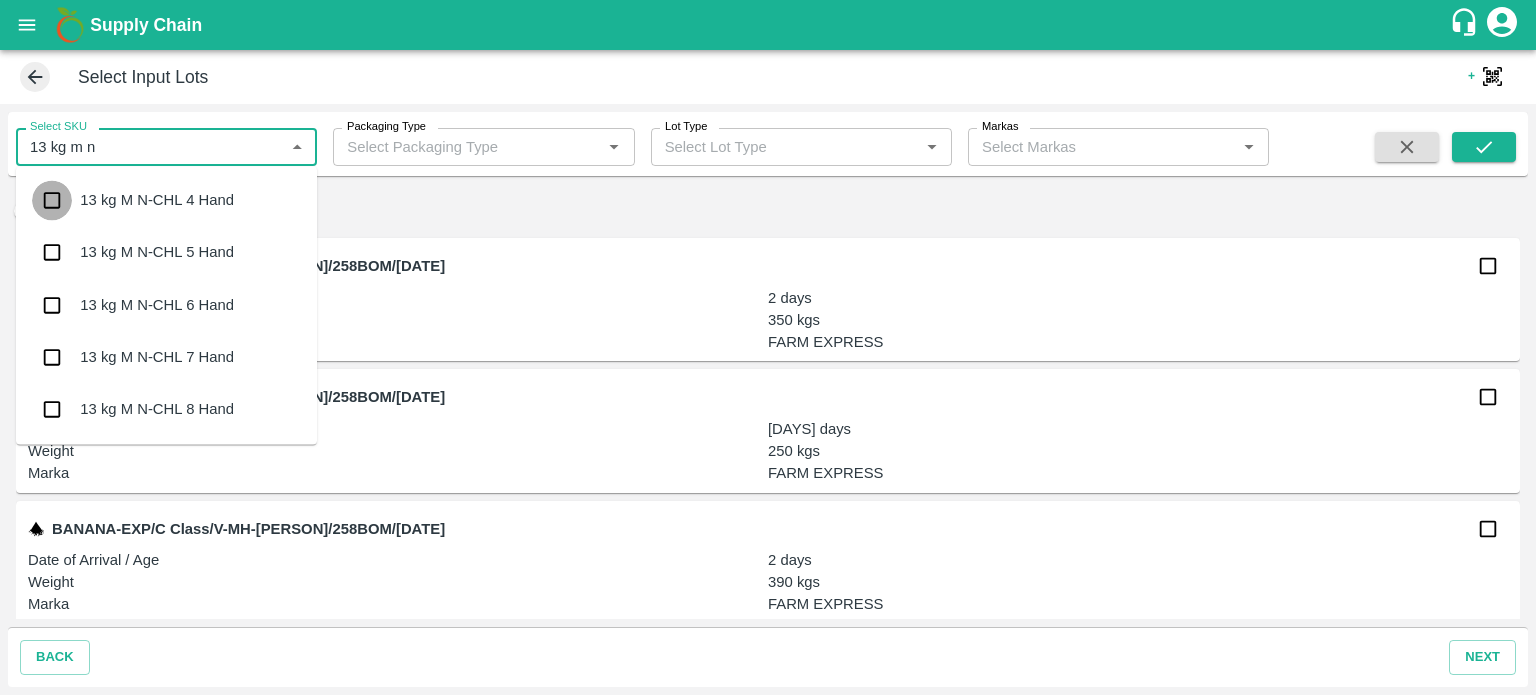 click at bounding box center [52, 200] 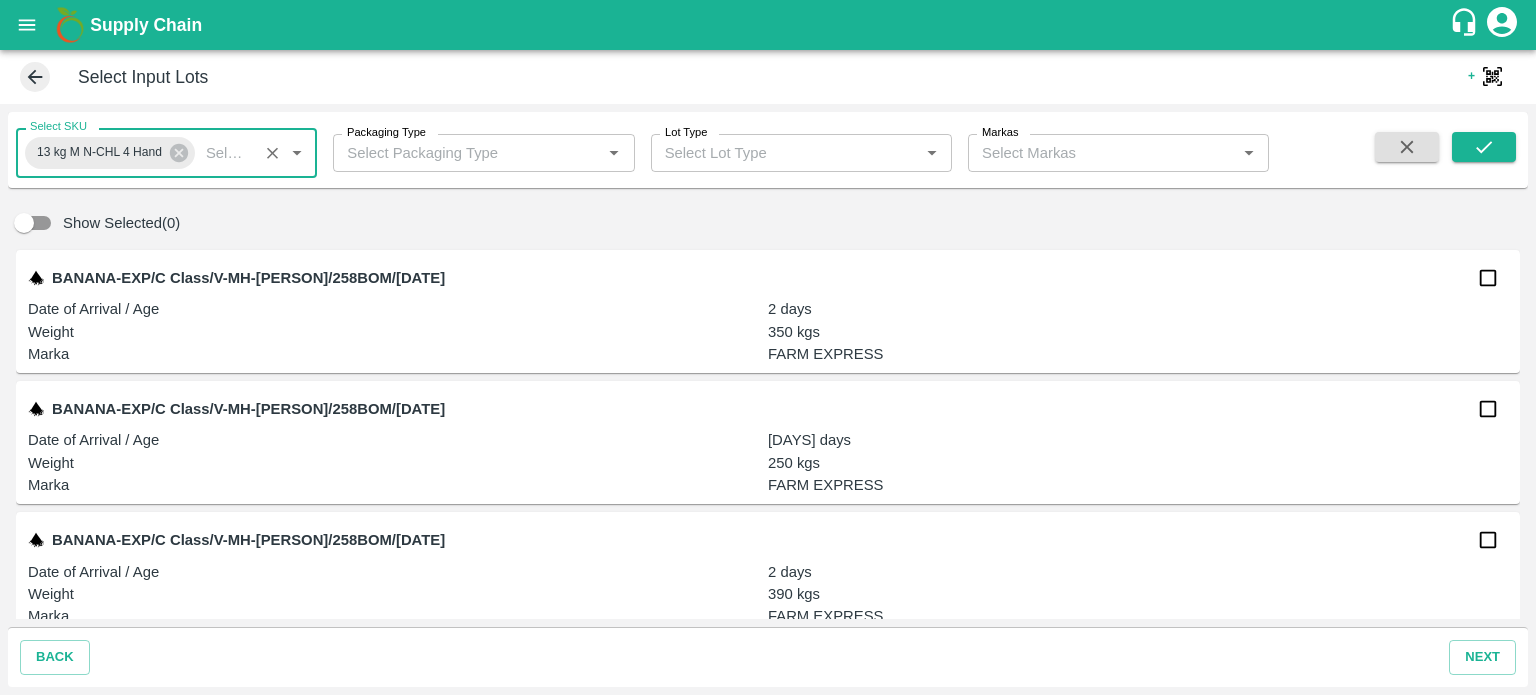 click on "Packaging Type" at bounding box center (467, 153) 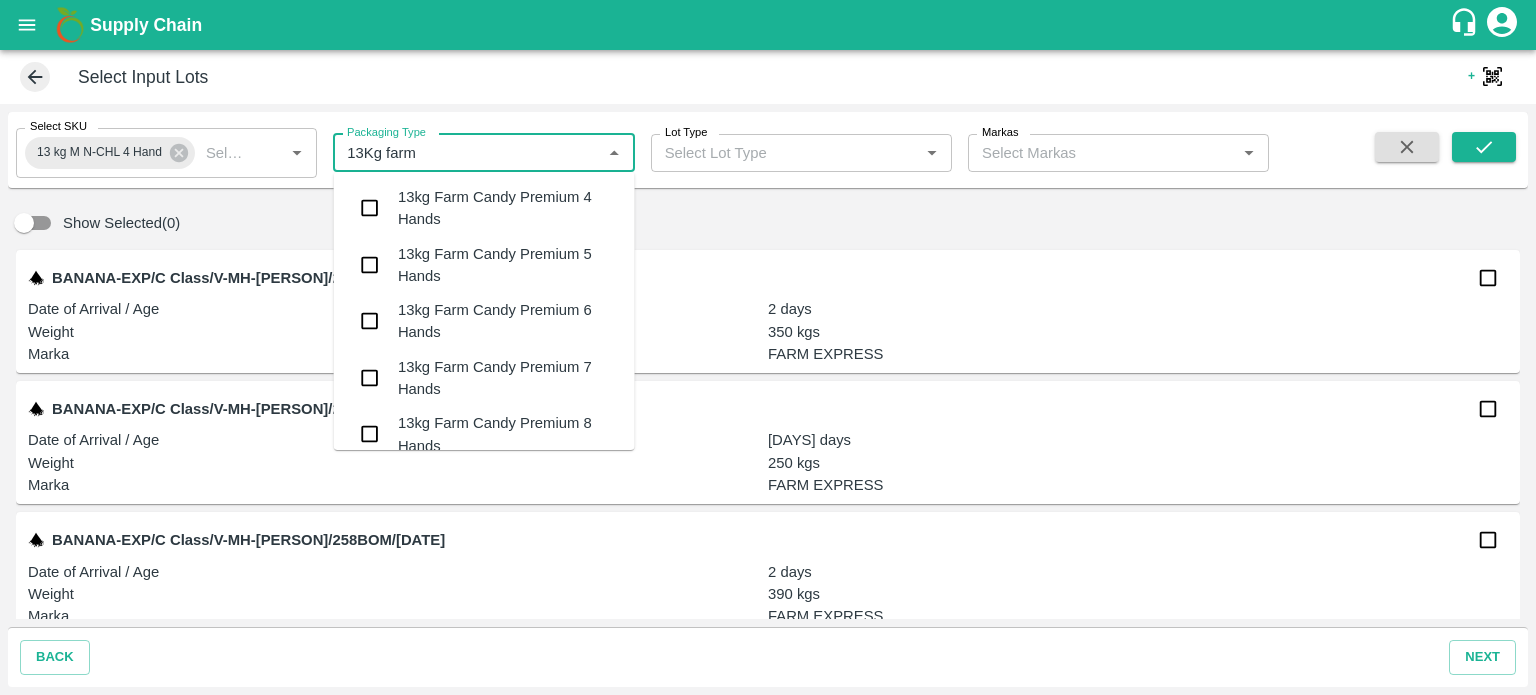 type on "13Kg farm c" 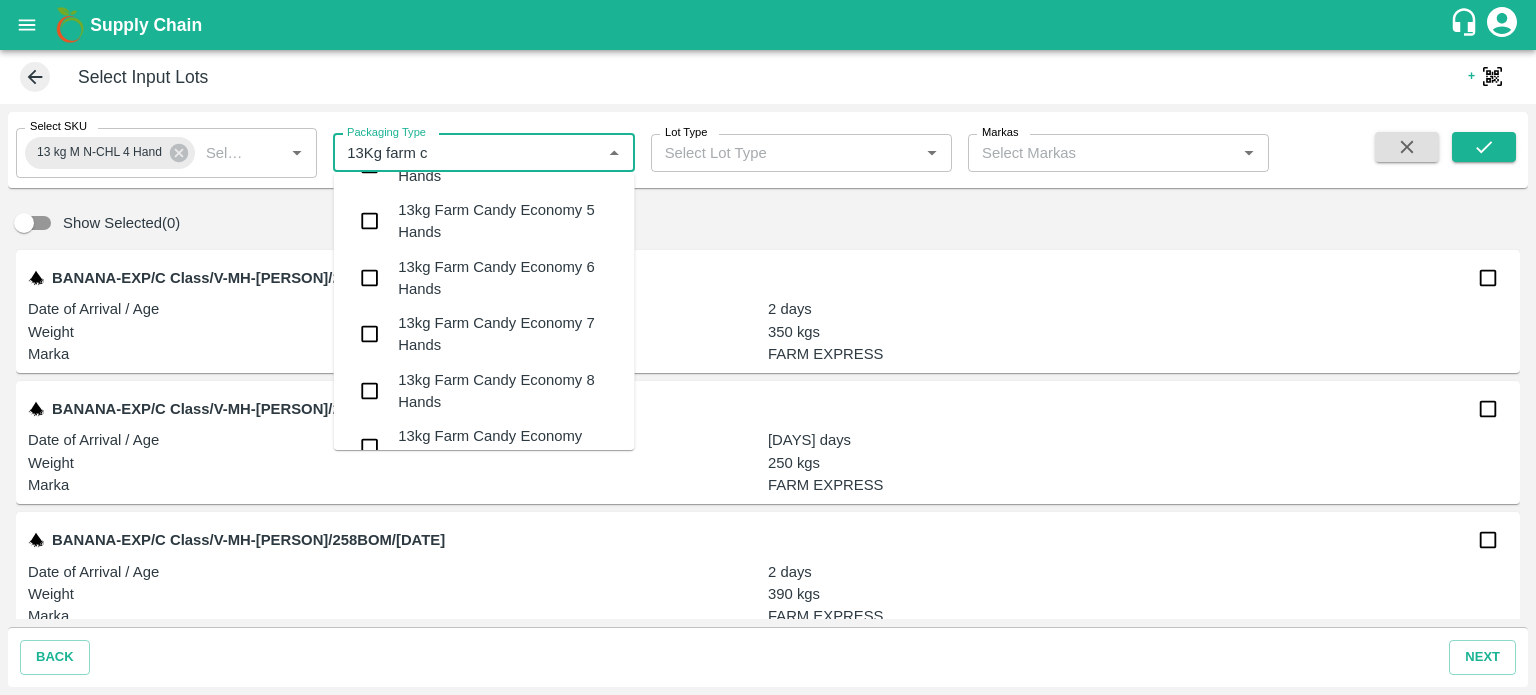 scroll, scrollTop: 520, scrollLeft: 0, axis: vertical 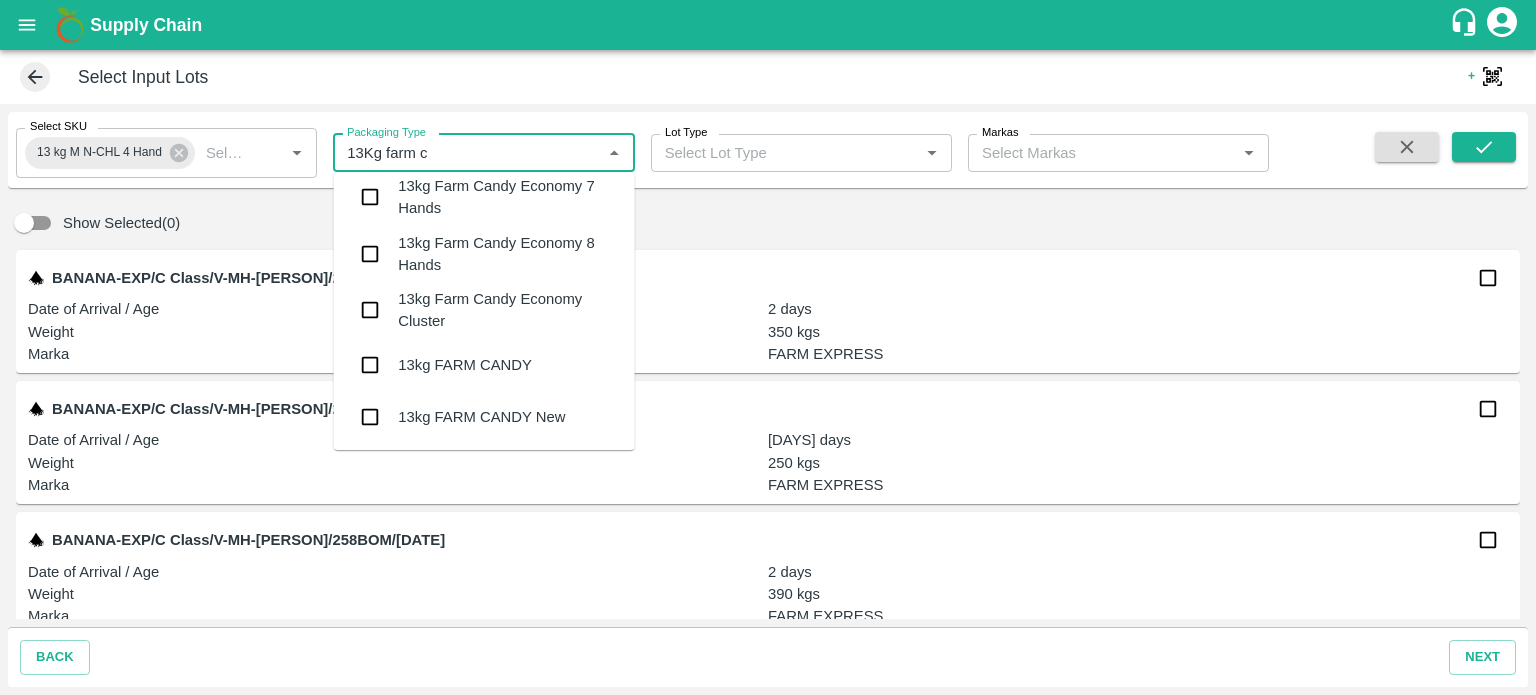 click at bounding box center [370, 365] 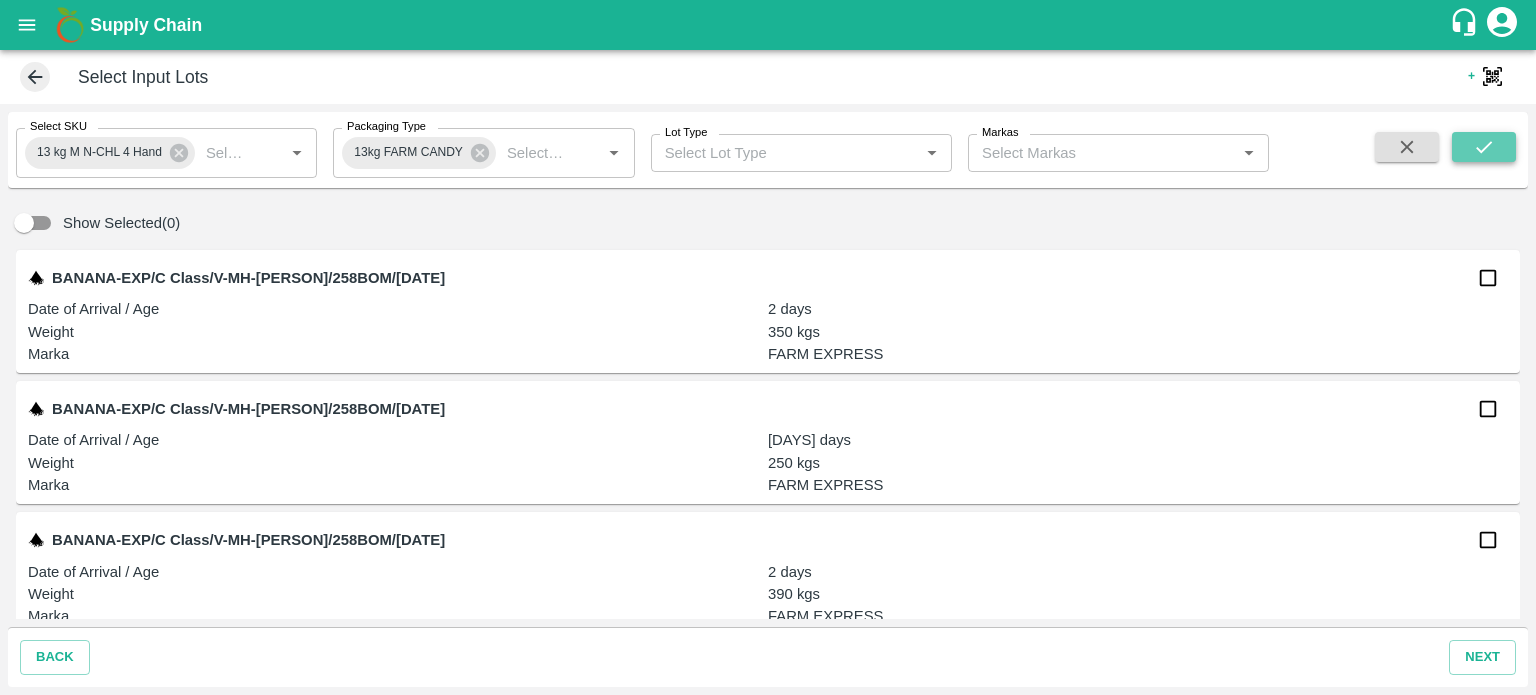 click 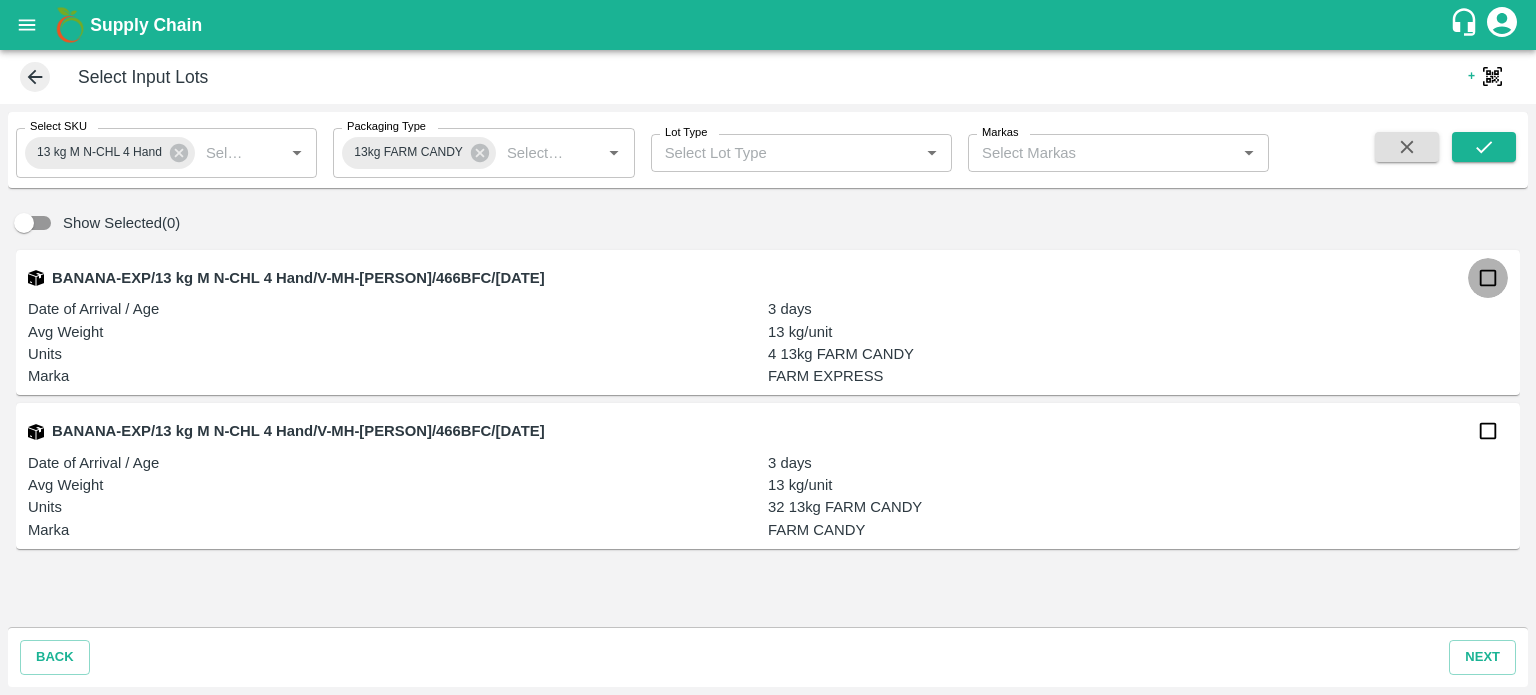 click at bounding box center [1488, 278] 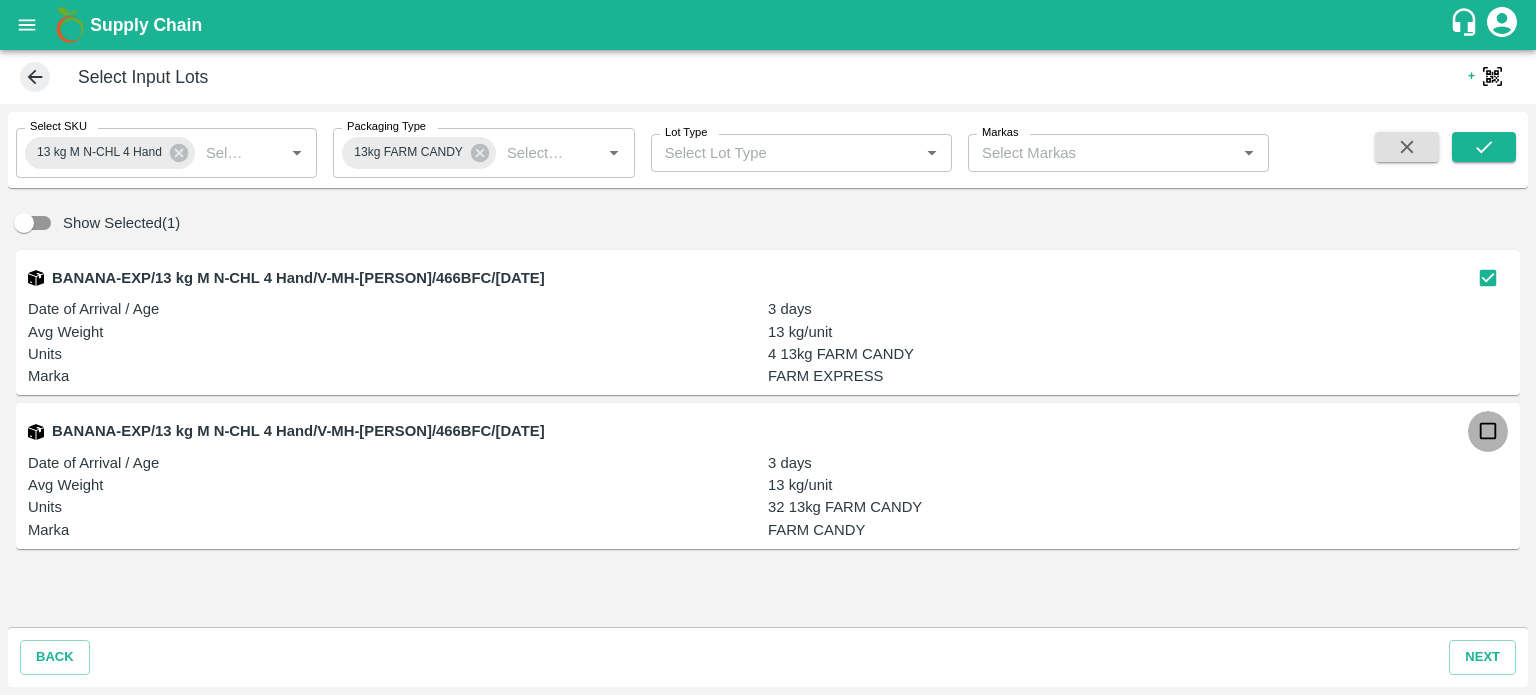 click at bounding box center (1488, 431) 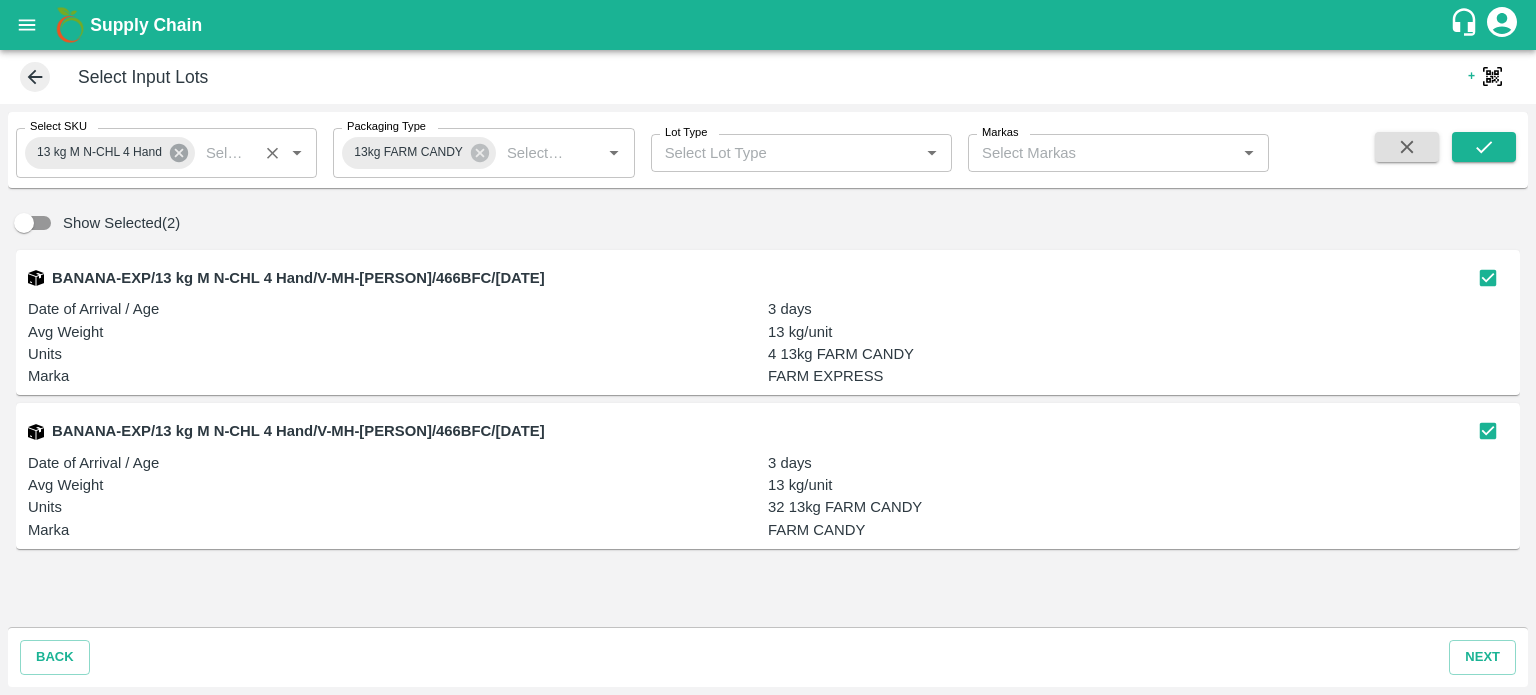 click 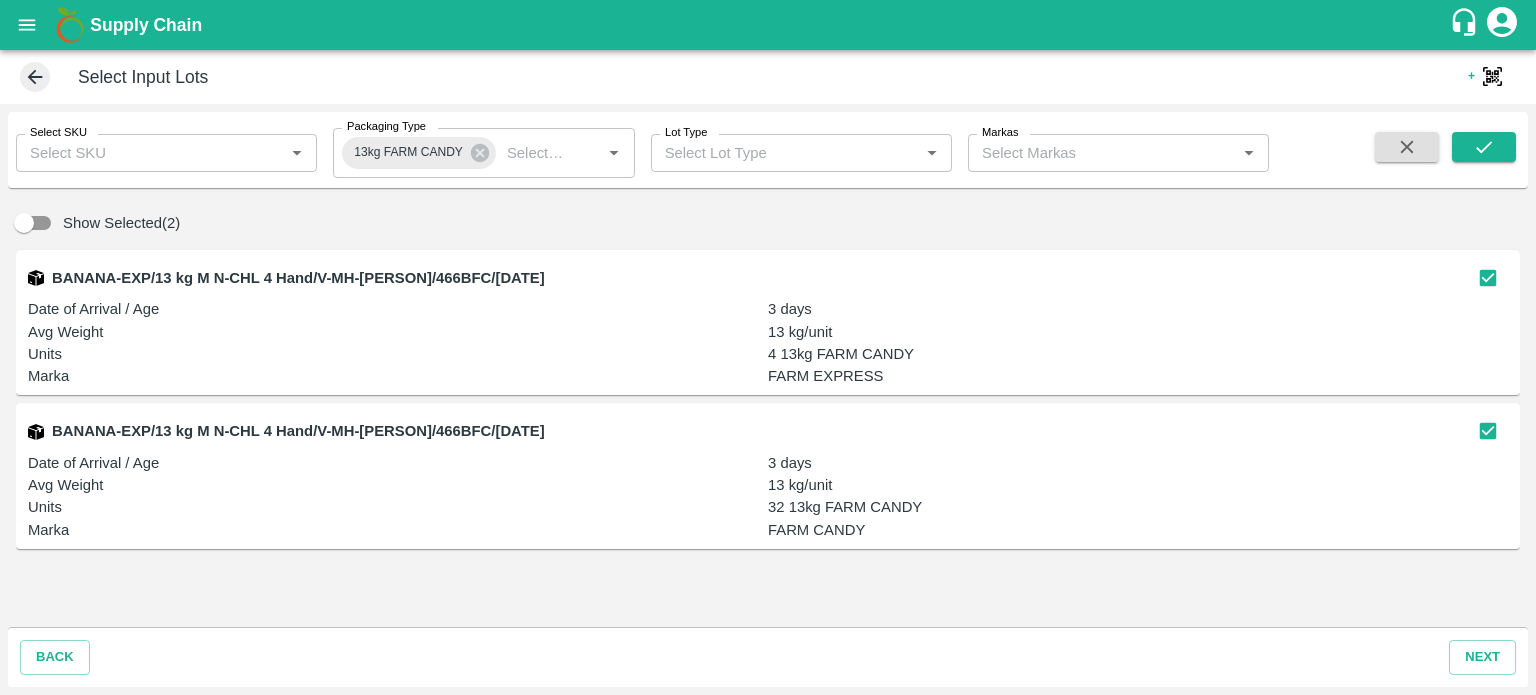 click on "Select SKU" at bounding box center [150, 153] 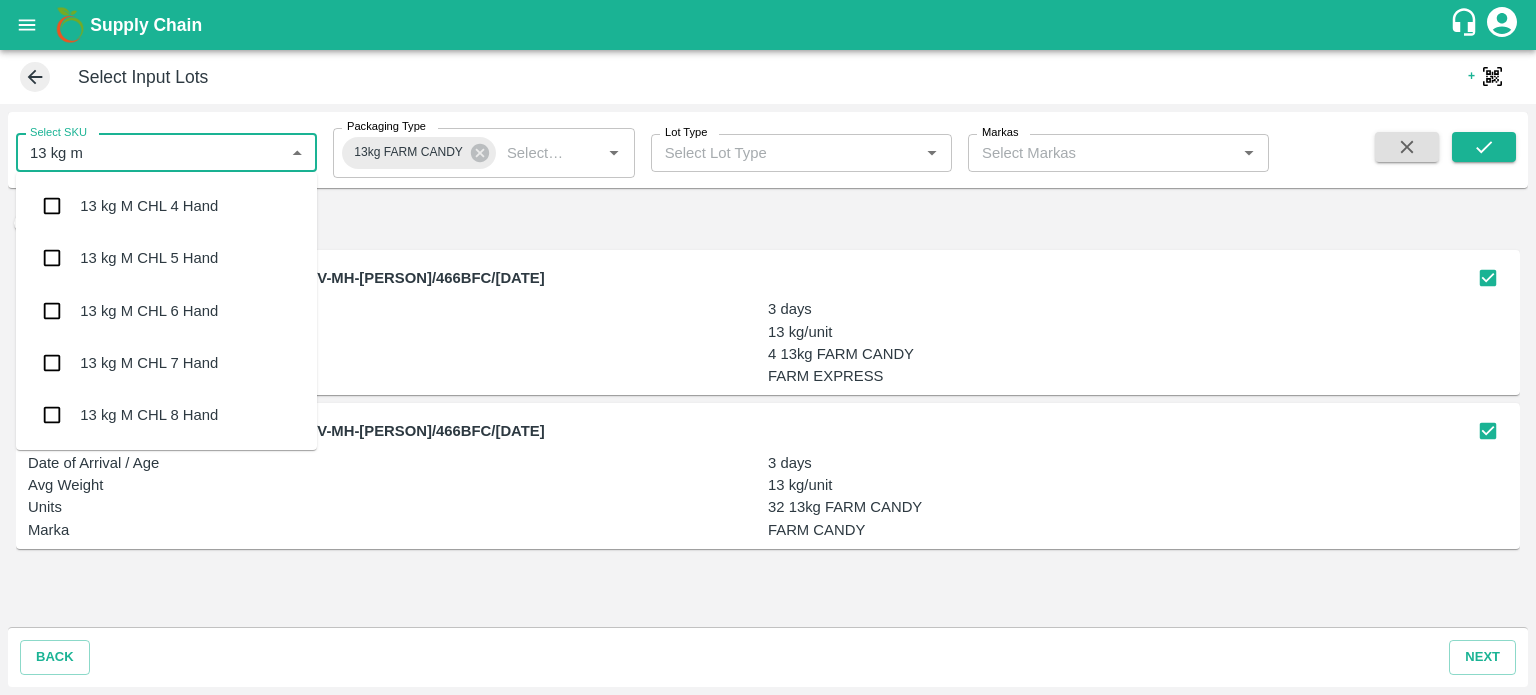 type on "13 kg m n" 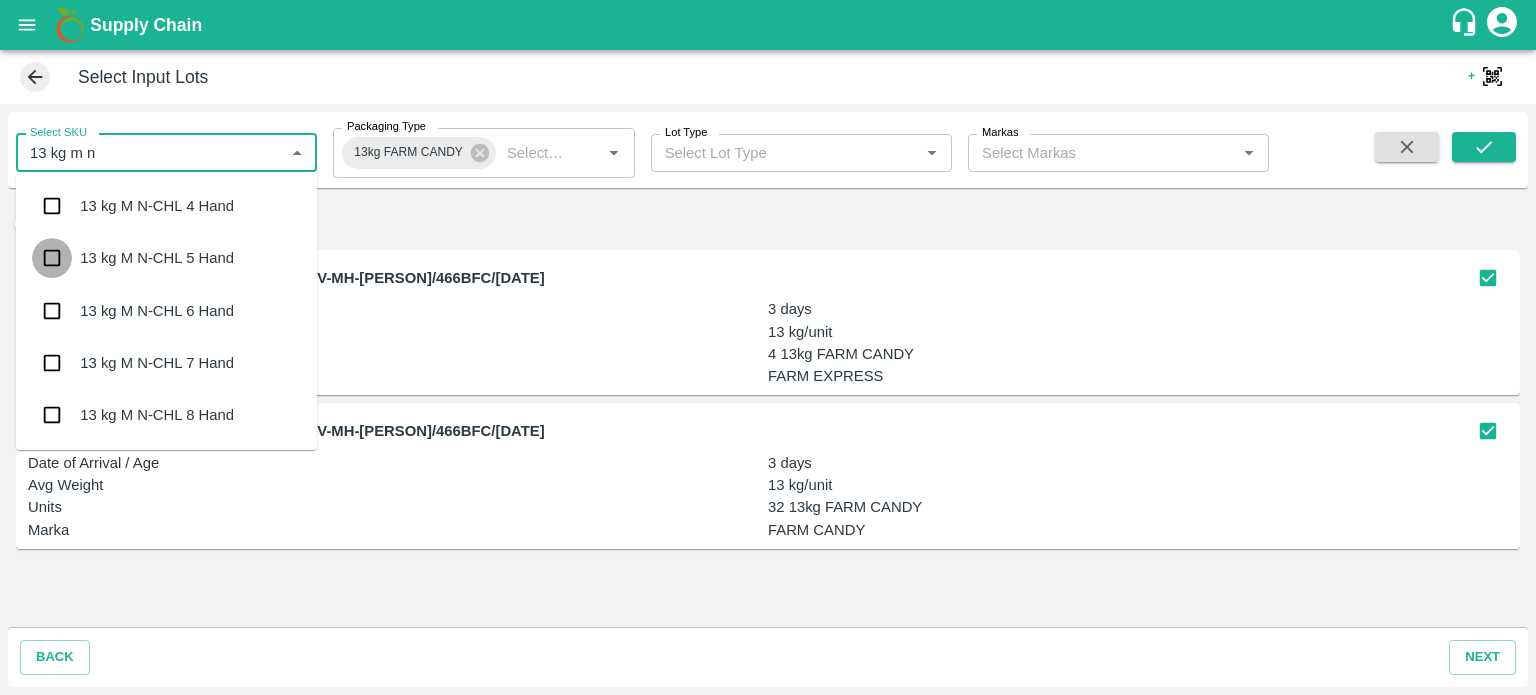 click at bounding box center (52, 258) 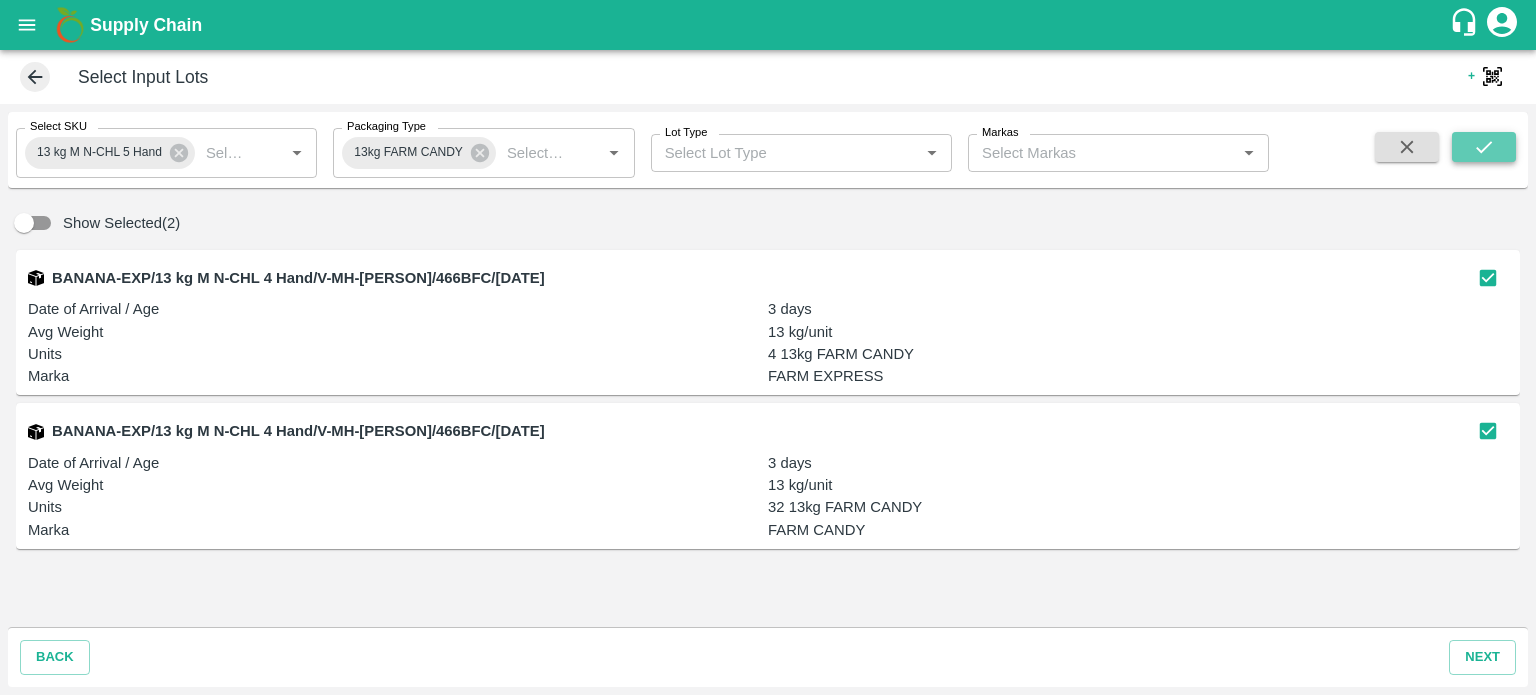 click 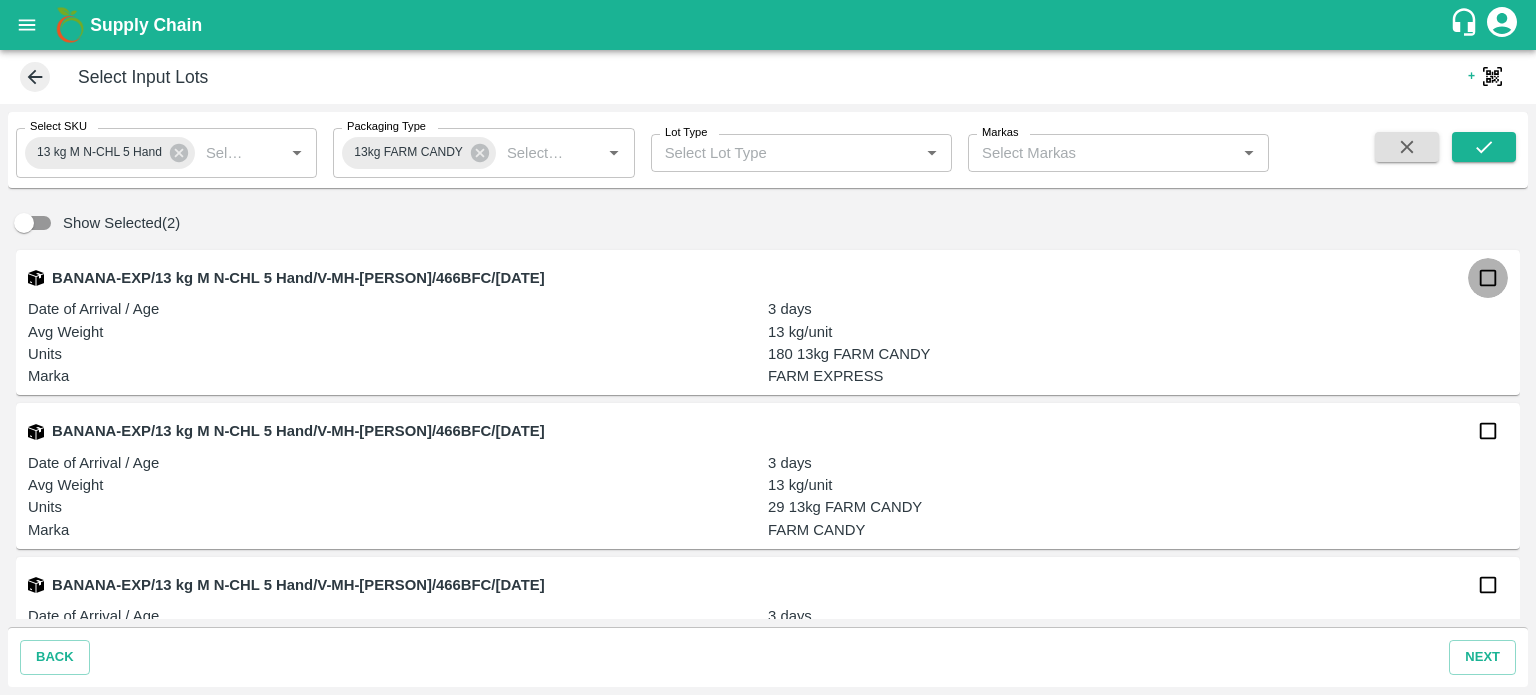 click at bounding box center [1488, 278] 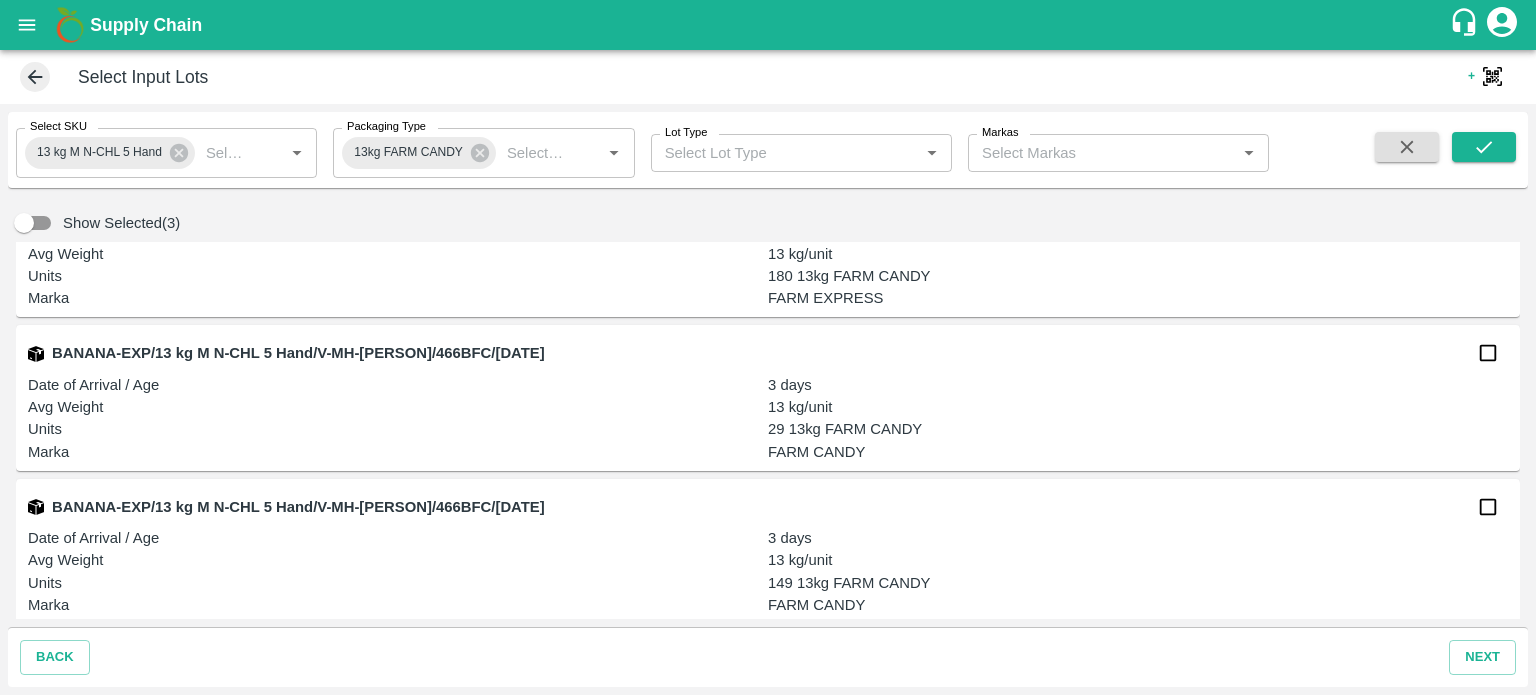 scroll, scrollTop: 79, scrollLeft: 0, axis: vertical 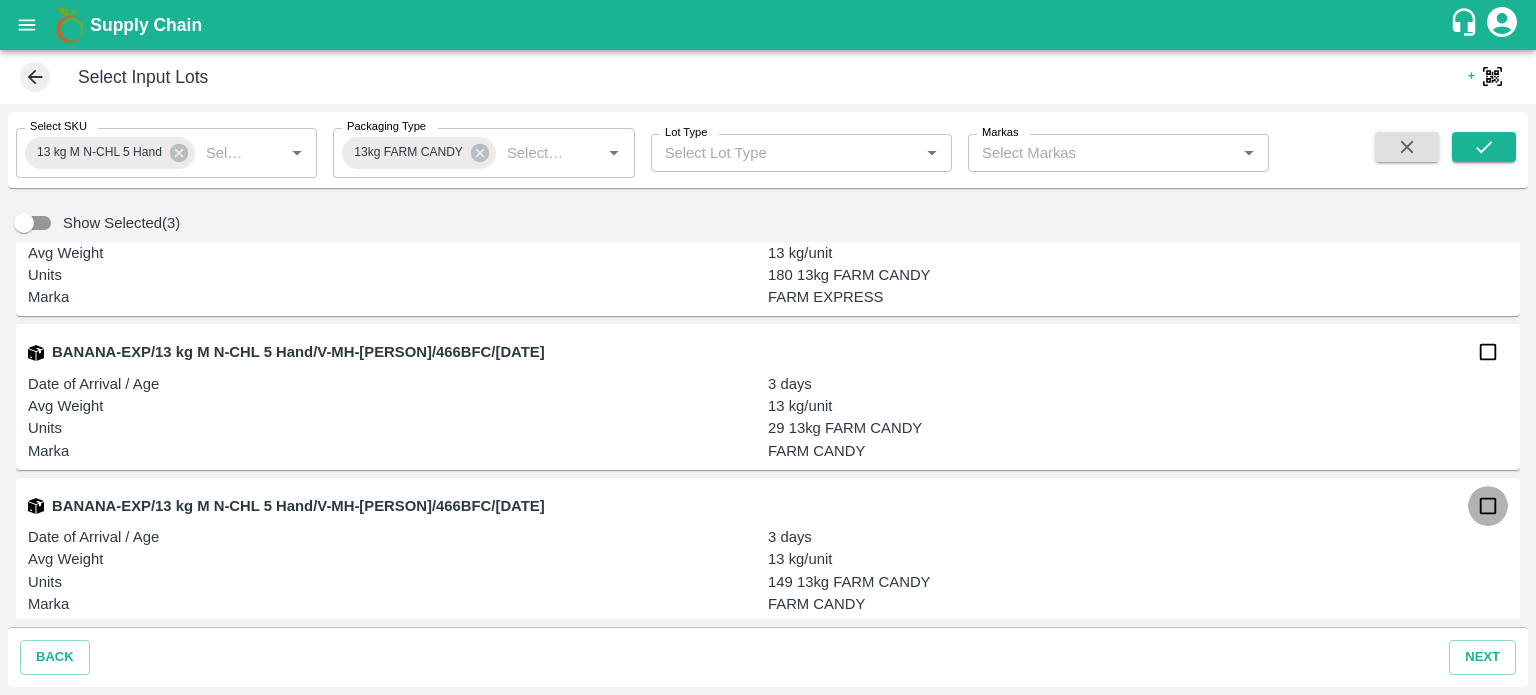 click at bounding box center [1488, 506] 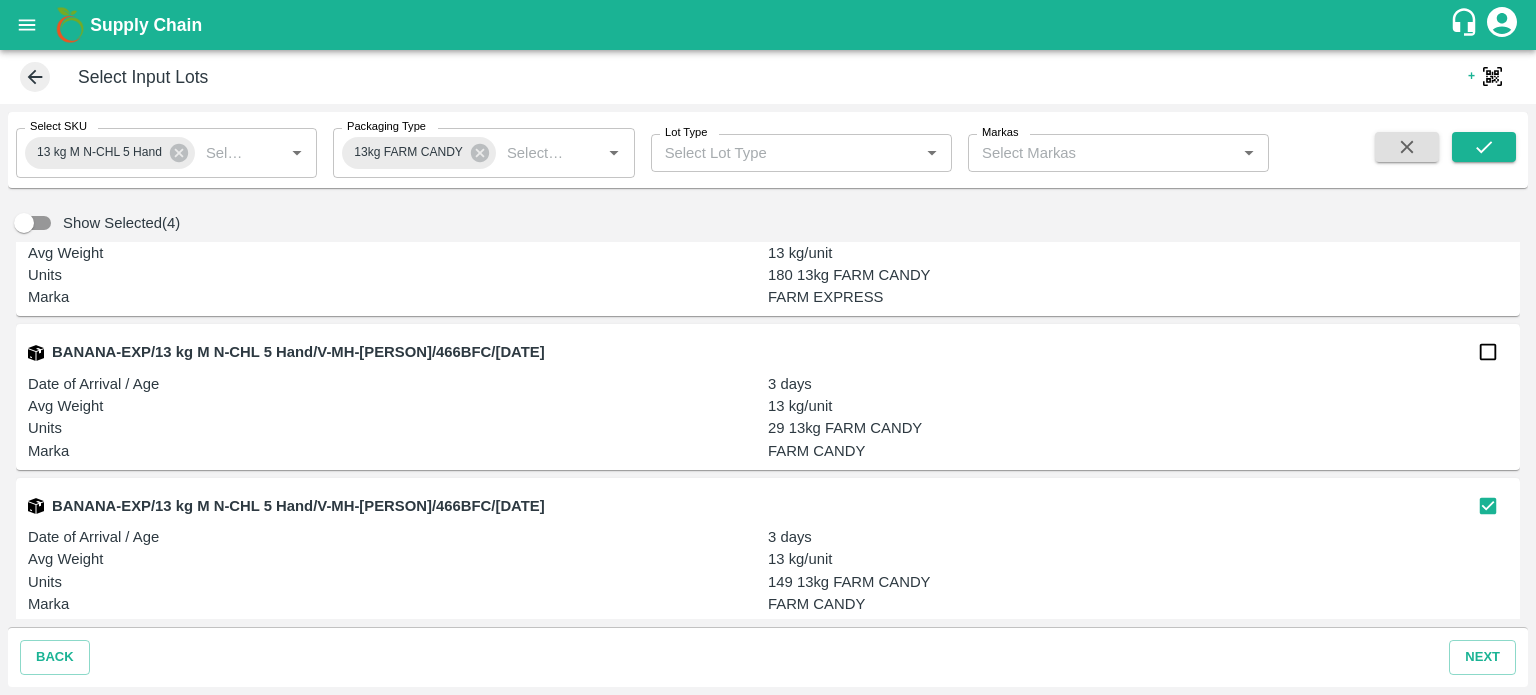 scroll, scrollTop: 0, scrollLeft: 0, axis: both 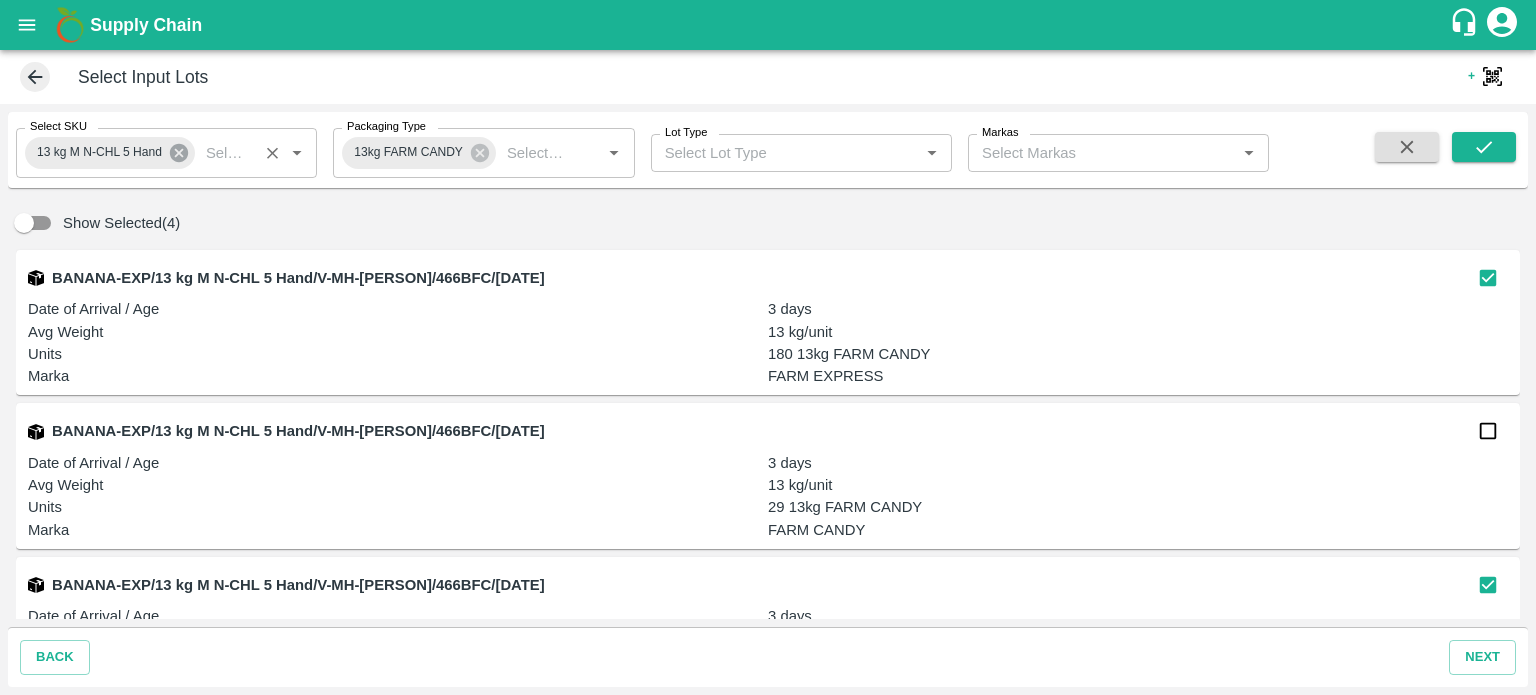 click 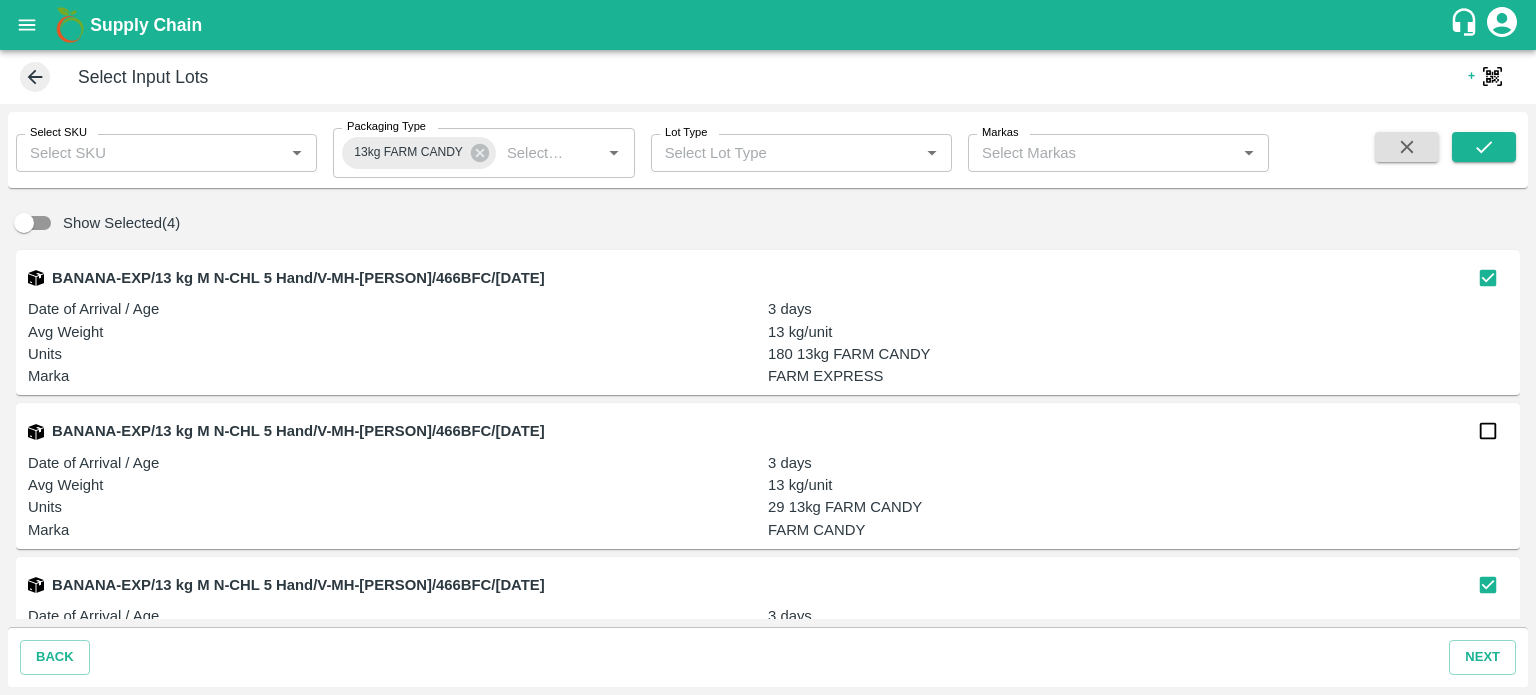 click at bounding box center (1488, 585) 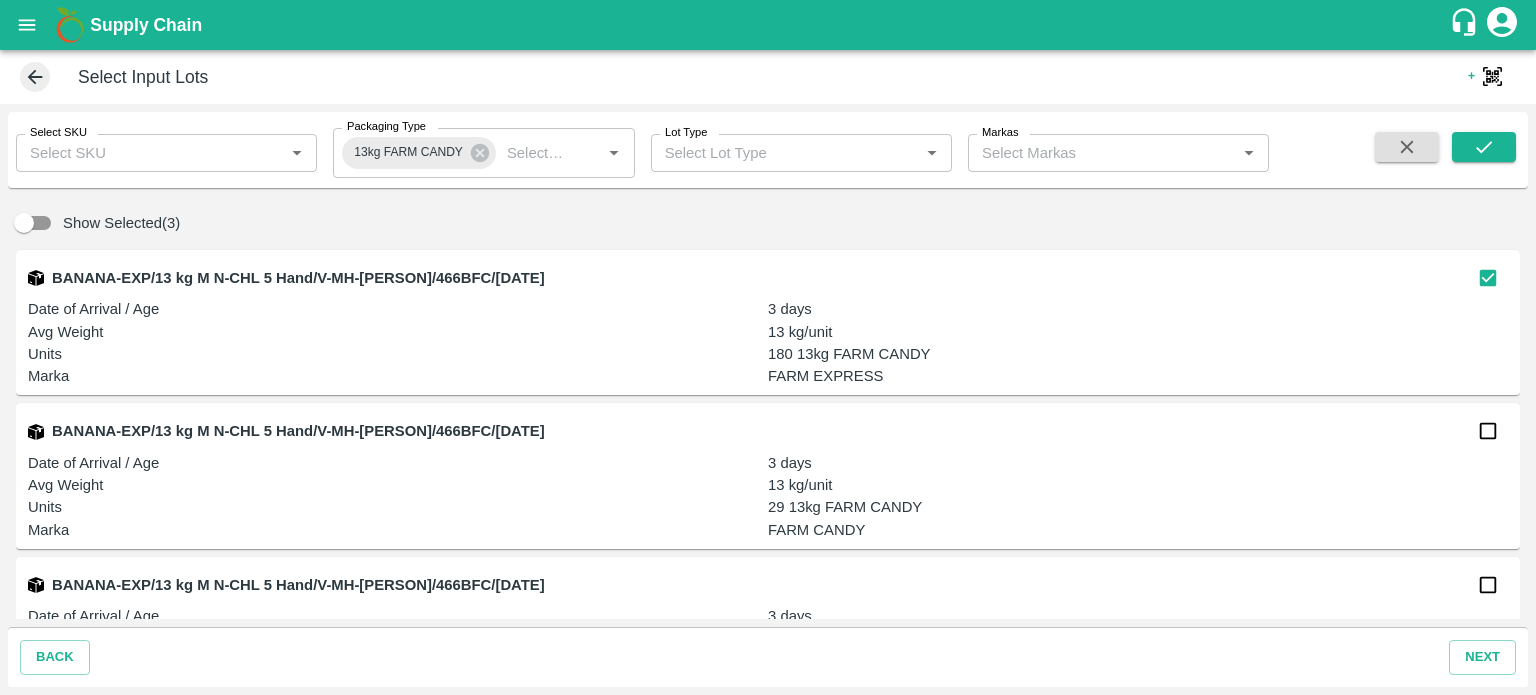 click at bounding box center (1488, 585) 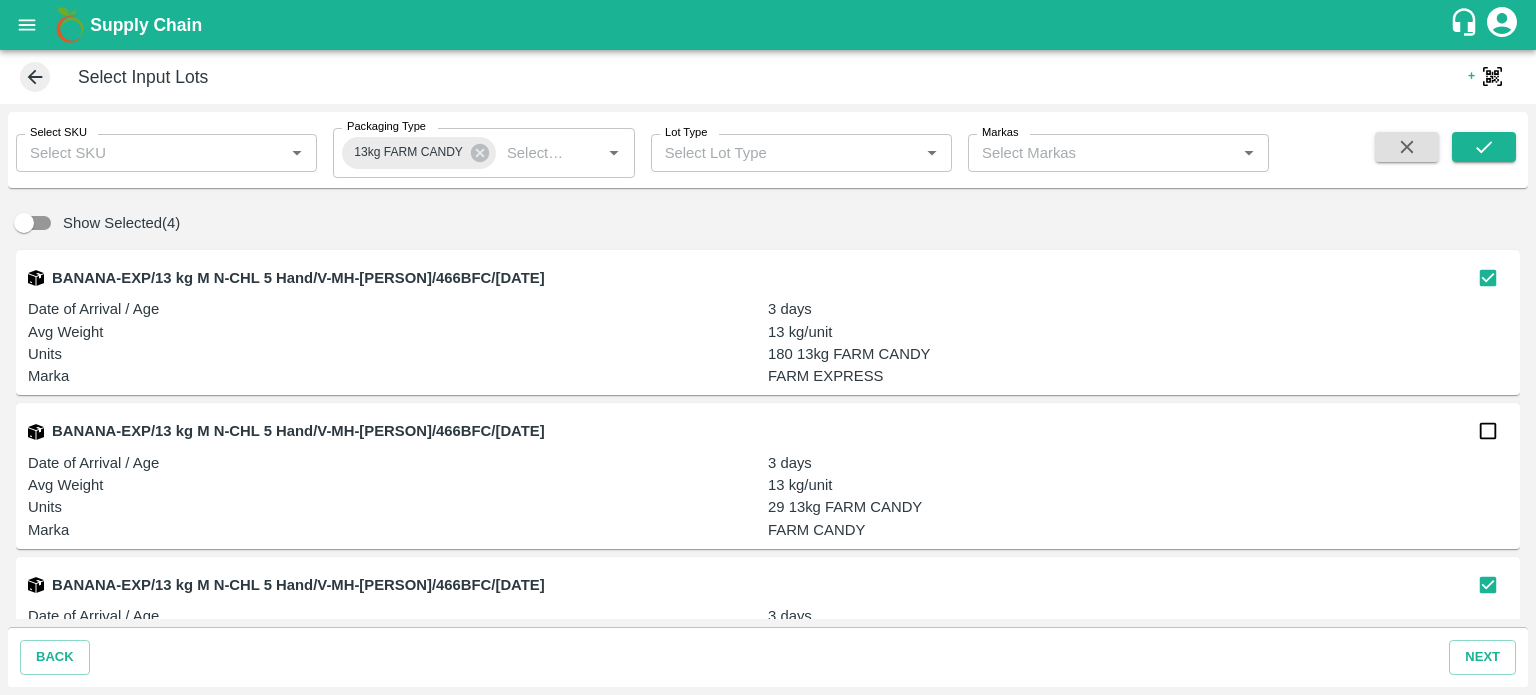 click on "Select SKU" at bounding box center (150, 153) 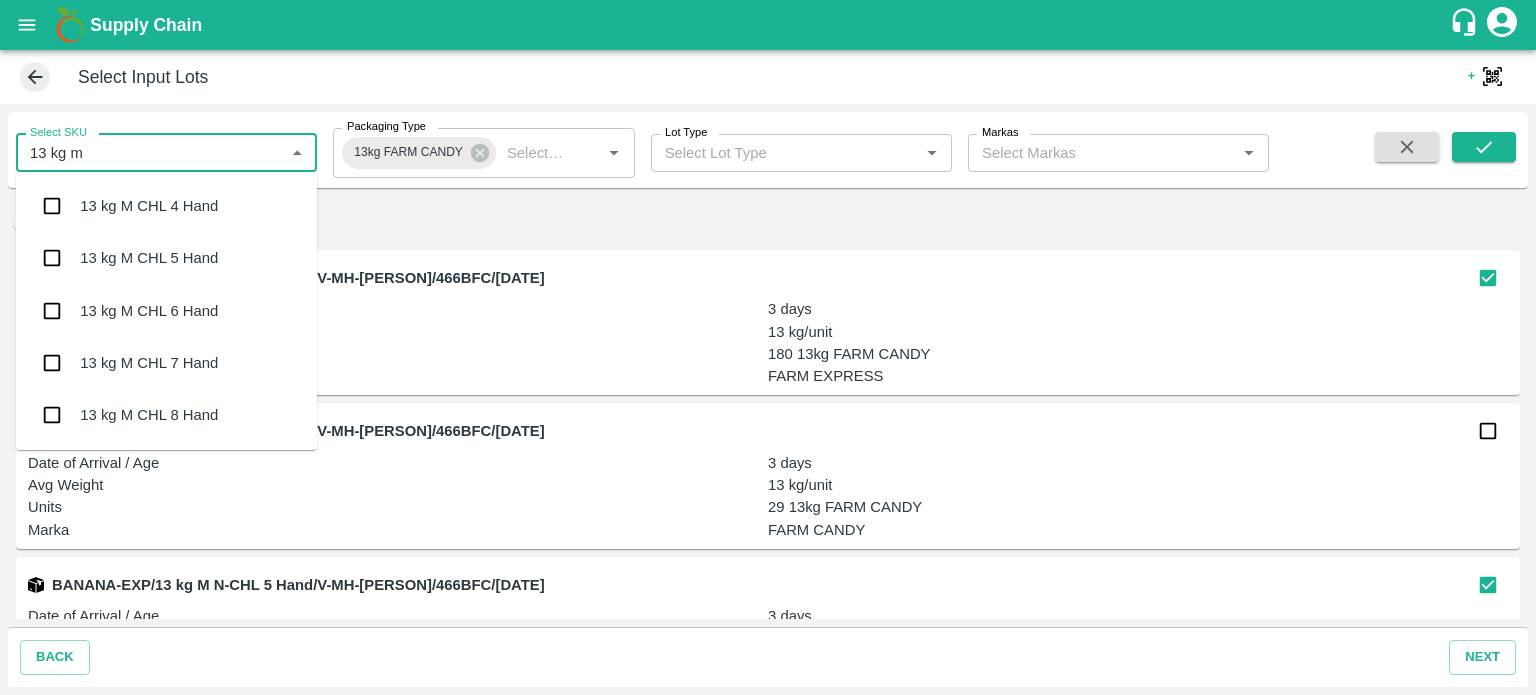 type on "13 kg m n" 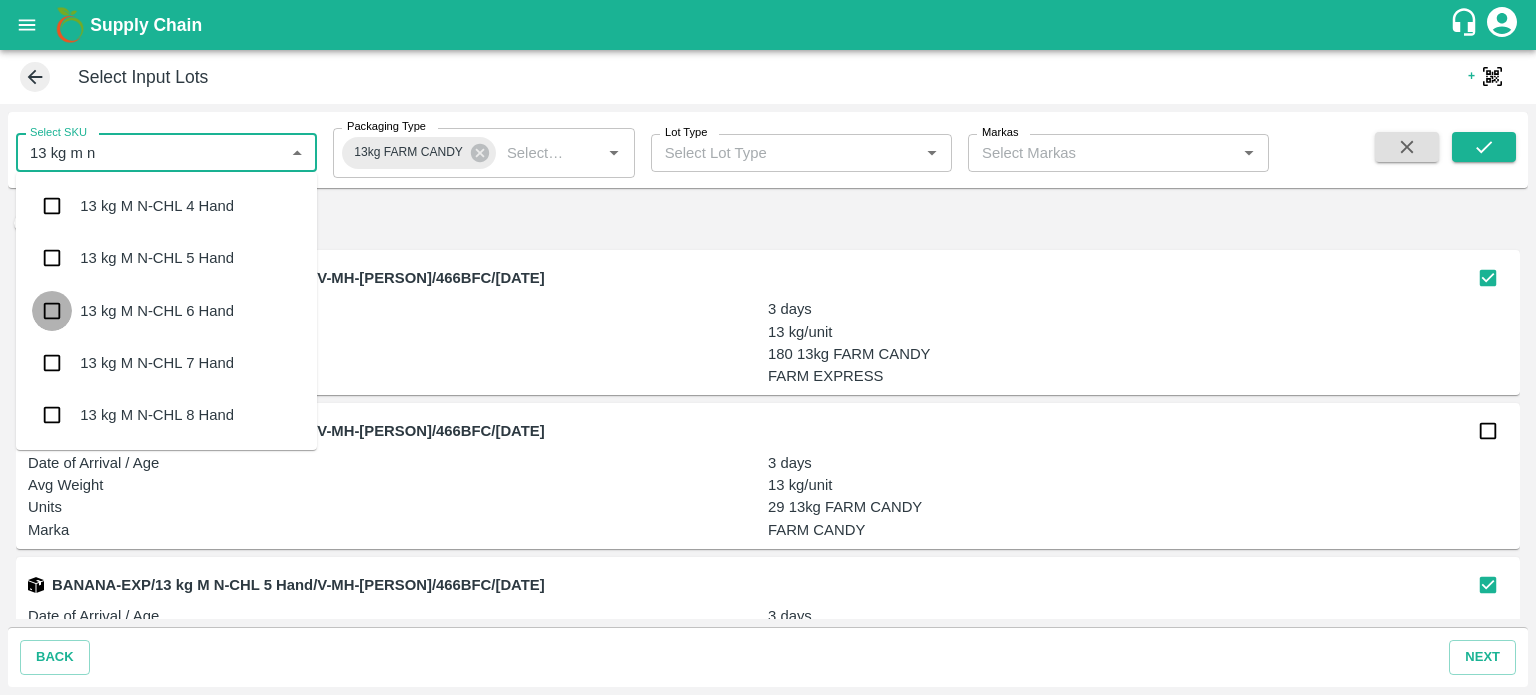 click at bounding box center [52, 311] 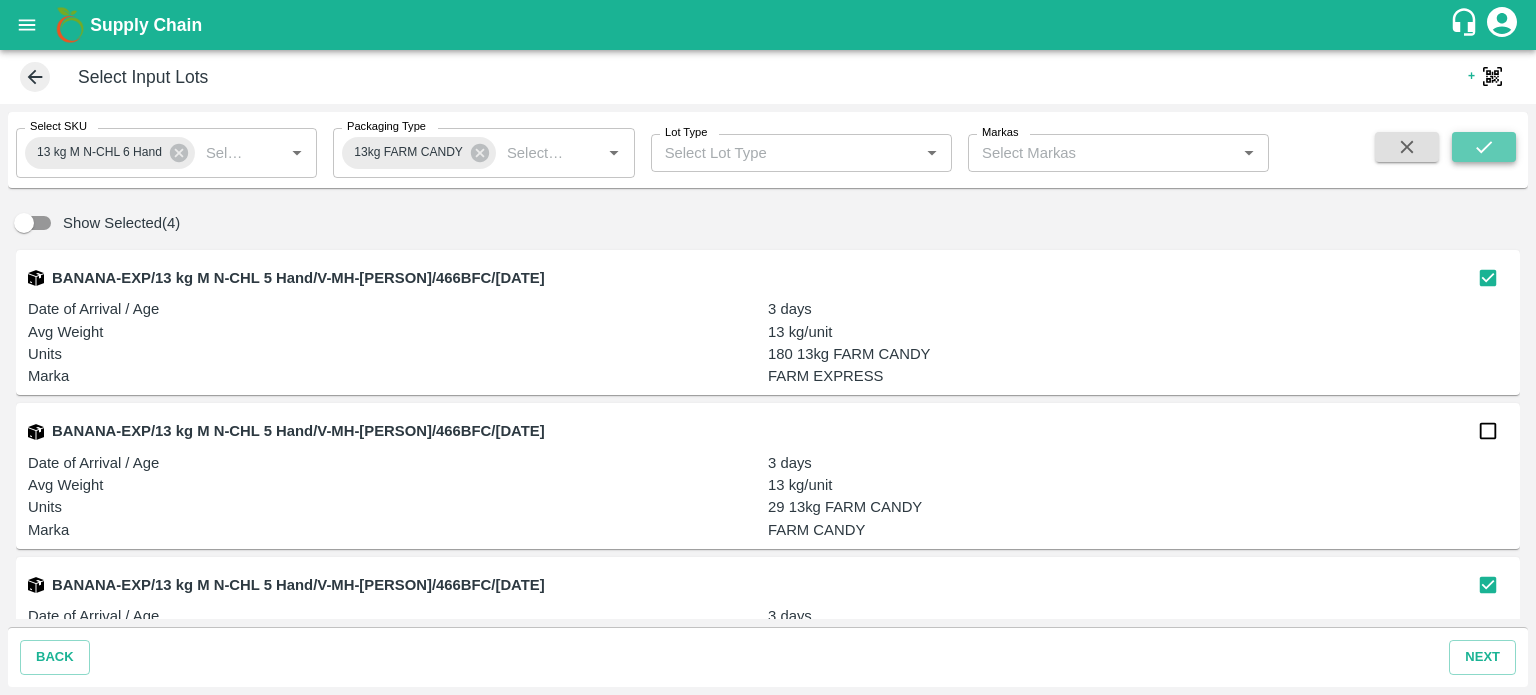 click 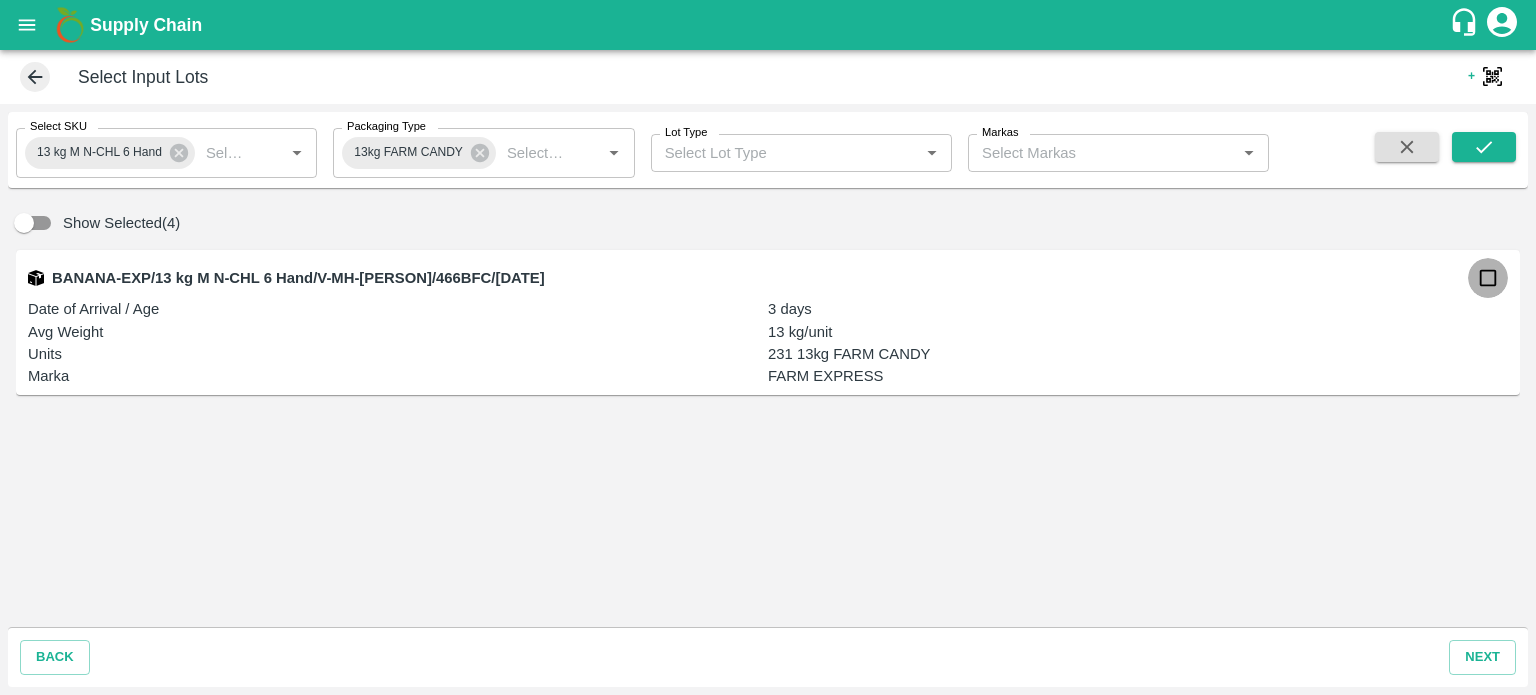 click at bounding box center [1488, 278] 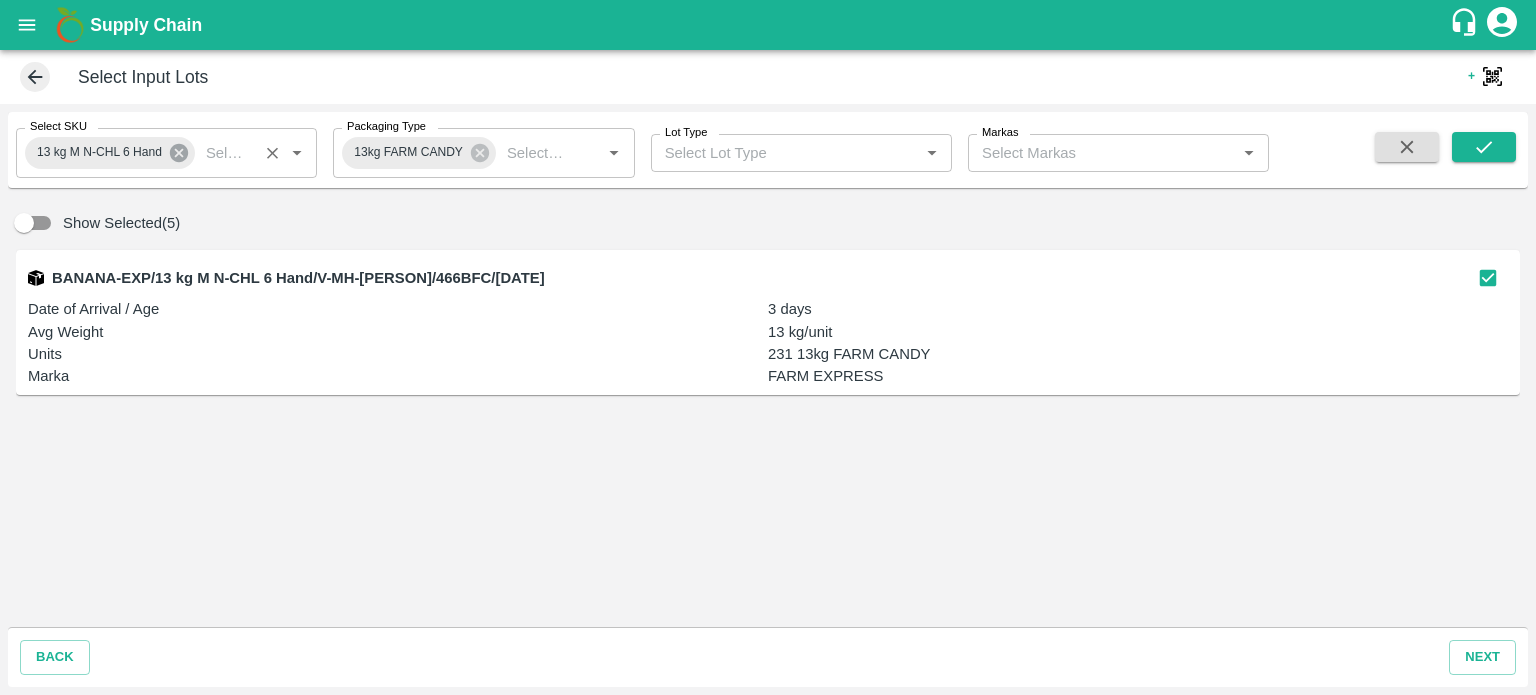 click 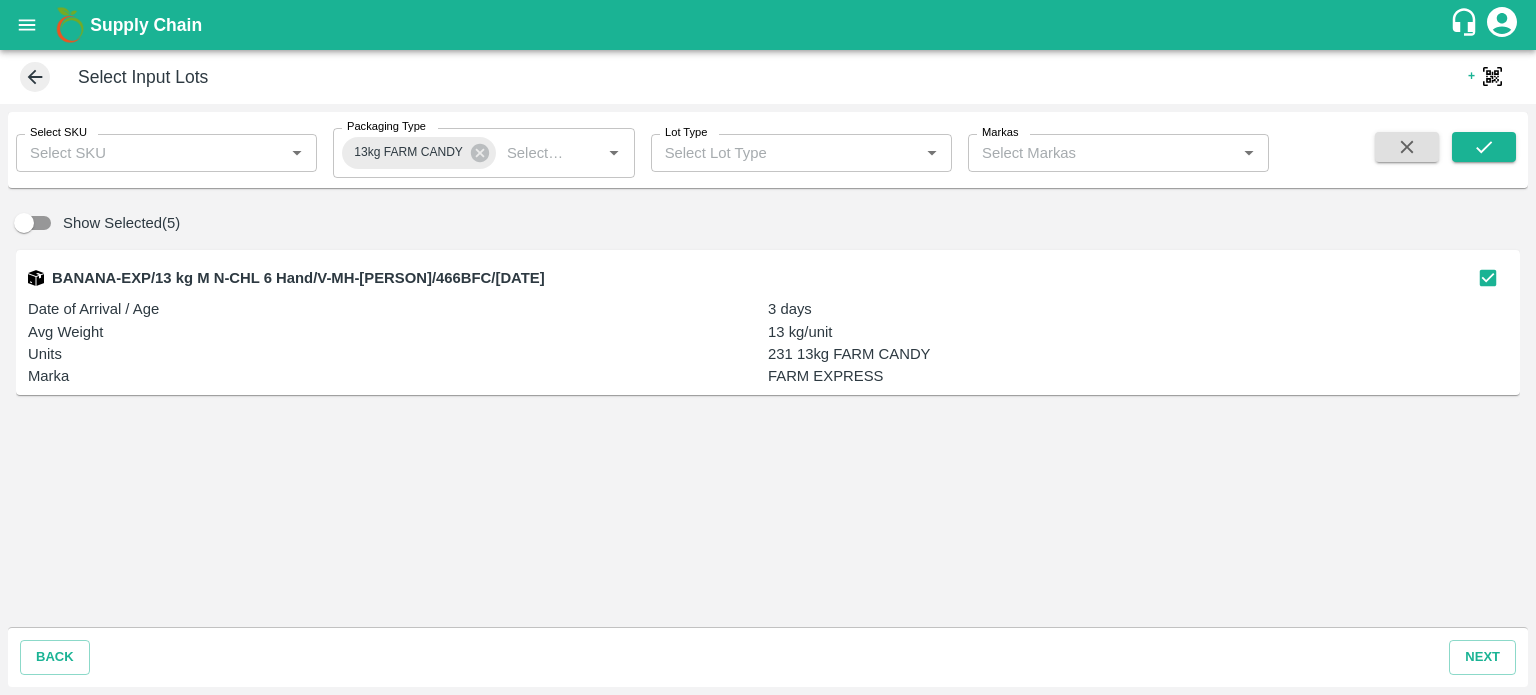 click on "Select SKU" at bounding box center (150, 153) 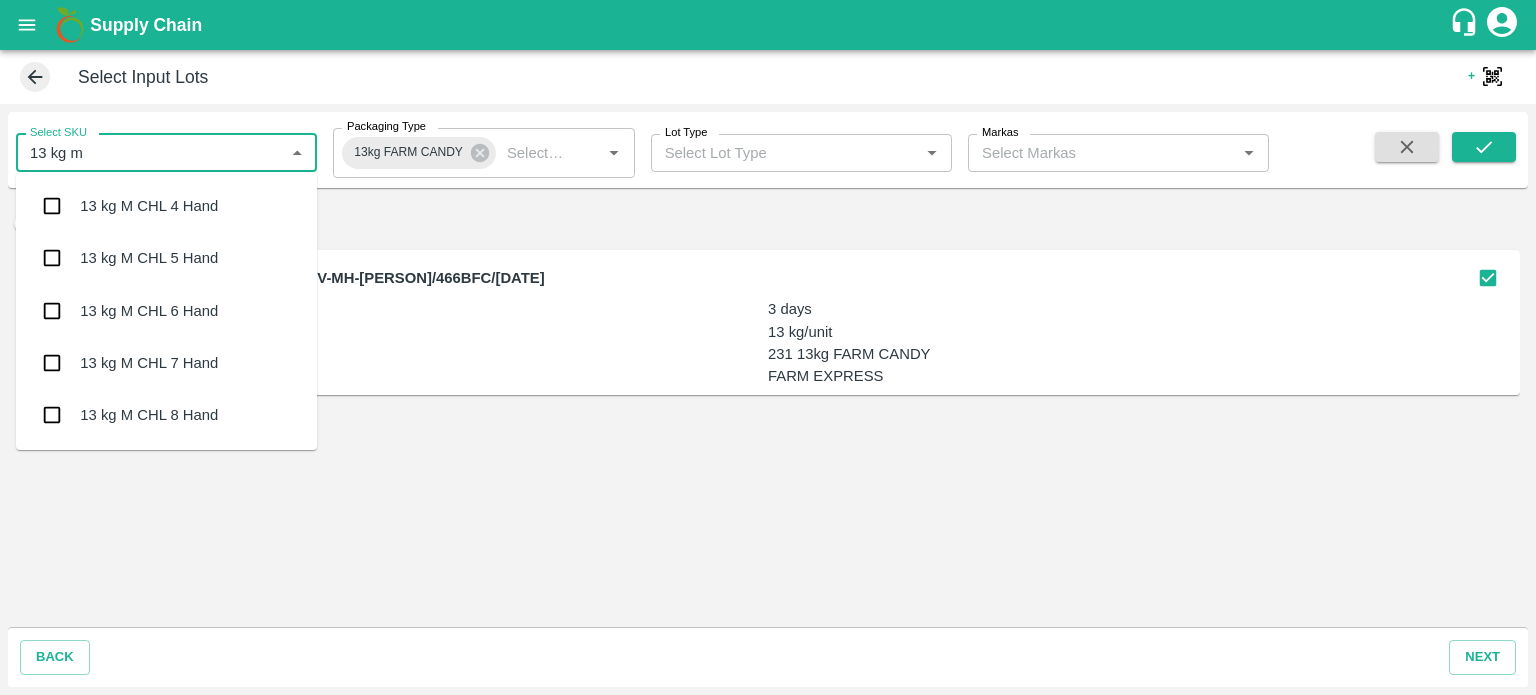 type on "13 kg m n" 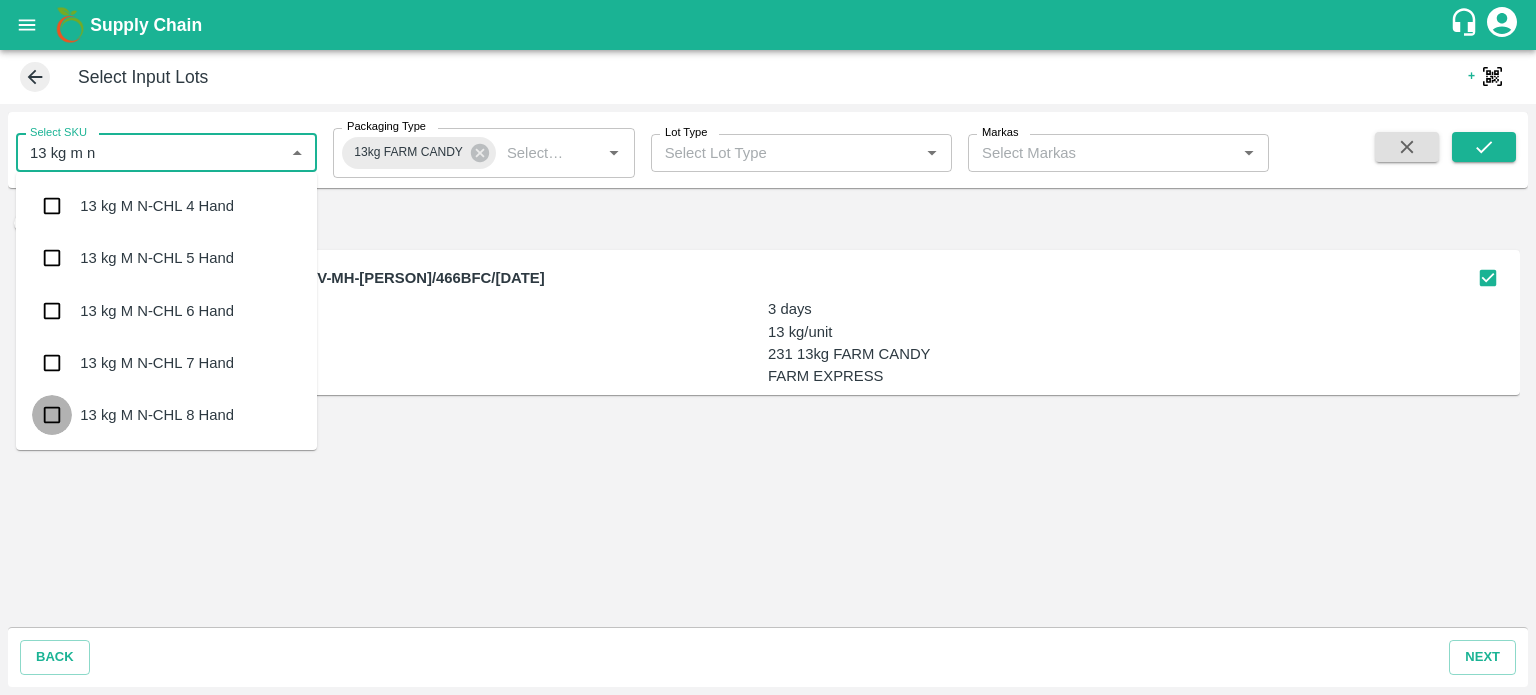 click at bounding box center [52, 415] 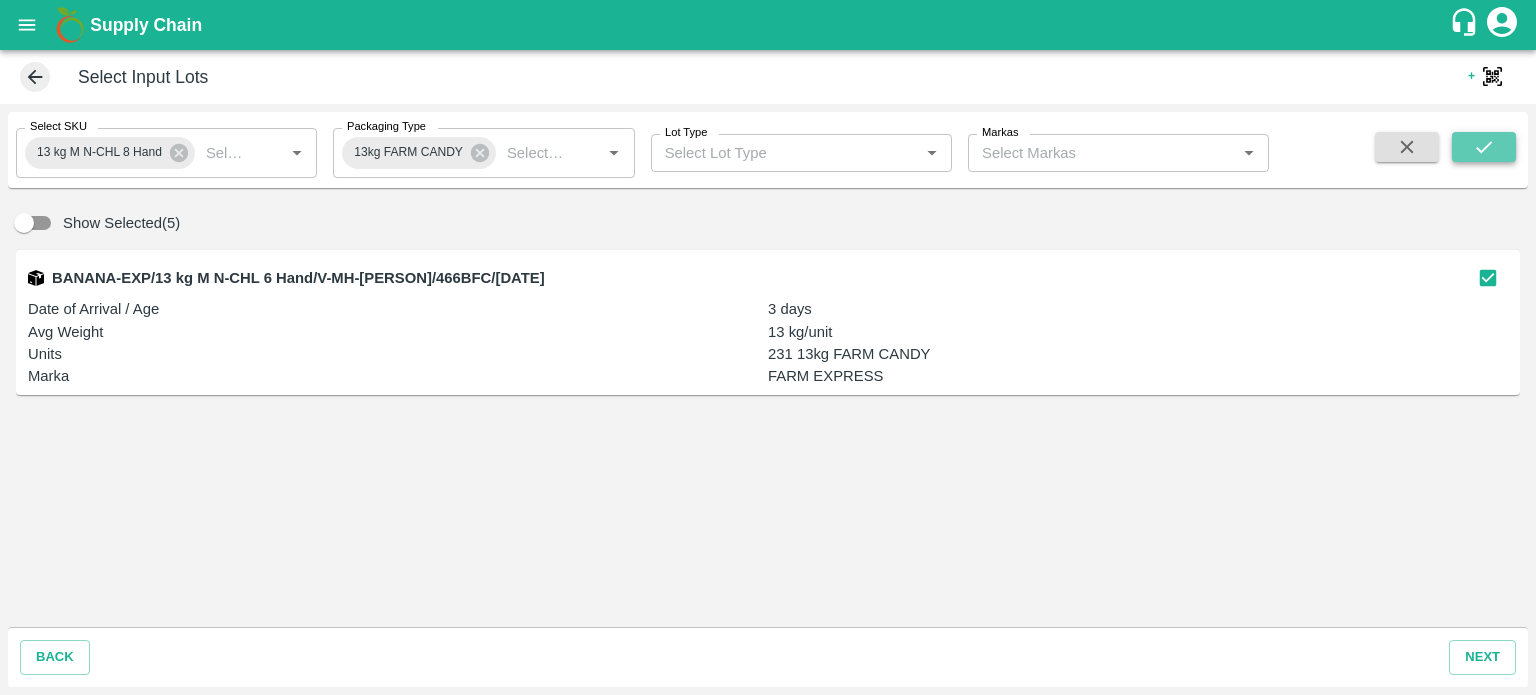 click 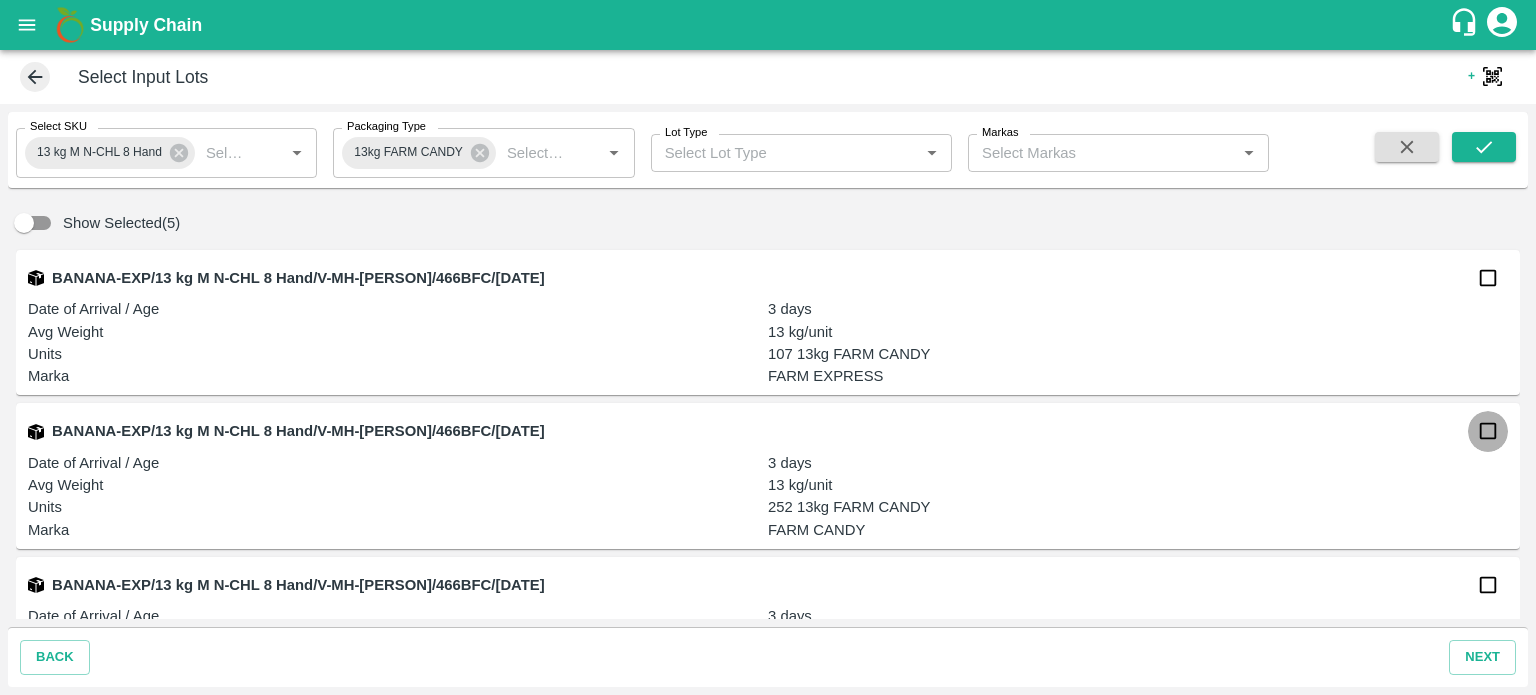 click at bounding box center (1488, 431) 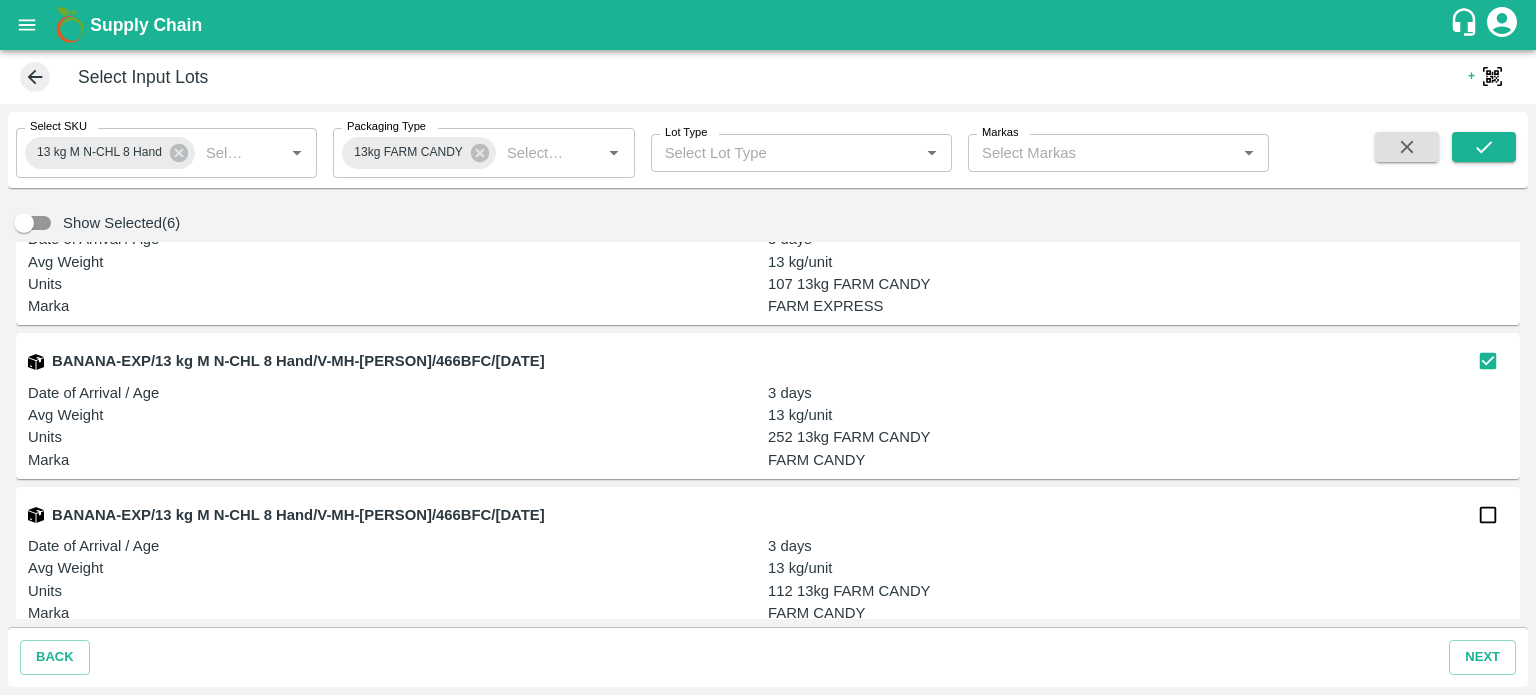 scroll, scrollTop: 72, scrollLeft: 0, axis: vertical 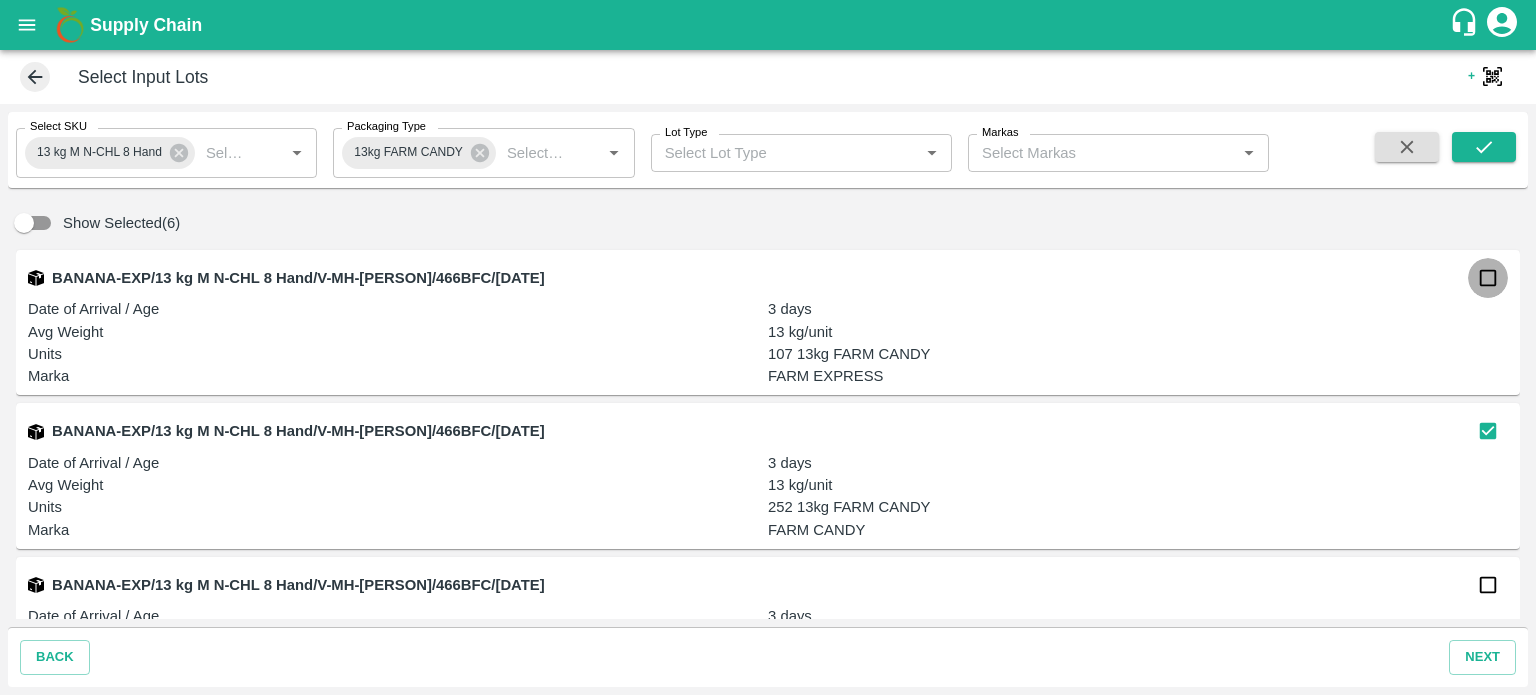 click at bounding box center (1488, 278) 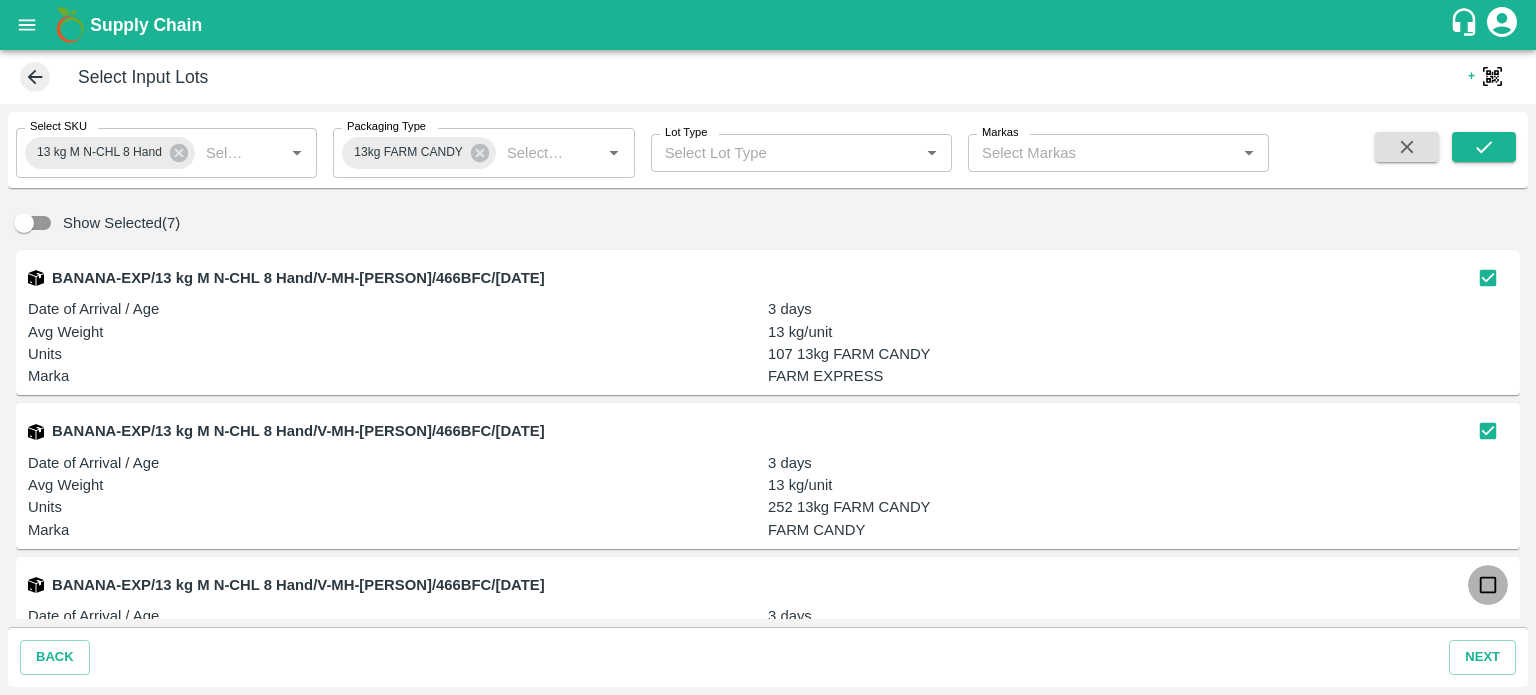 click at bounding box center (1488, 585) 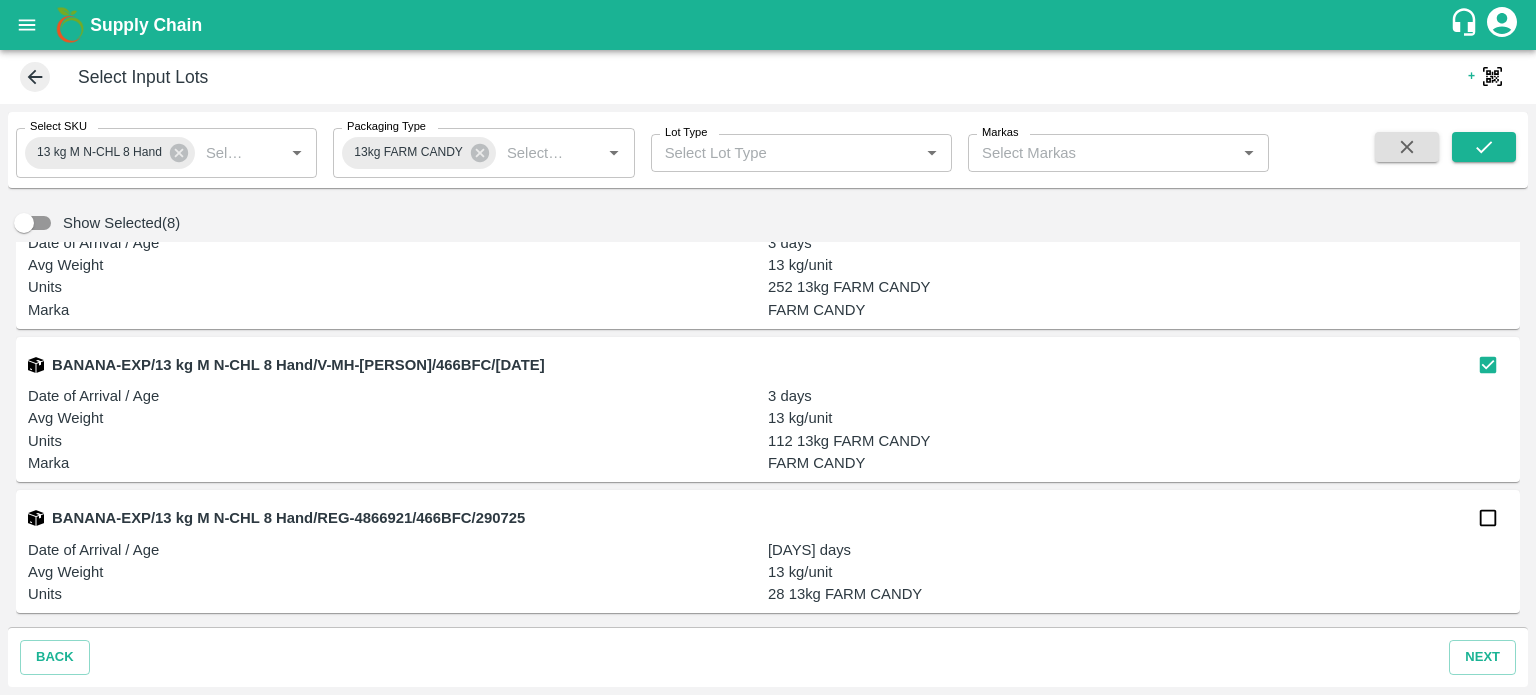 scroll, scrollTop: 0, scrollLeft: 0, axis: both 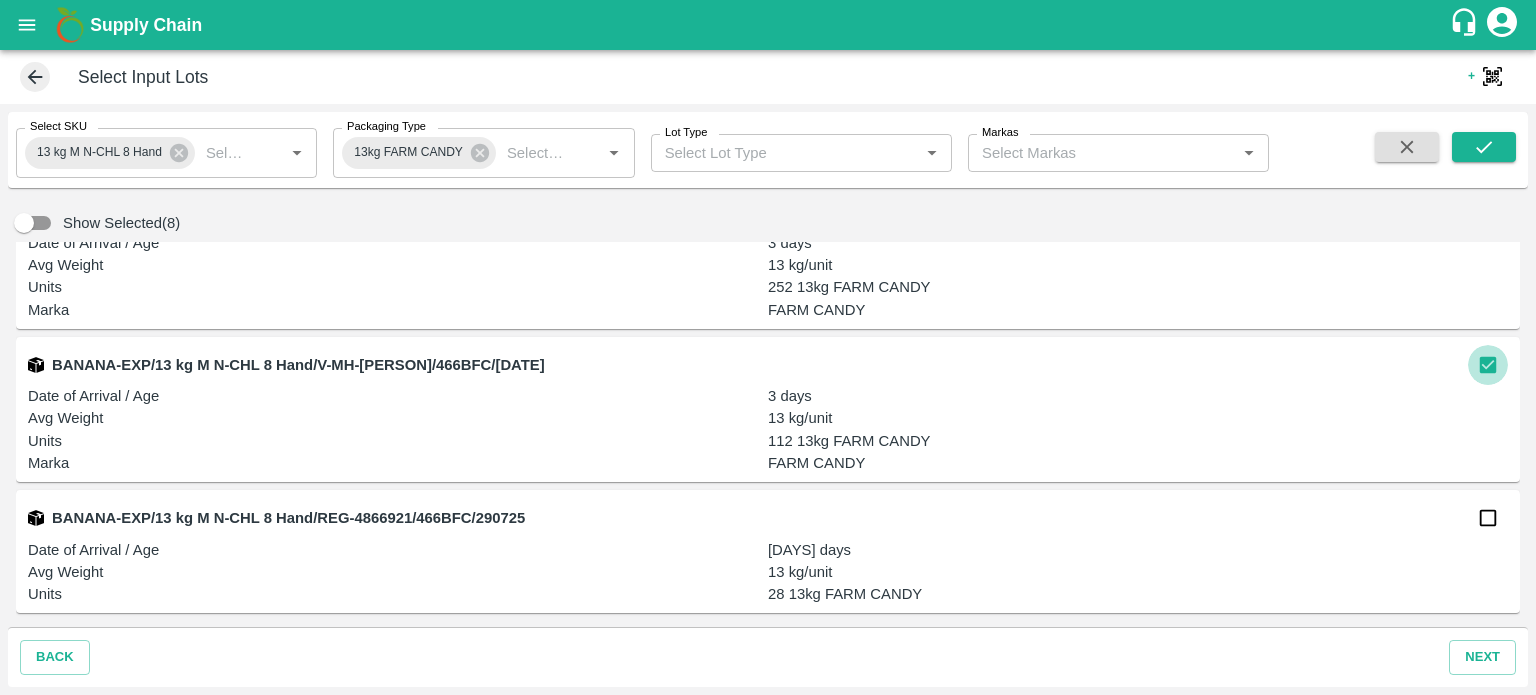 click at bounding box center (1488, 365) 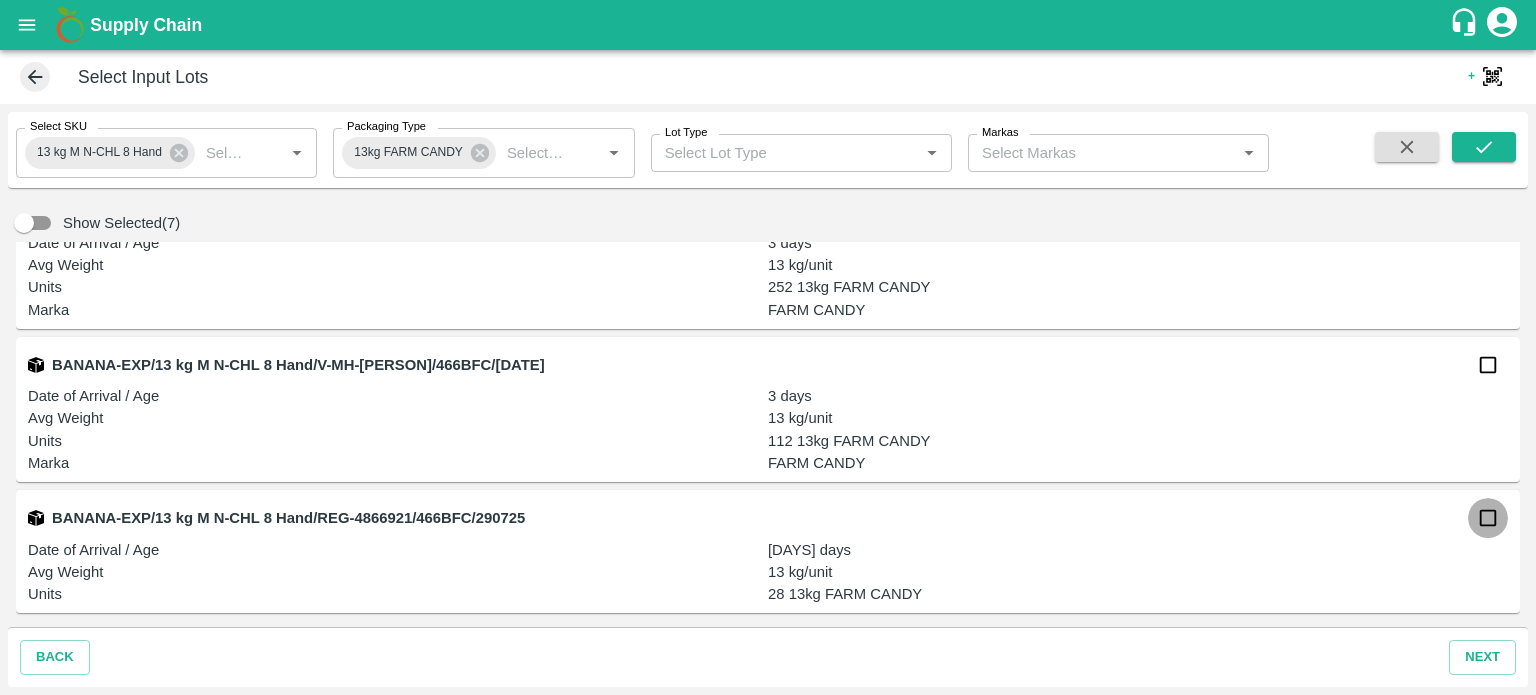 click at bounding box center (1488, 518) 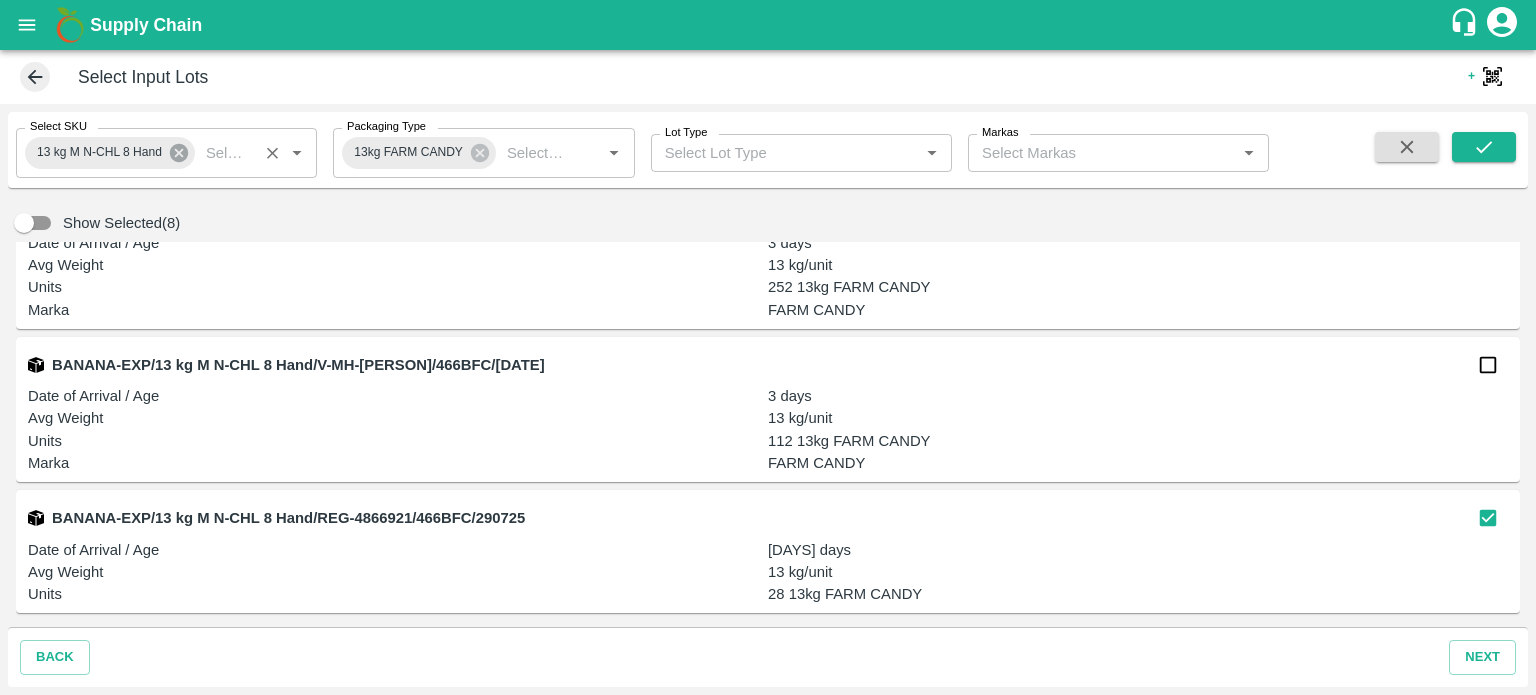 click 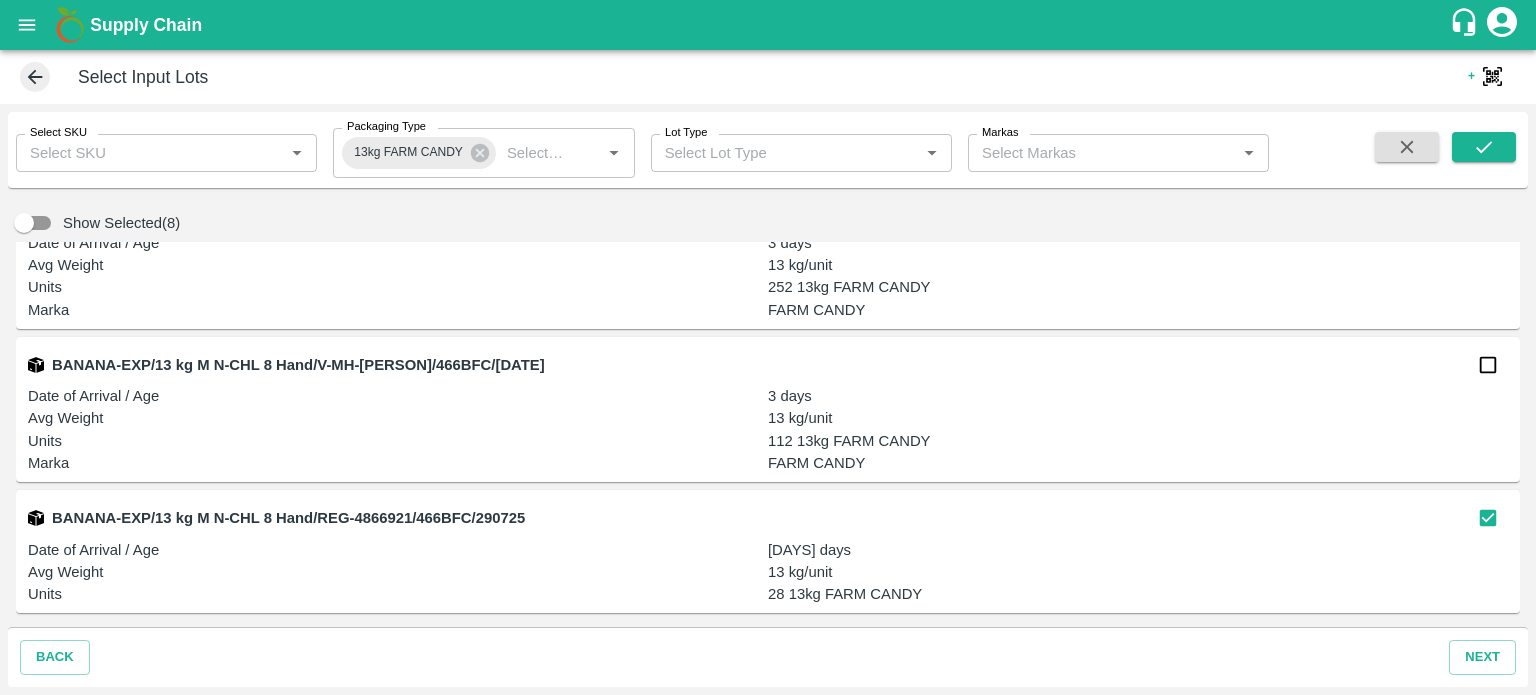 click on "Select SKU" at bounding box center (150, 153) 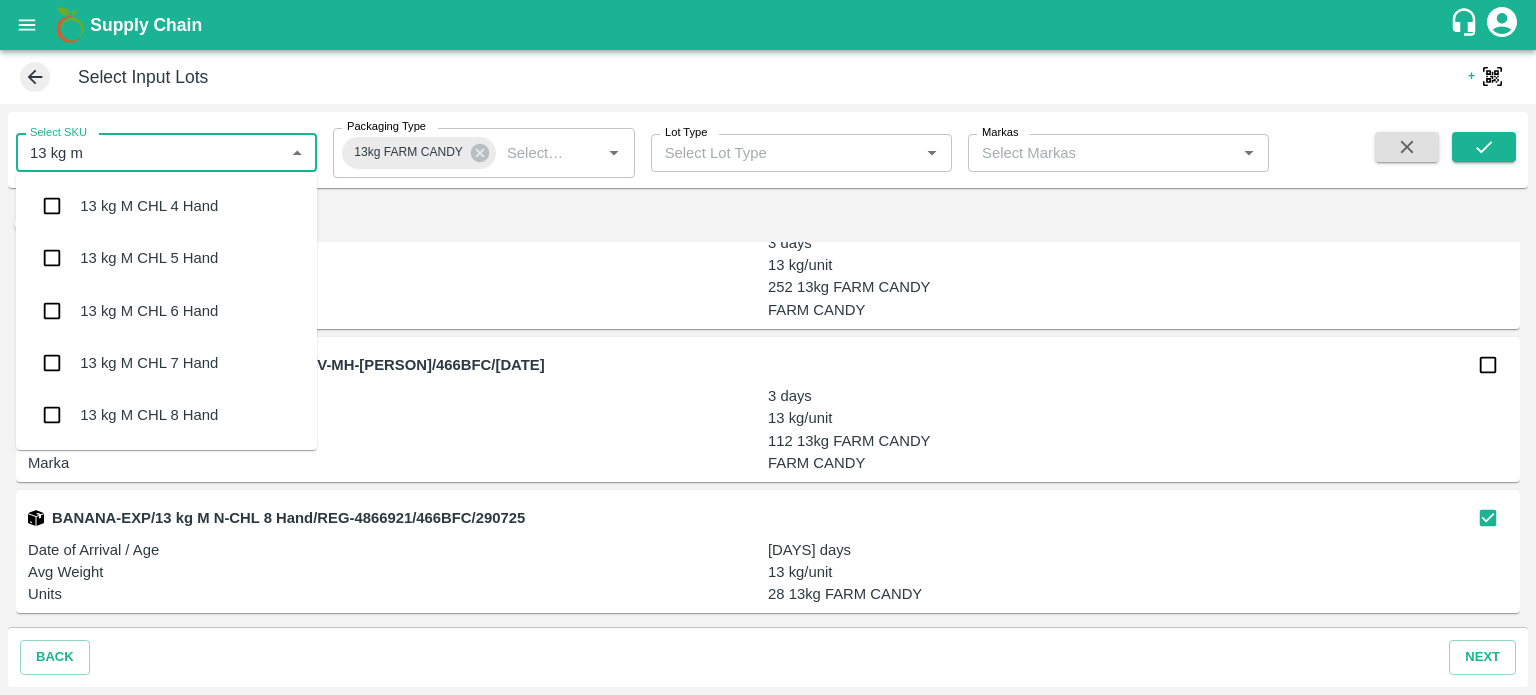 type on "13 kg m n" 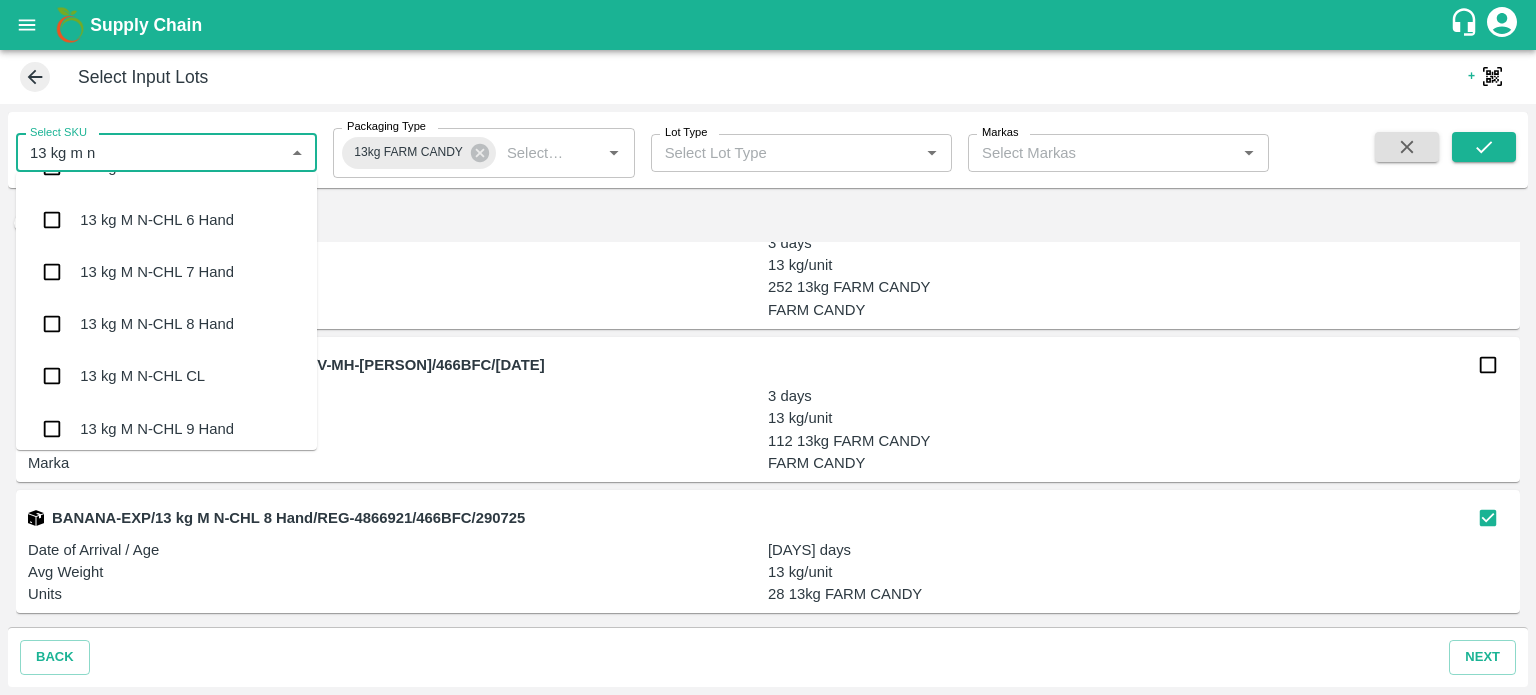 scroll, scrollTop: 103, scrollLeft: 0, axis: vertical 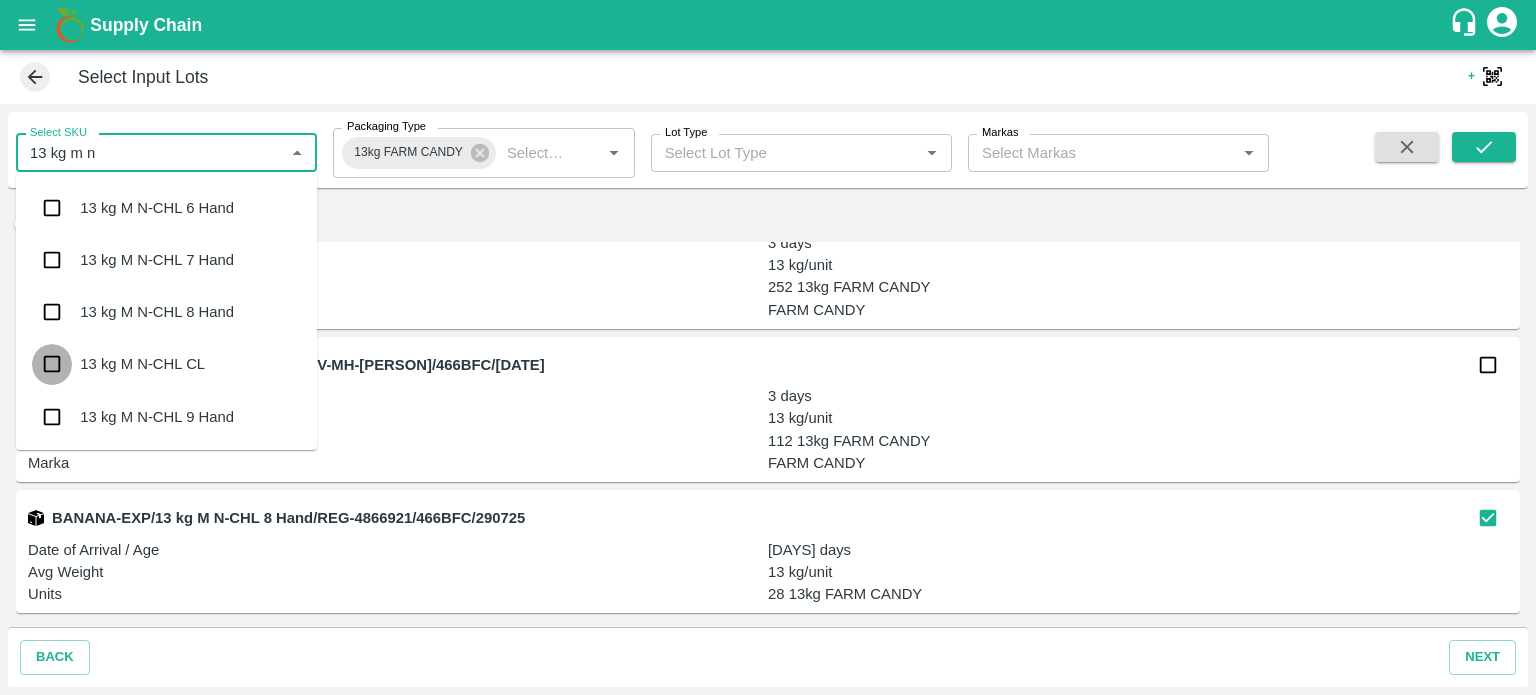 click at bounding box center [52, 364] 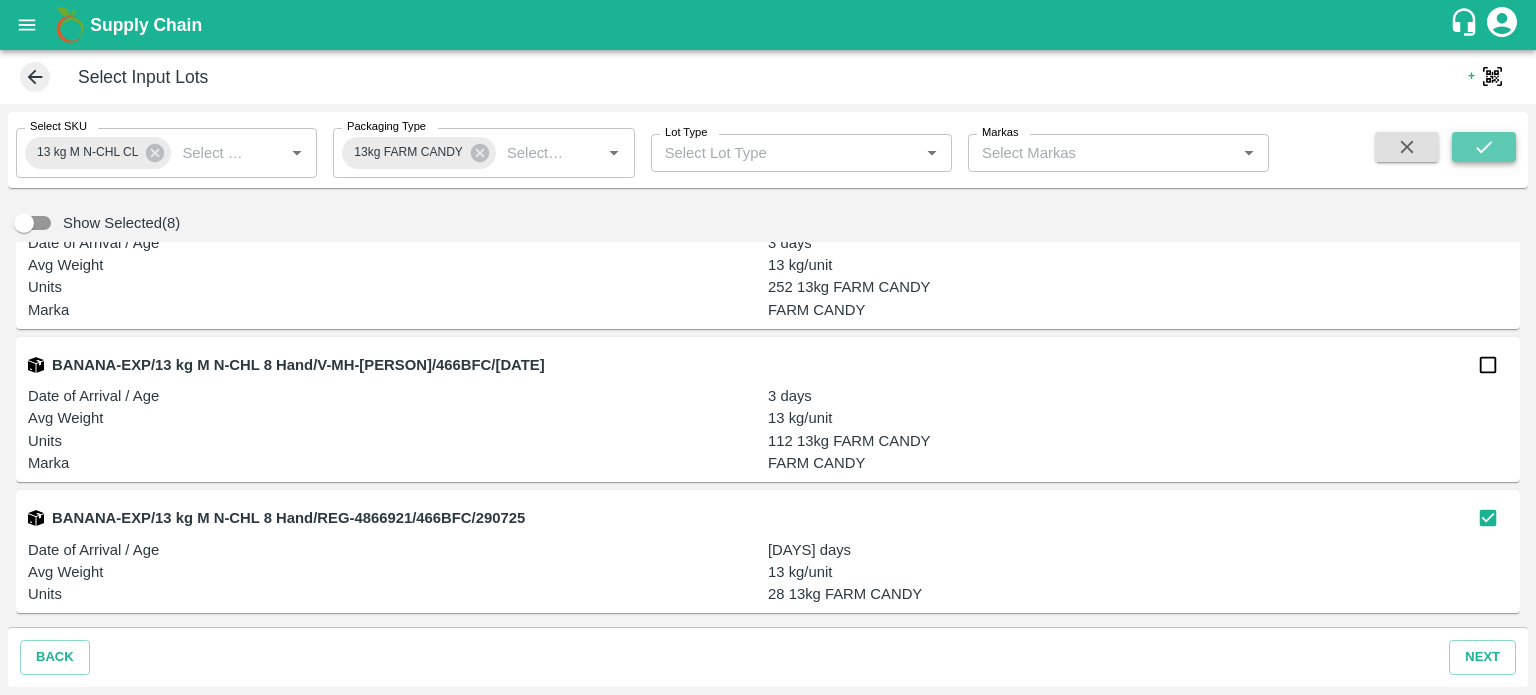 click 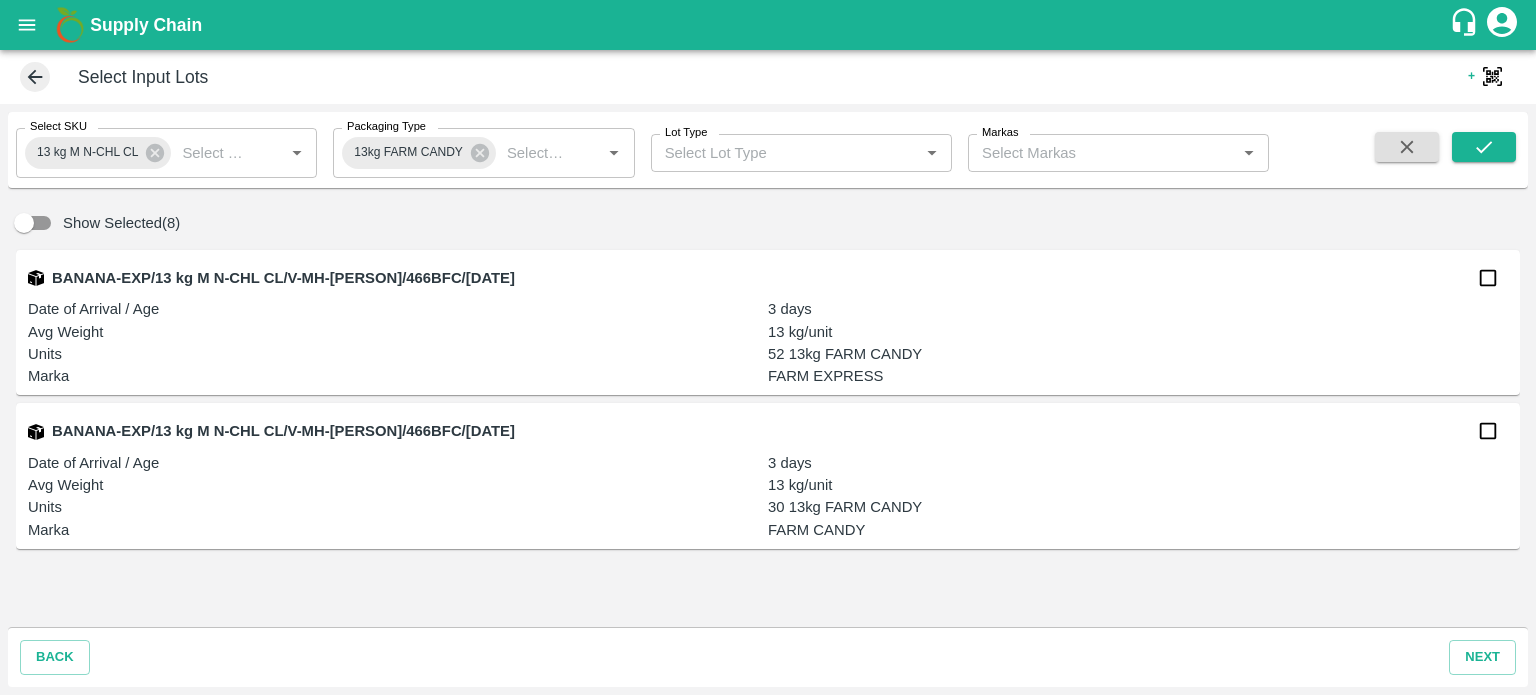 scroll, scrollTop: 0, scrollLeft: 0, axis: both 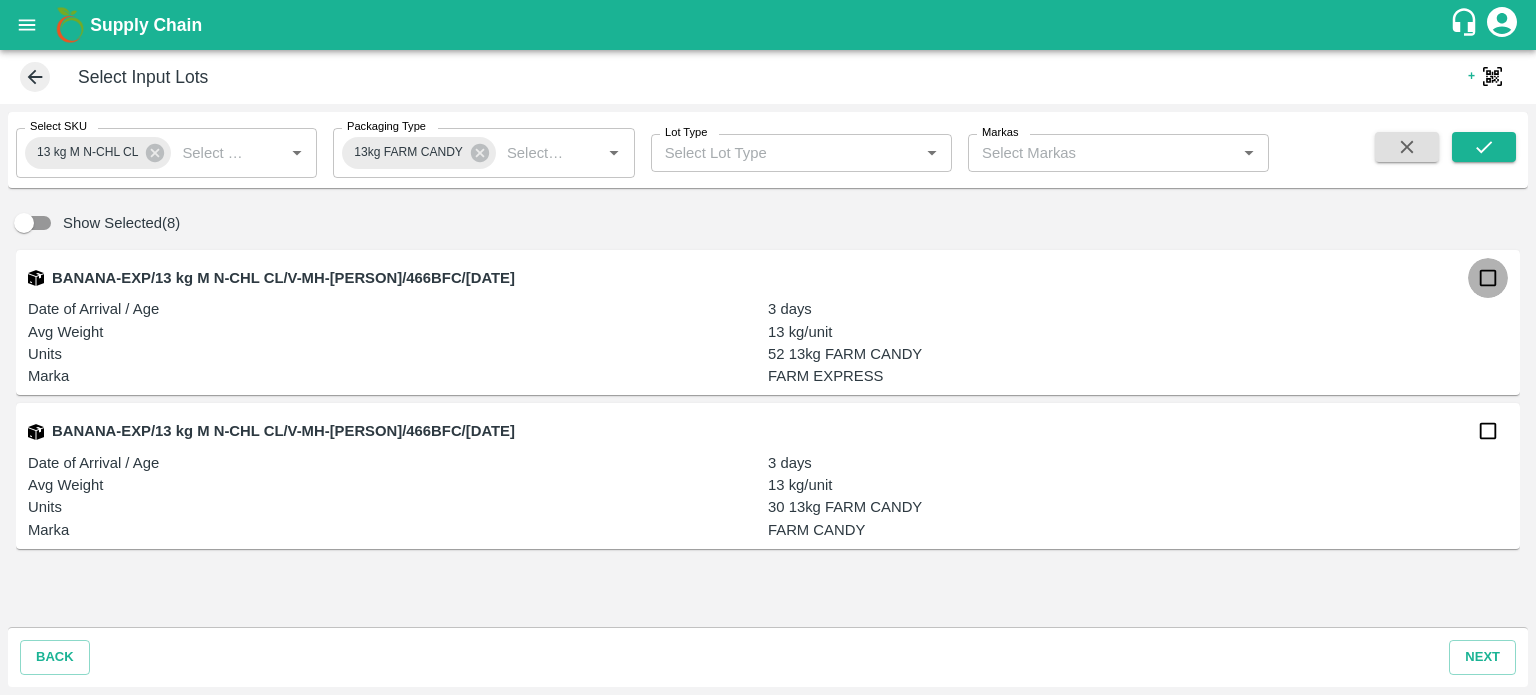 click at bounding box center (1488, 278) 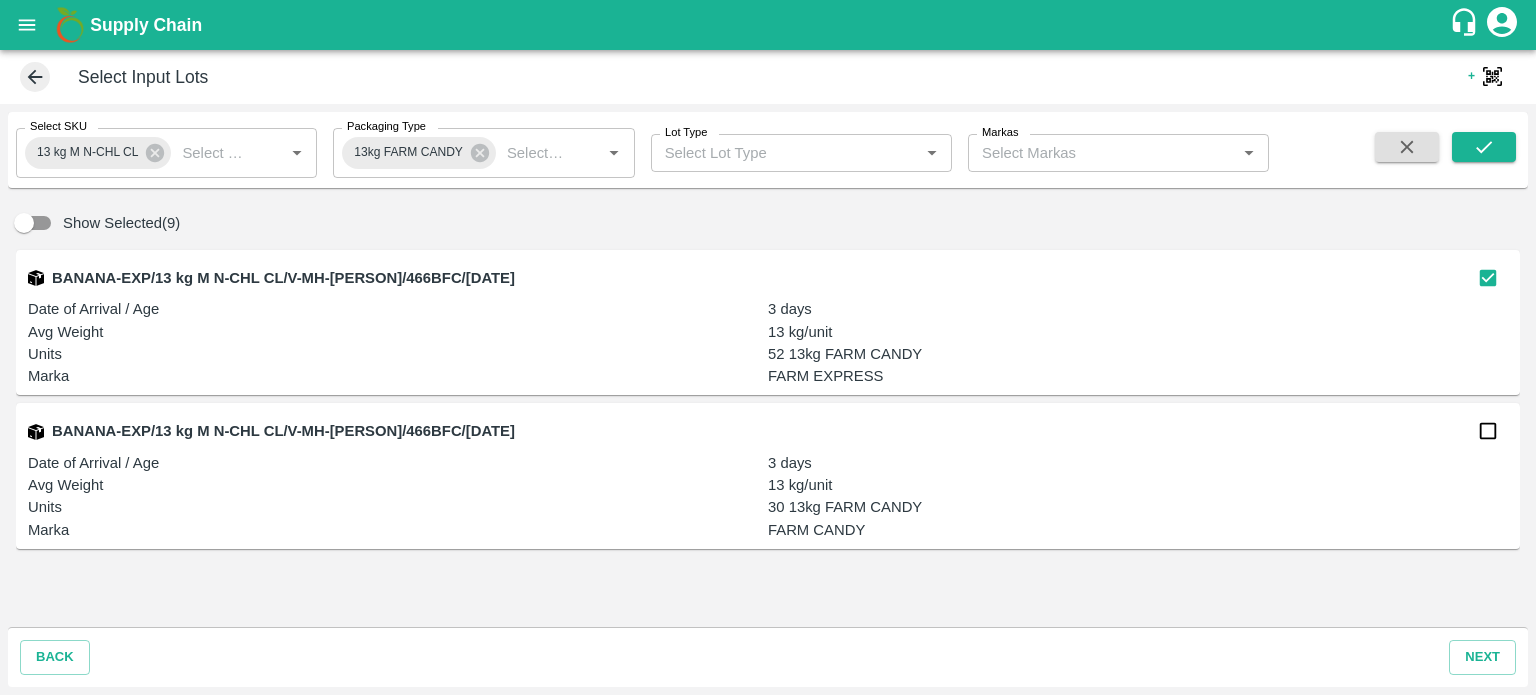 click at bounding box center [1488, 431] 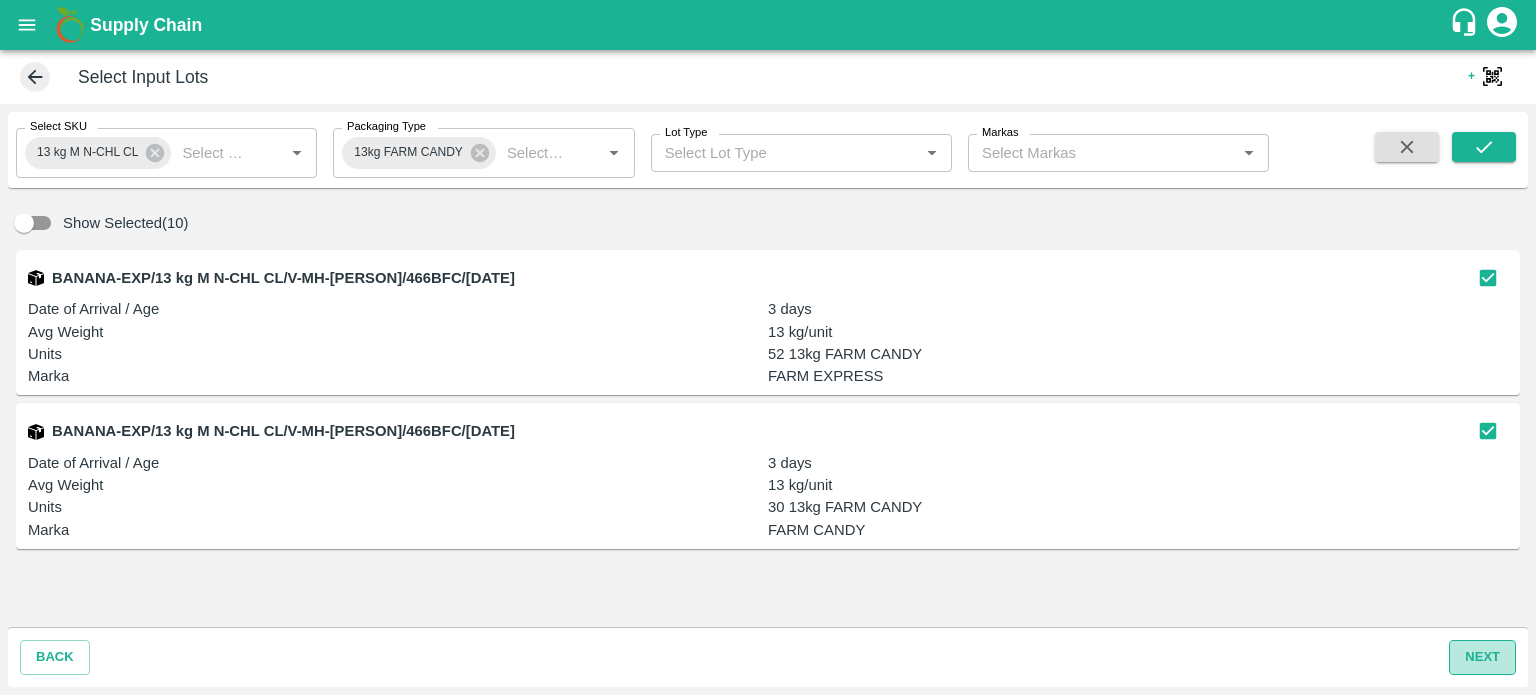 click on "next" at bounding box center [1482, 657] 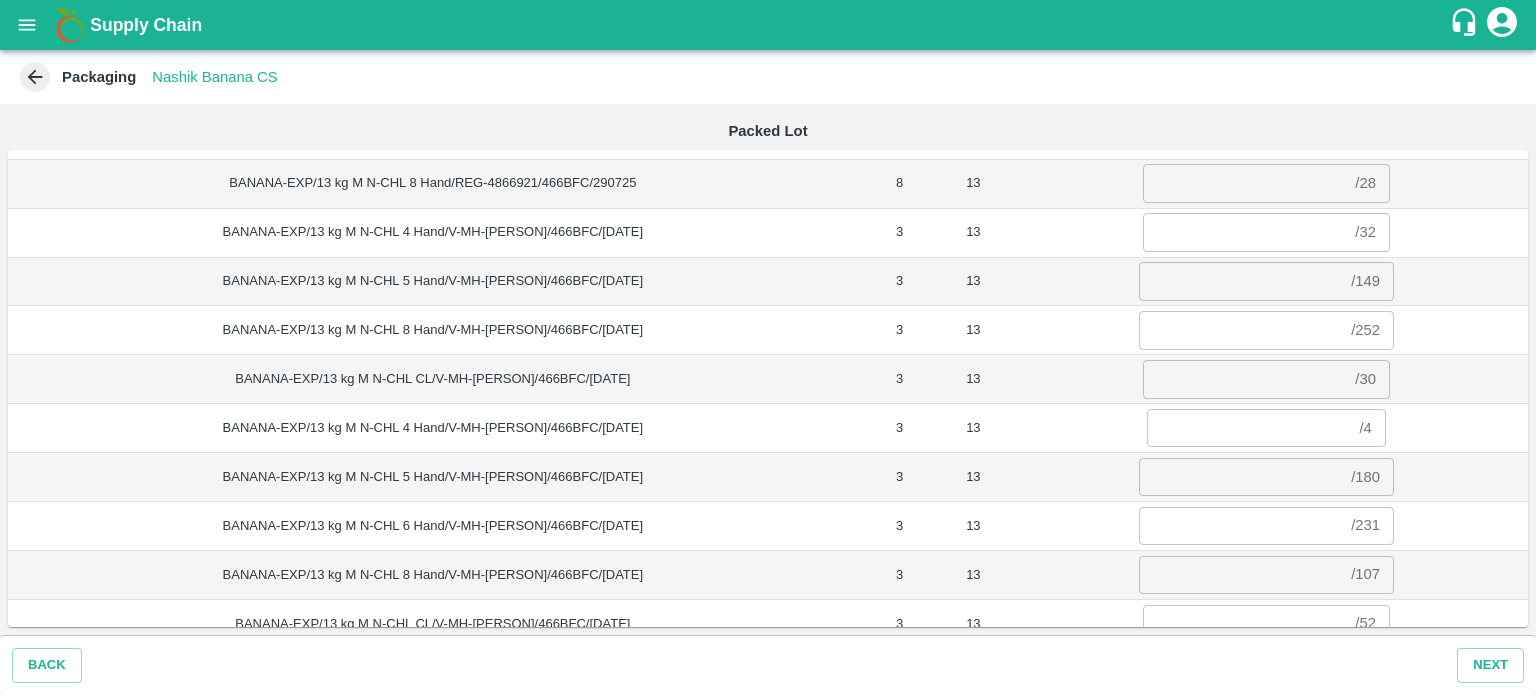 scroll, scrollTop: 50, scrollLeft: 0, axis: vertical 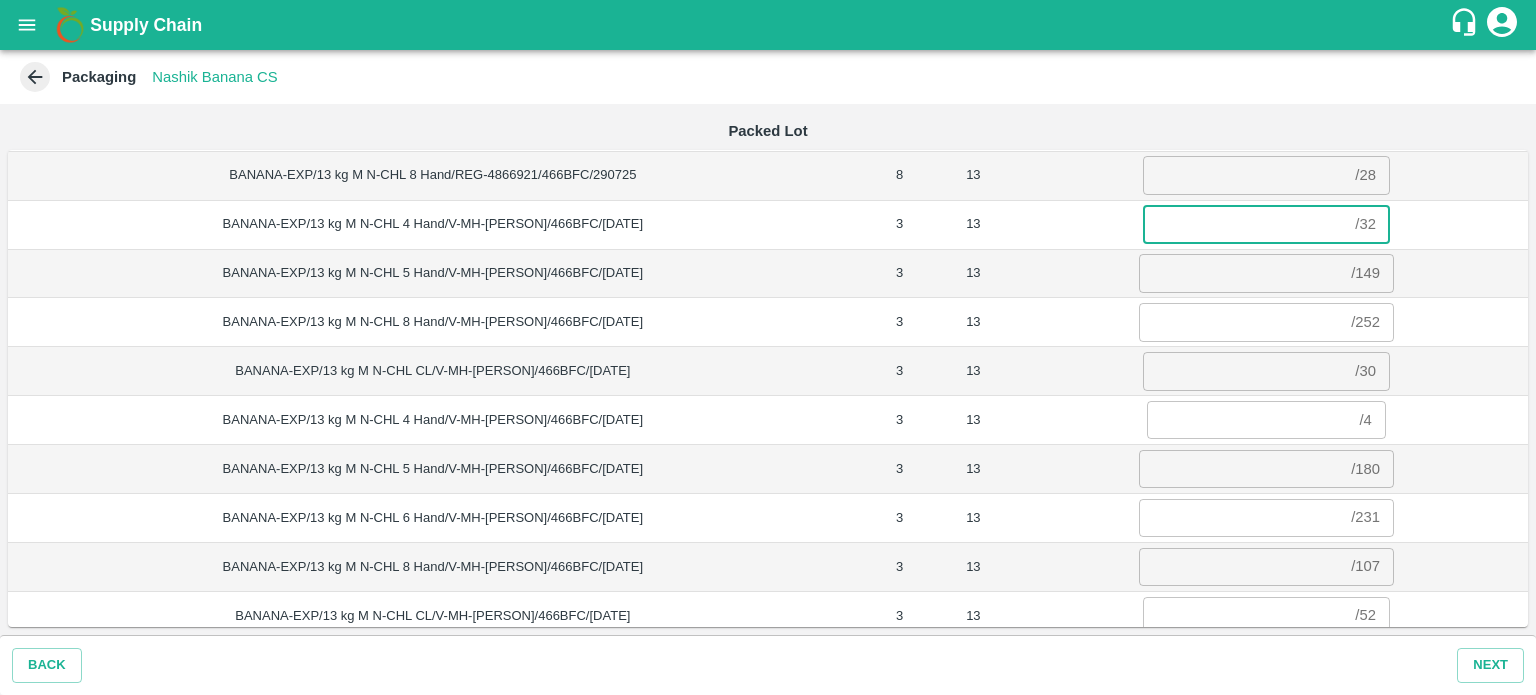 click at bounding box center [1245, 224] 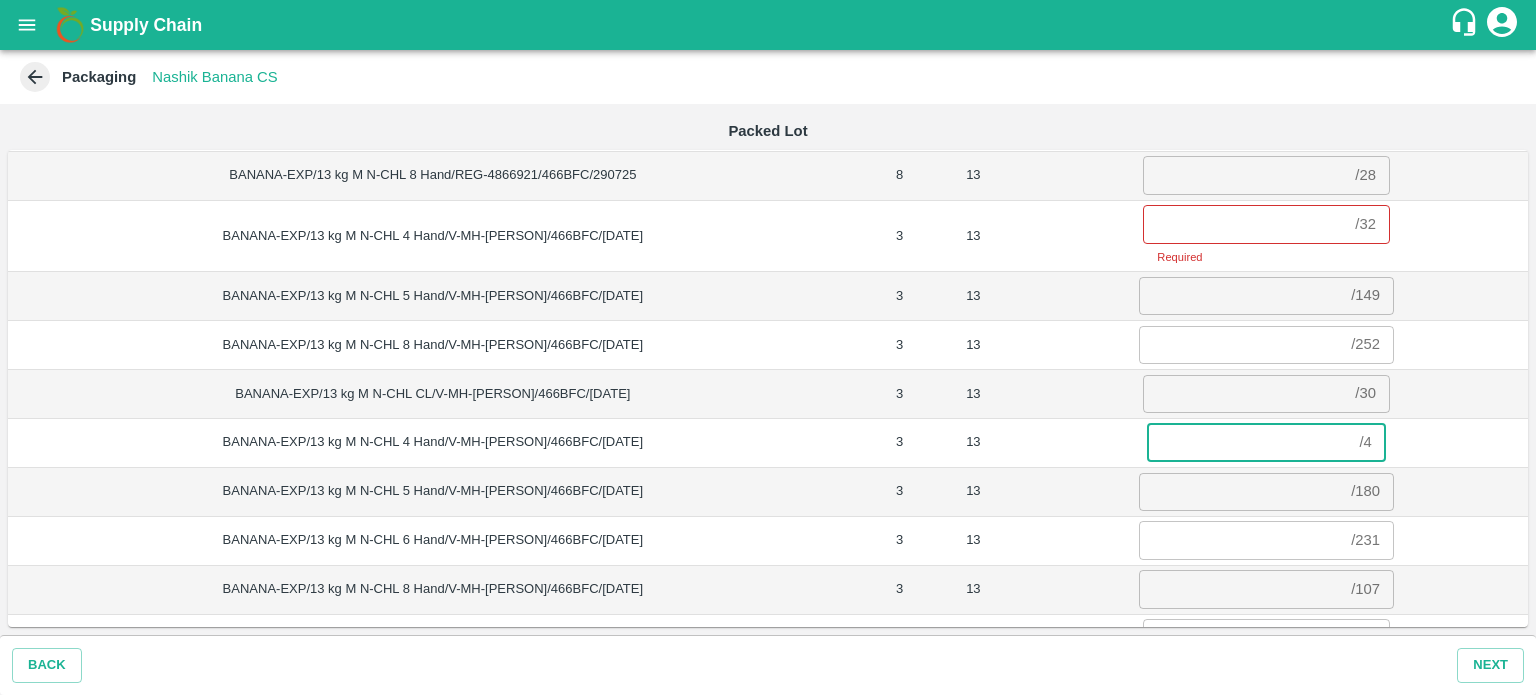 click on "/ 4 ​" at bounding box center (1266, 442) 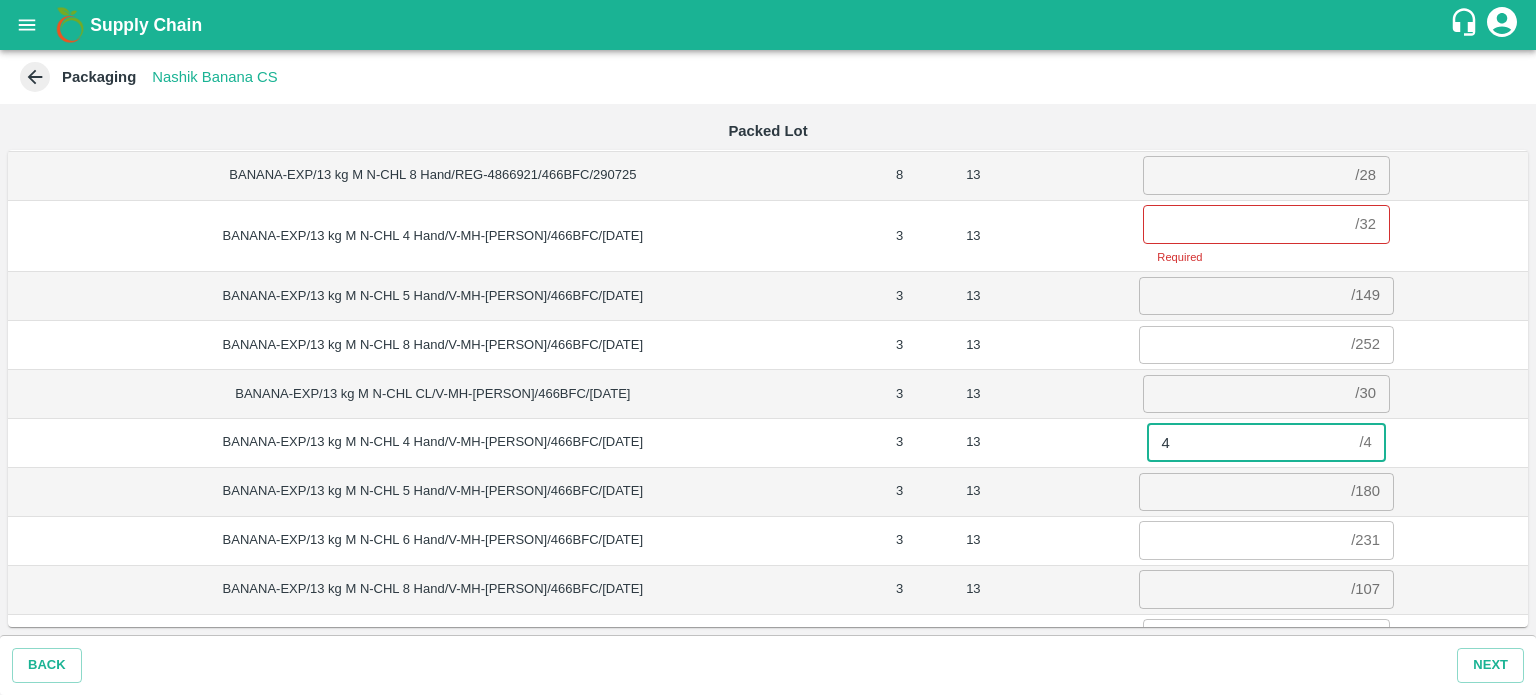 type on "4" 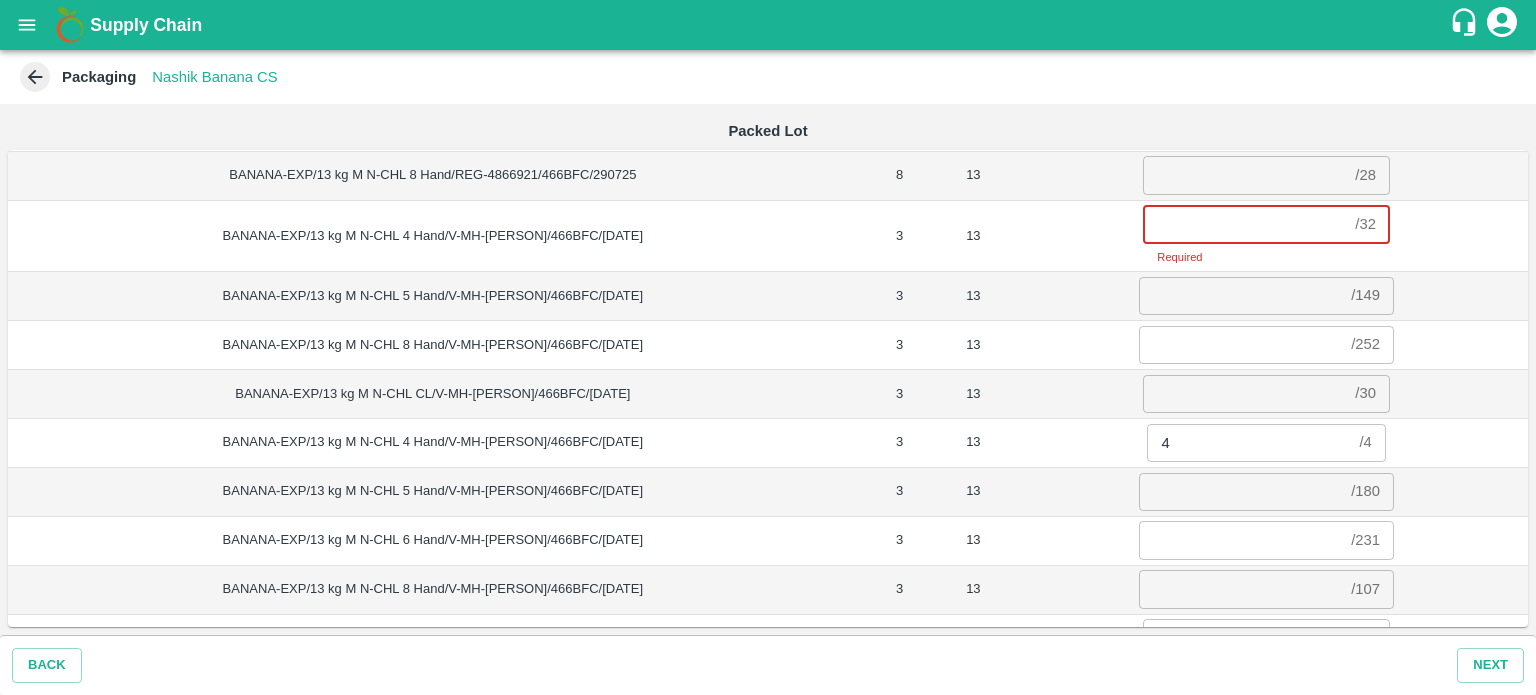 click at bounding box center (1245, 224) 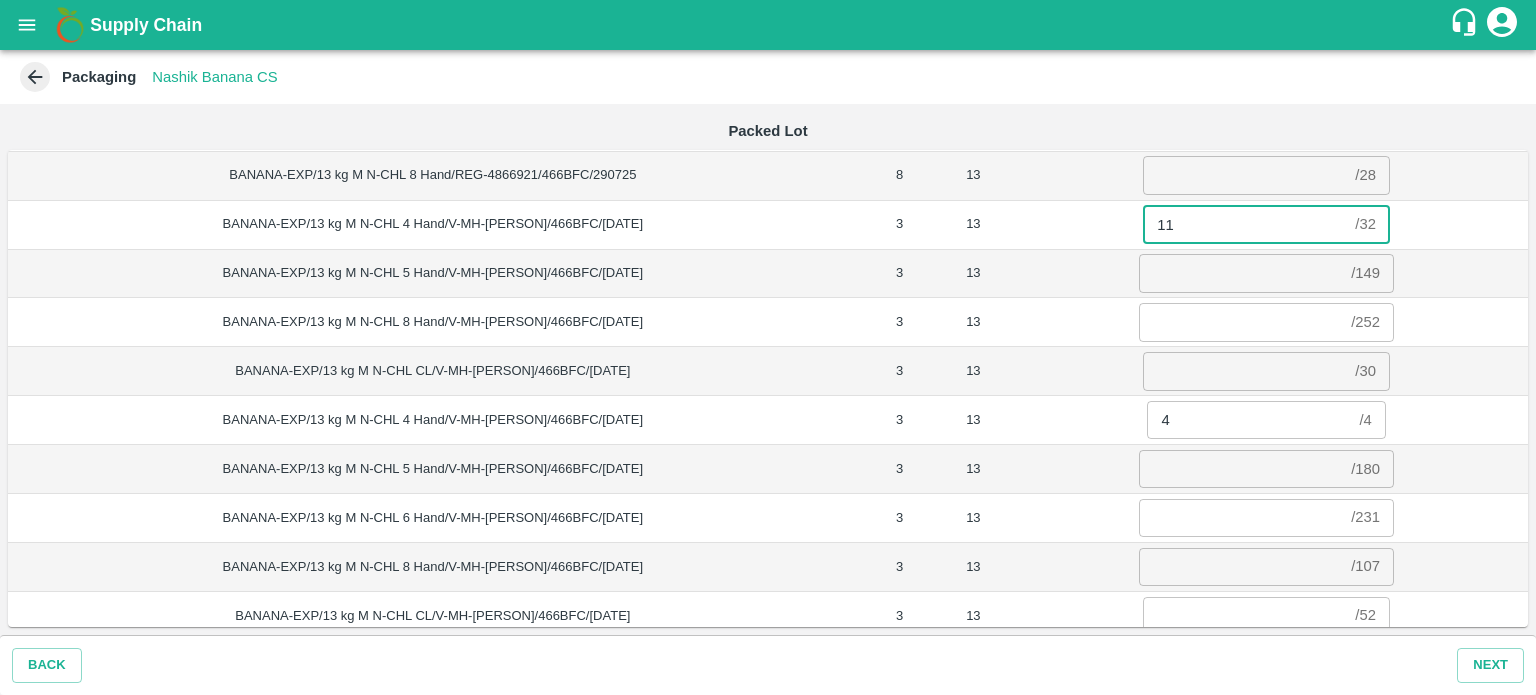 scroll, scrollTop: 71, scrollLeft: 0, axis: vertical 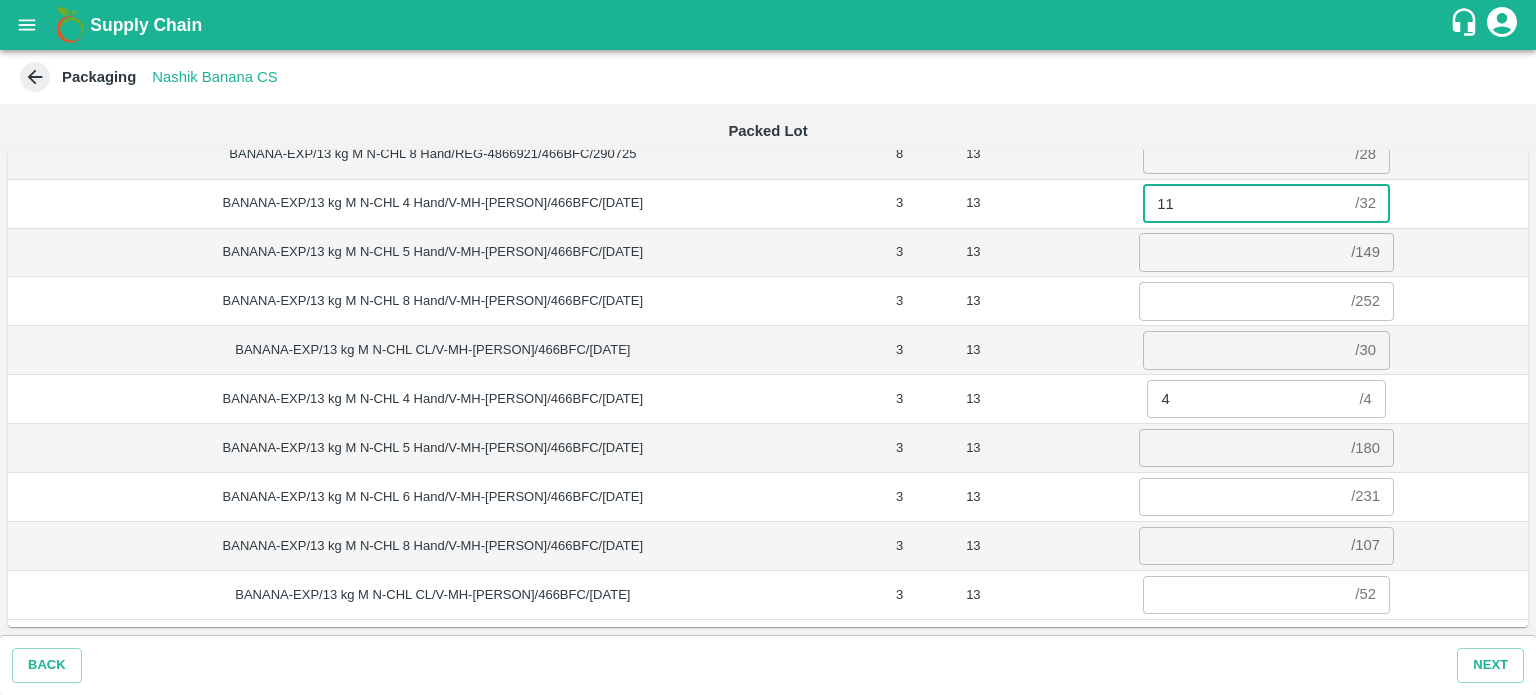 type on "11" 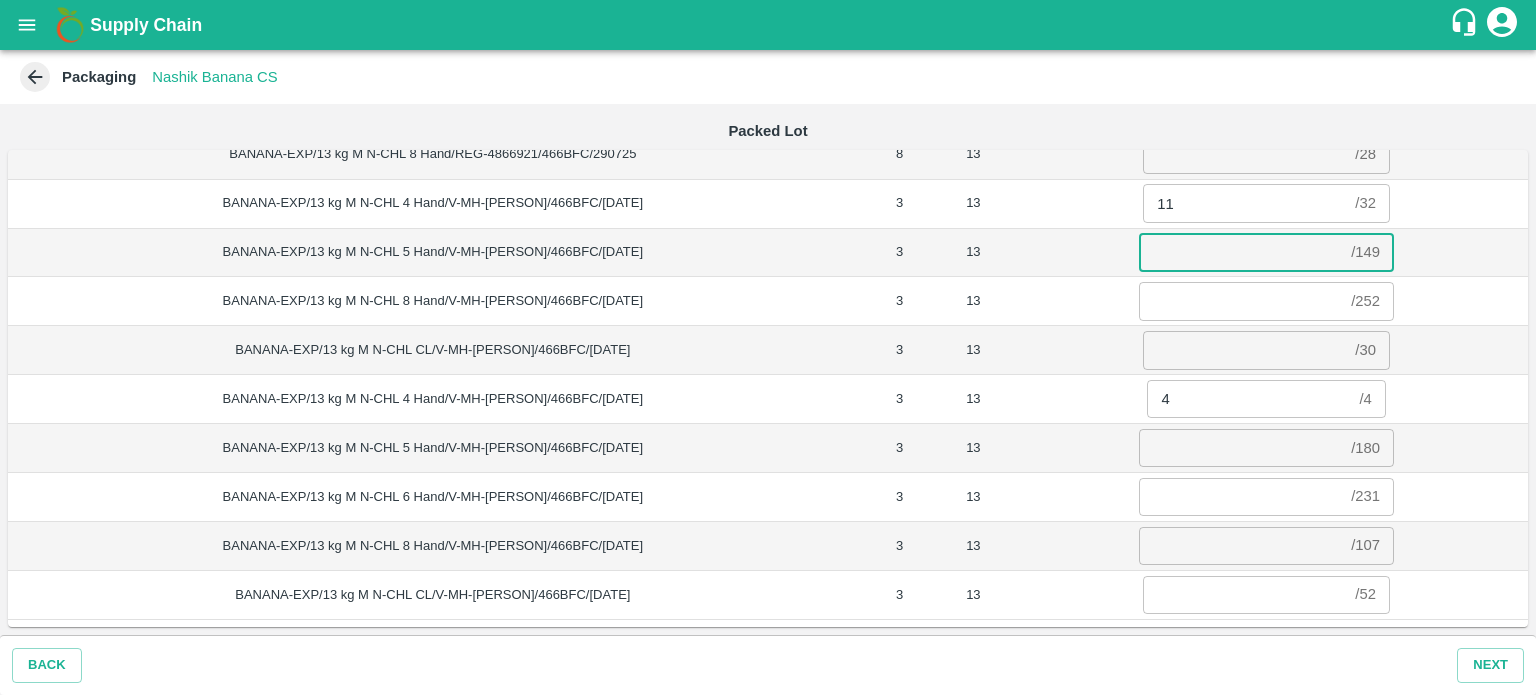 click at bounding box center (1241, 252) 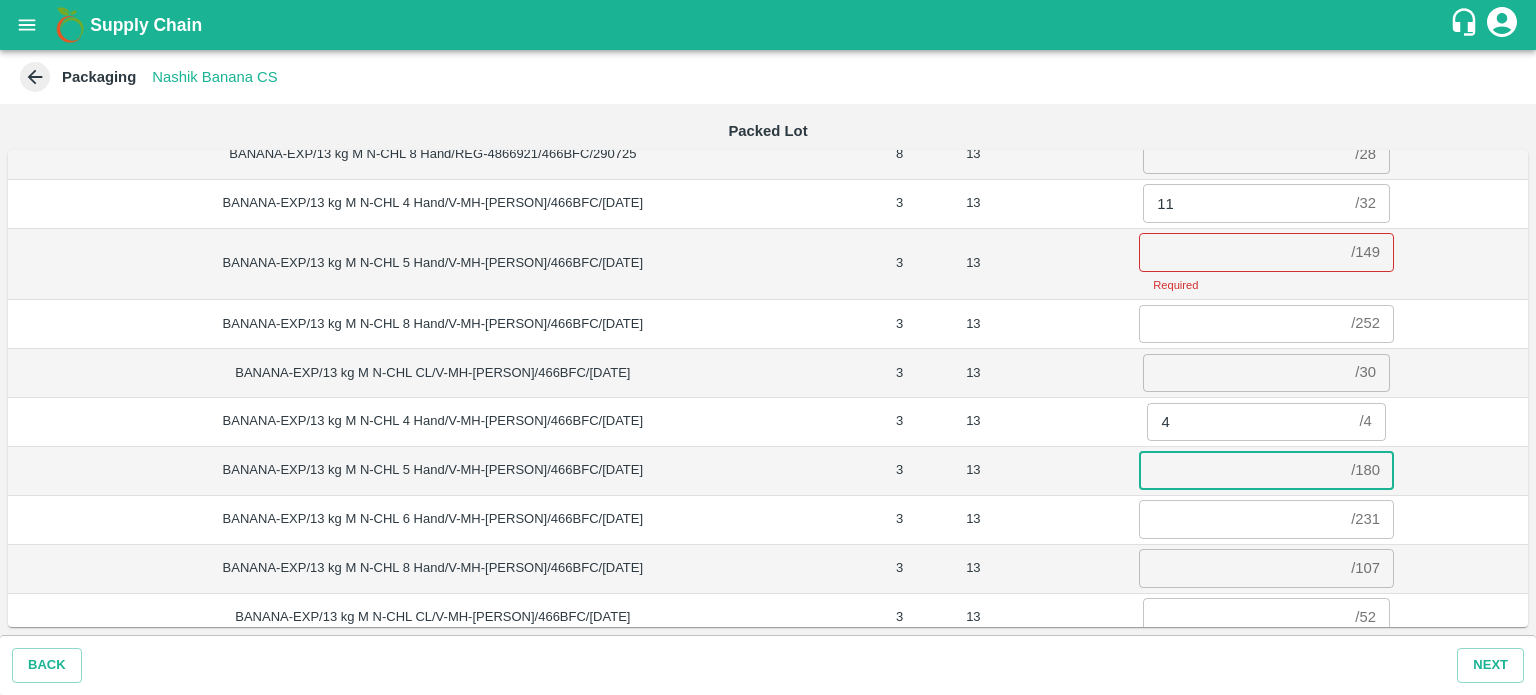 click at bounding box center (1241, 471) 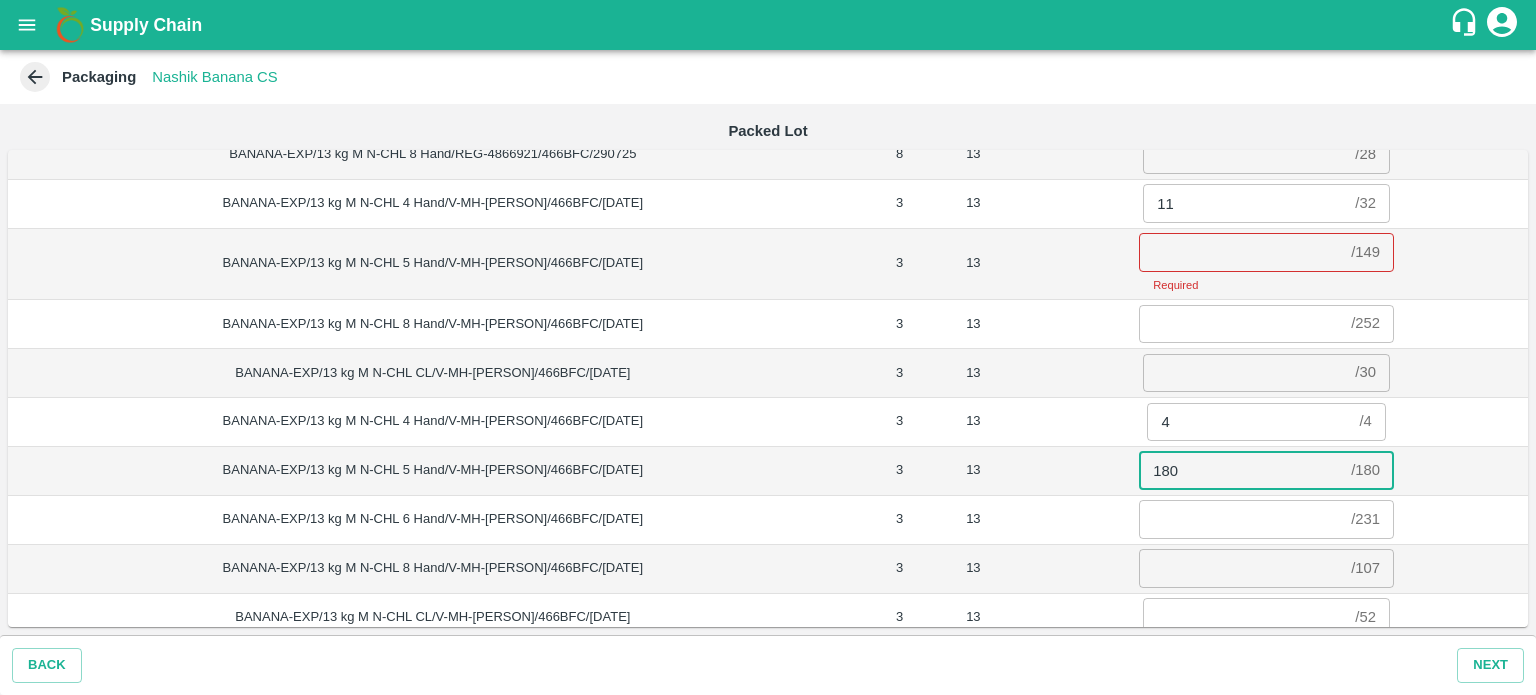 type on "180" 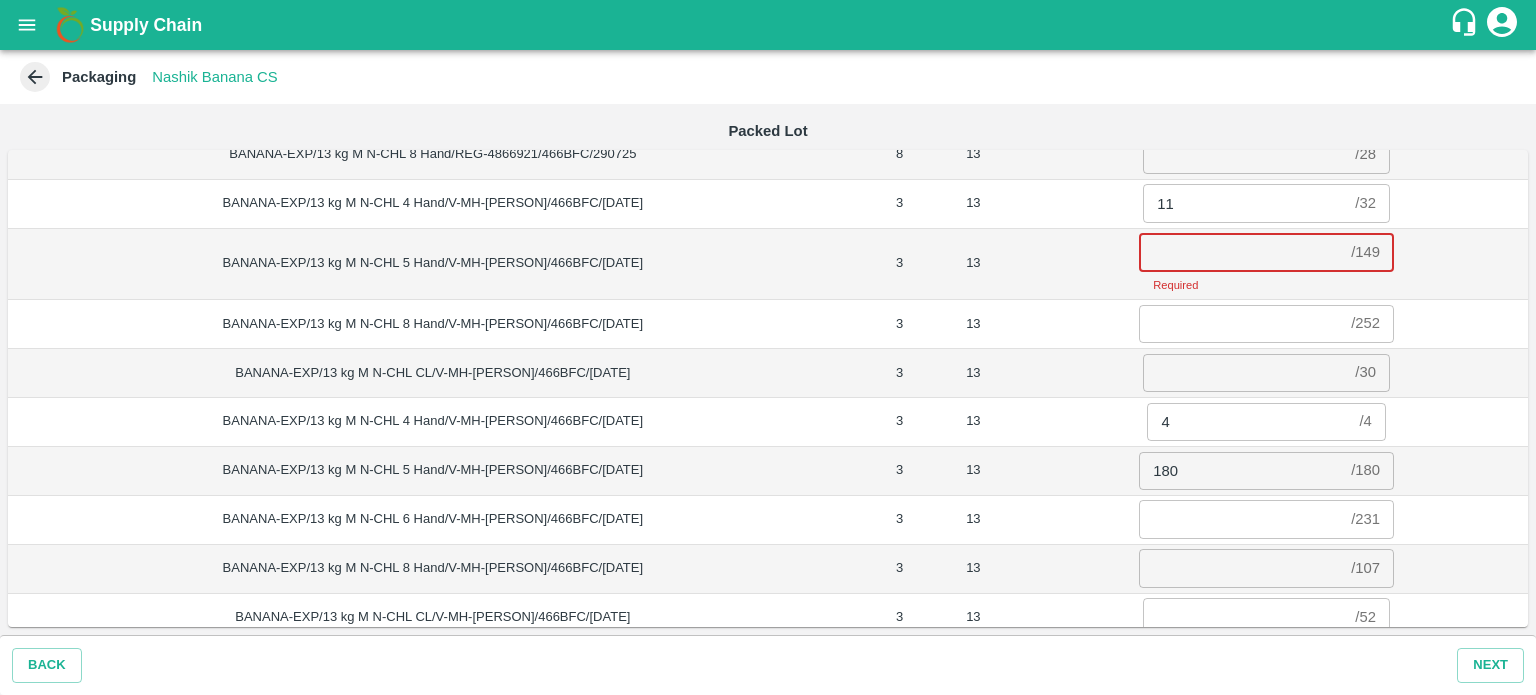 click at bounding box center (1241, 252) 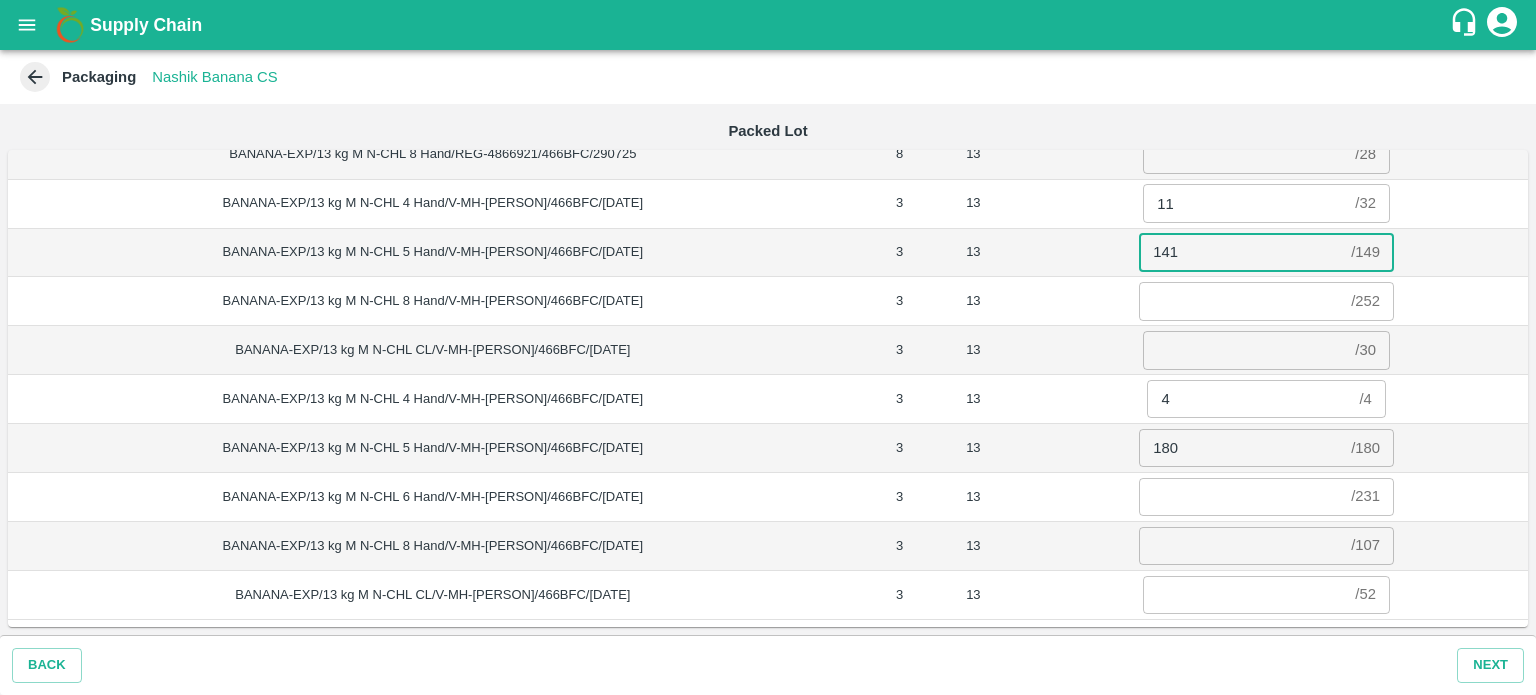 type on "141" 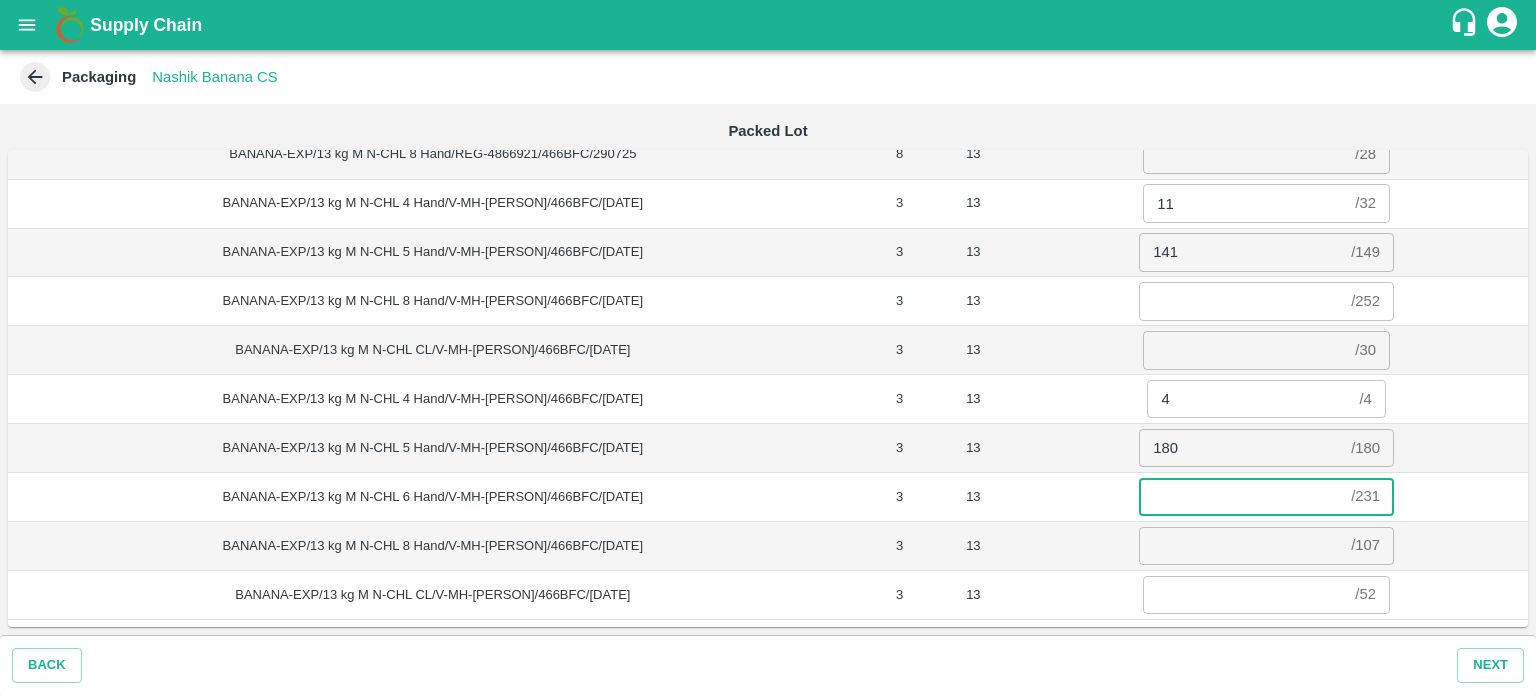 click at bounding box center (1241, 497) 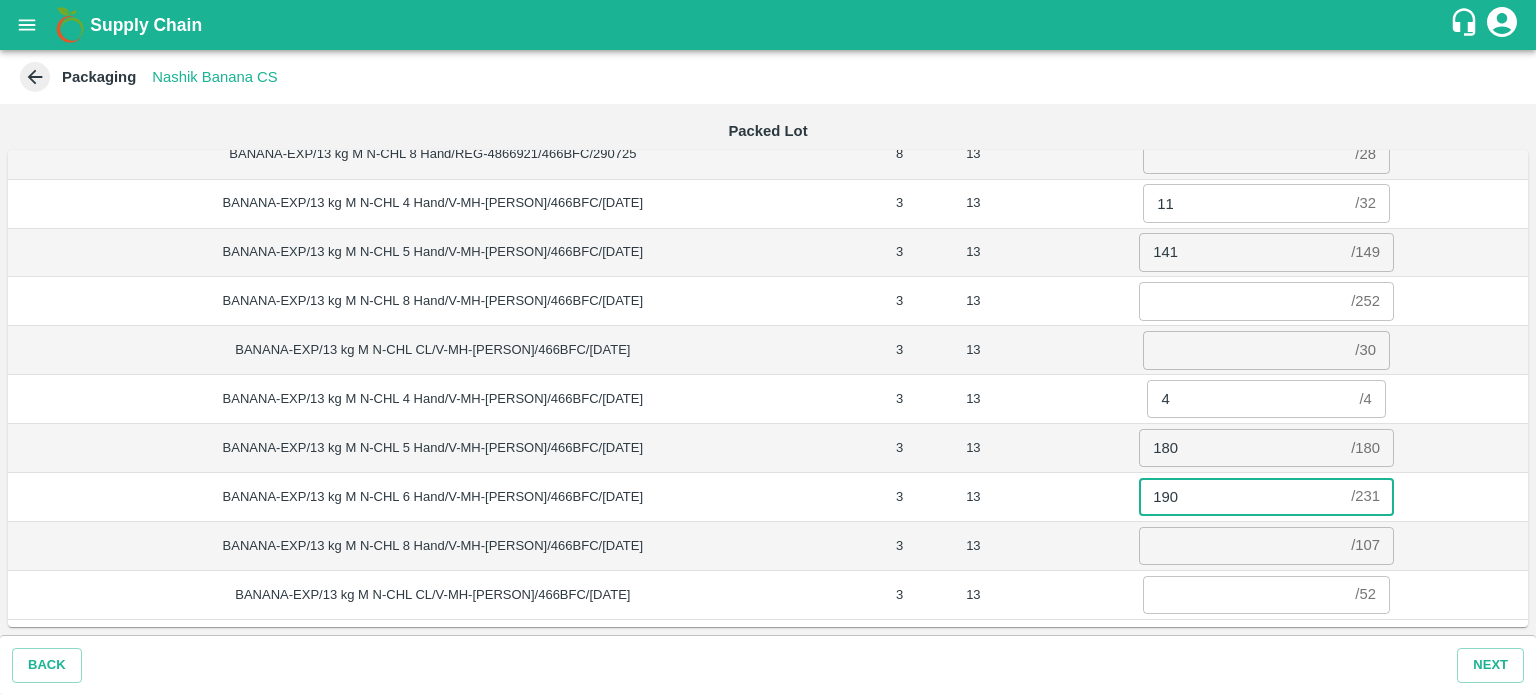 type on "190" 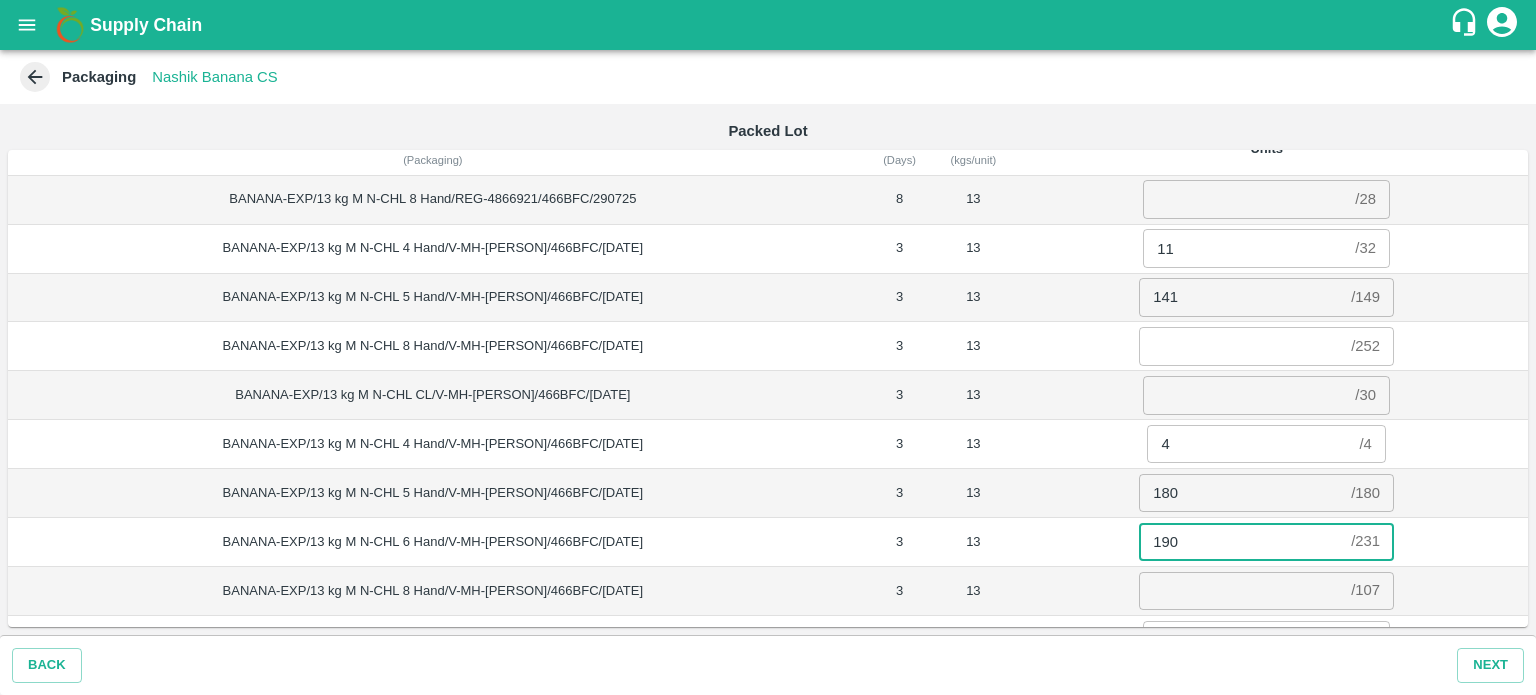 scroll, scrollTop: 0, scrollLeft: 0, axis: both 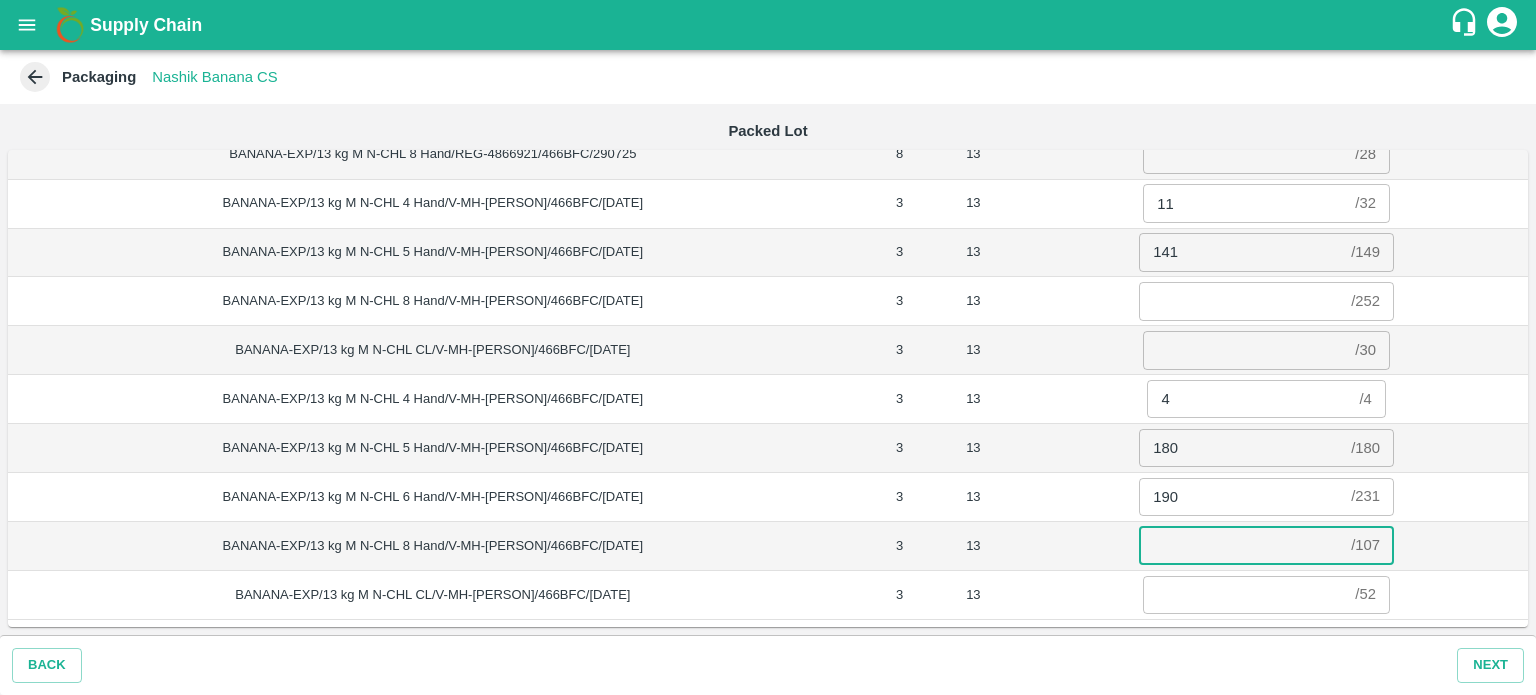 click at bounding box center [1241, 546] 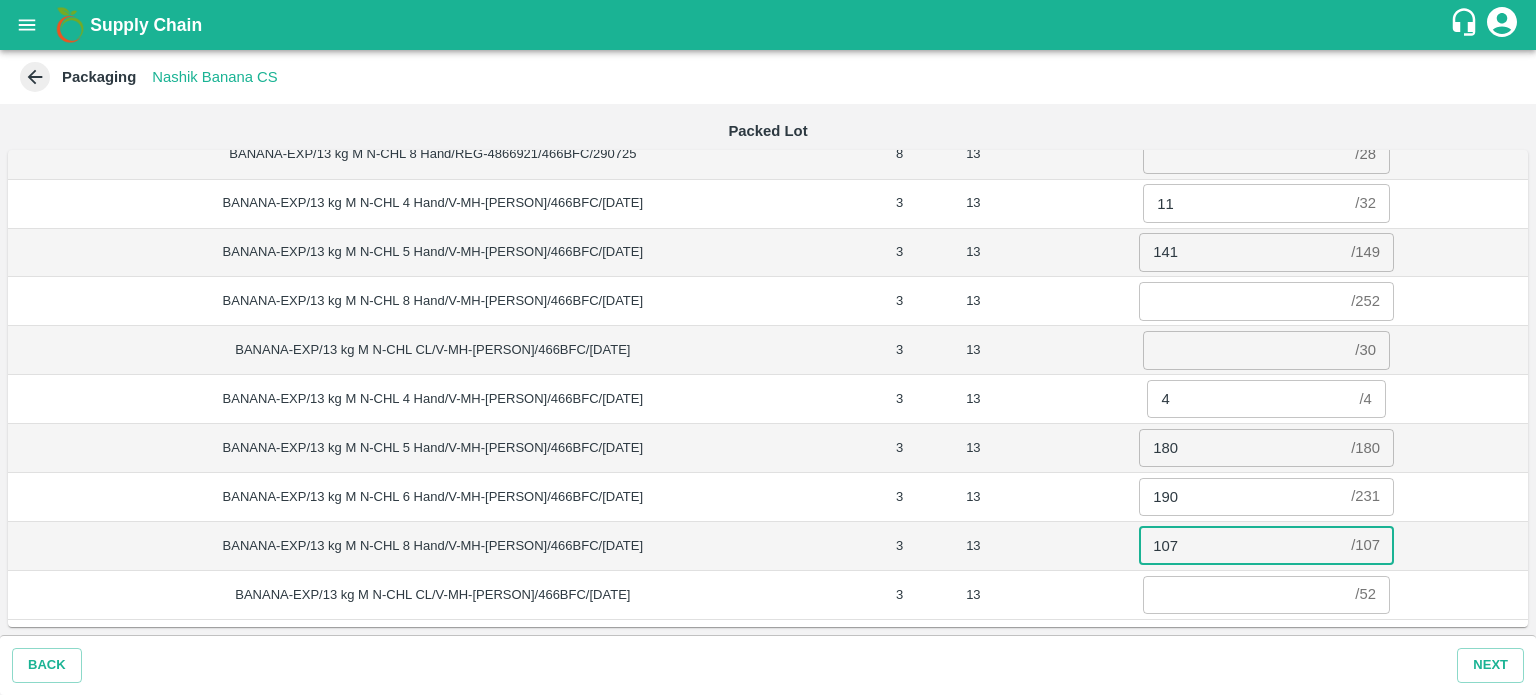 type on "107" 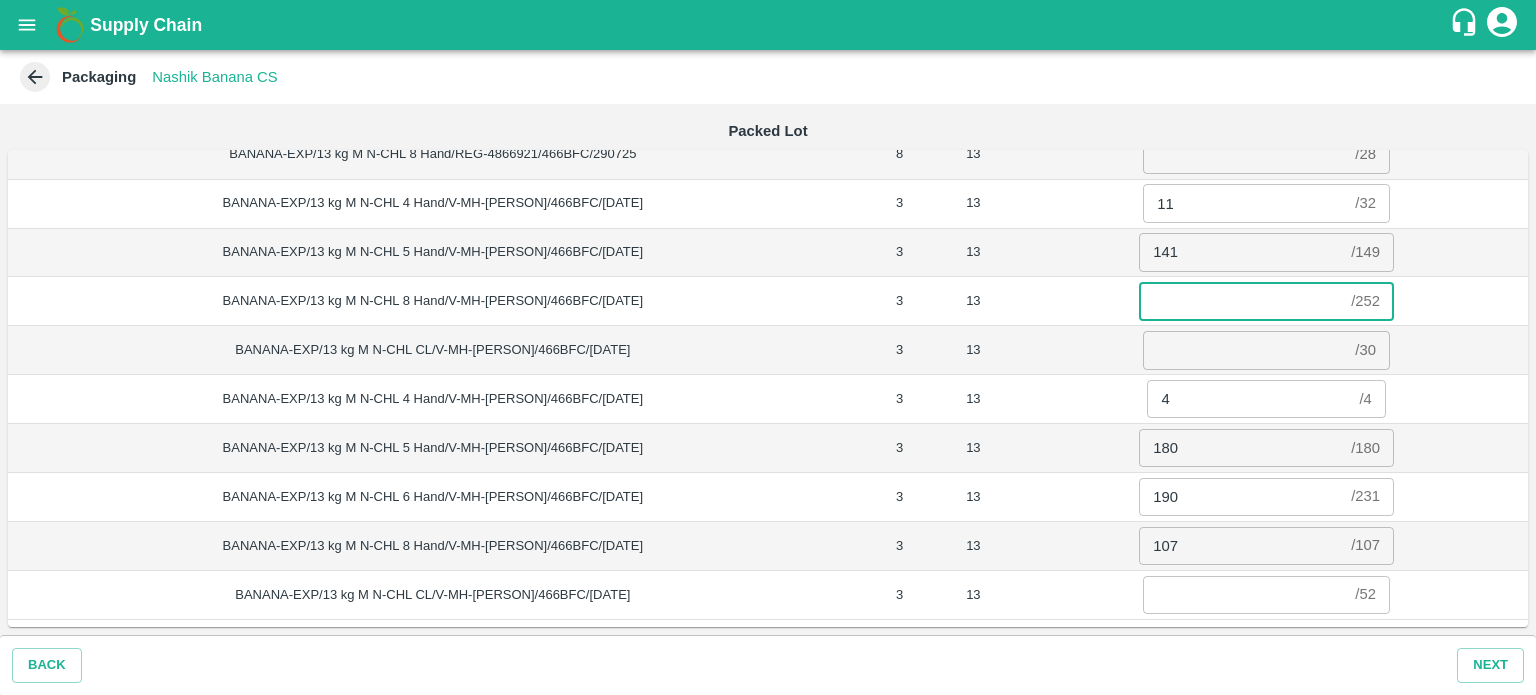 click at bounding box center [1241, 301] 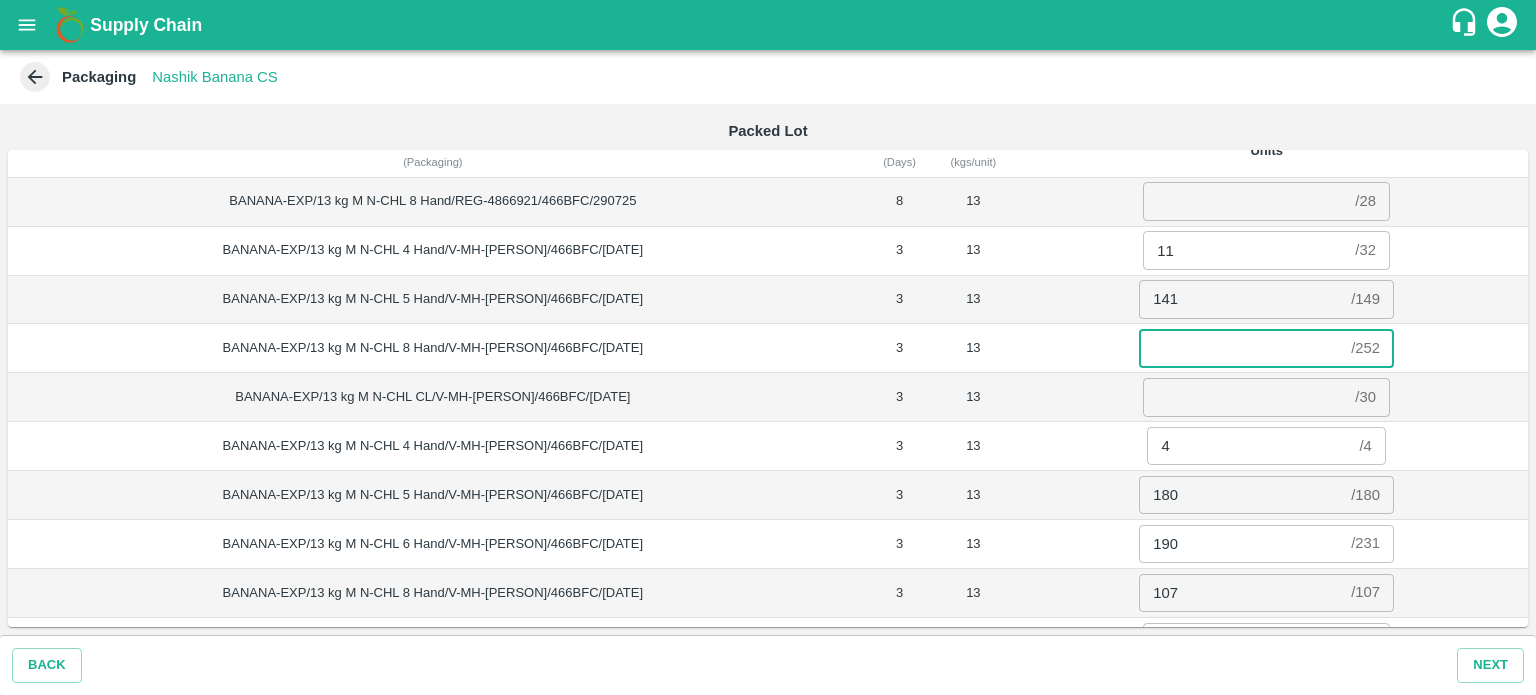 scroll, scrollTop: 36, scrollLeft: 0, axis: vertical 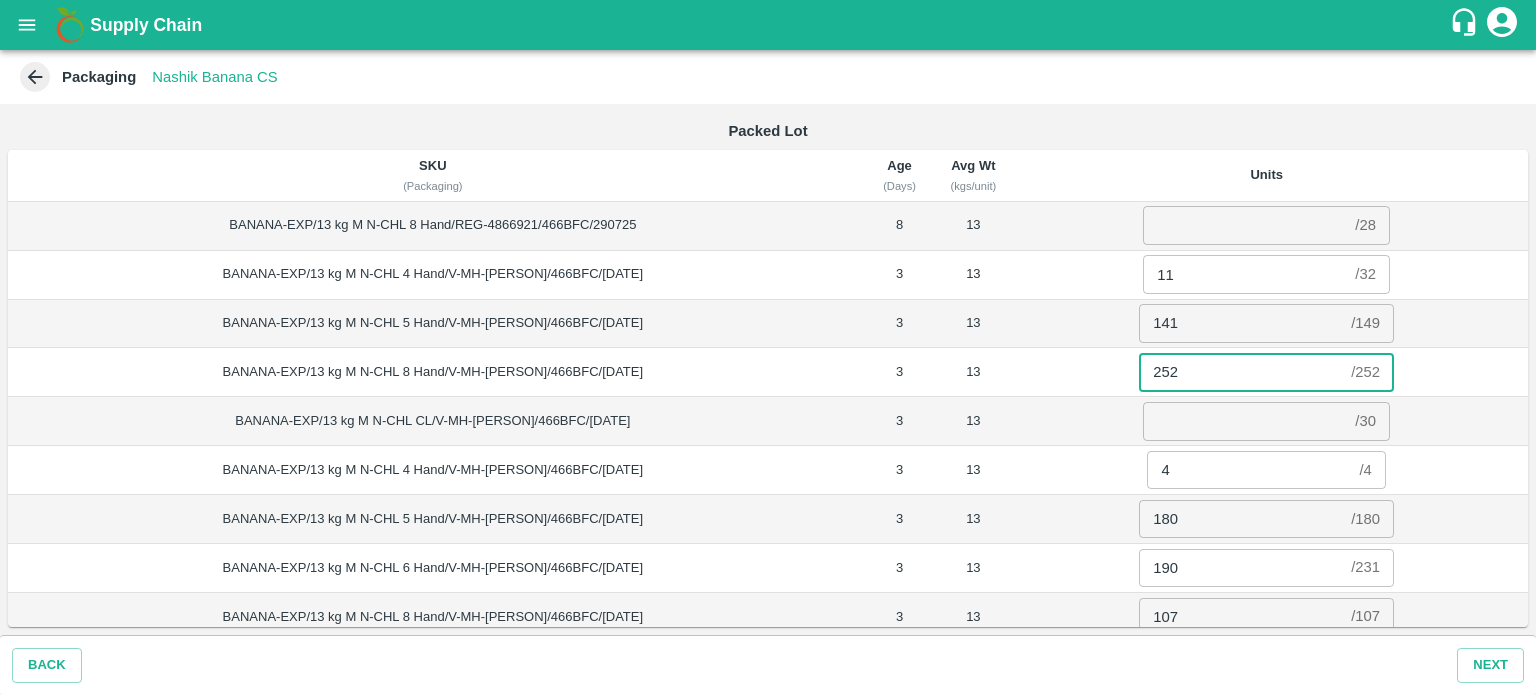 type on "252" 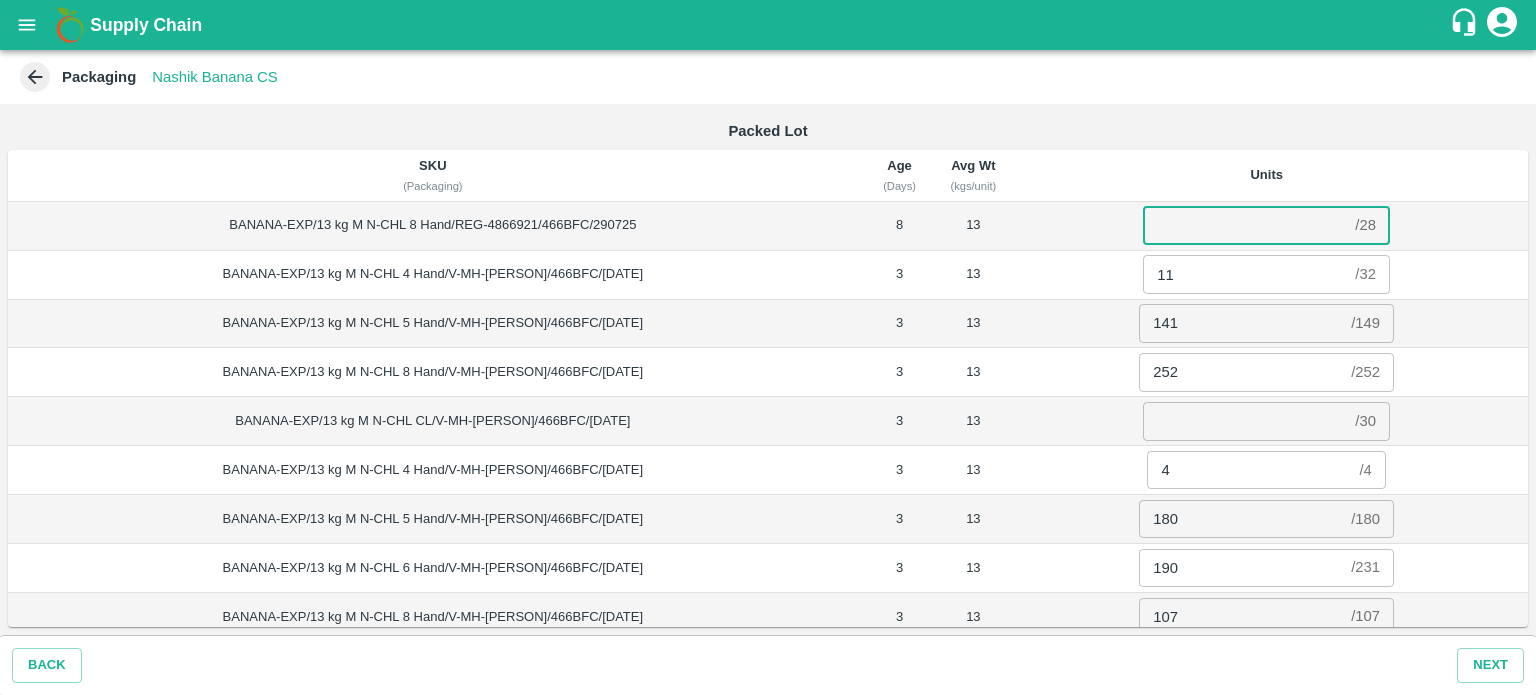click at bounding box center [1245, 225] 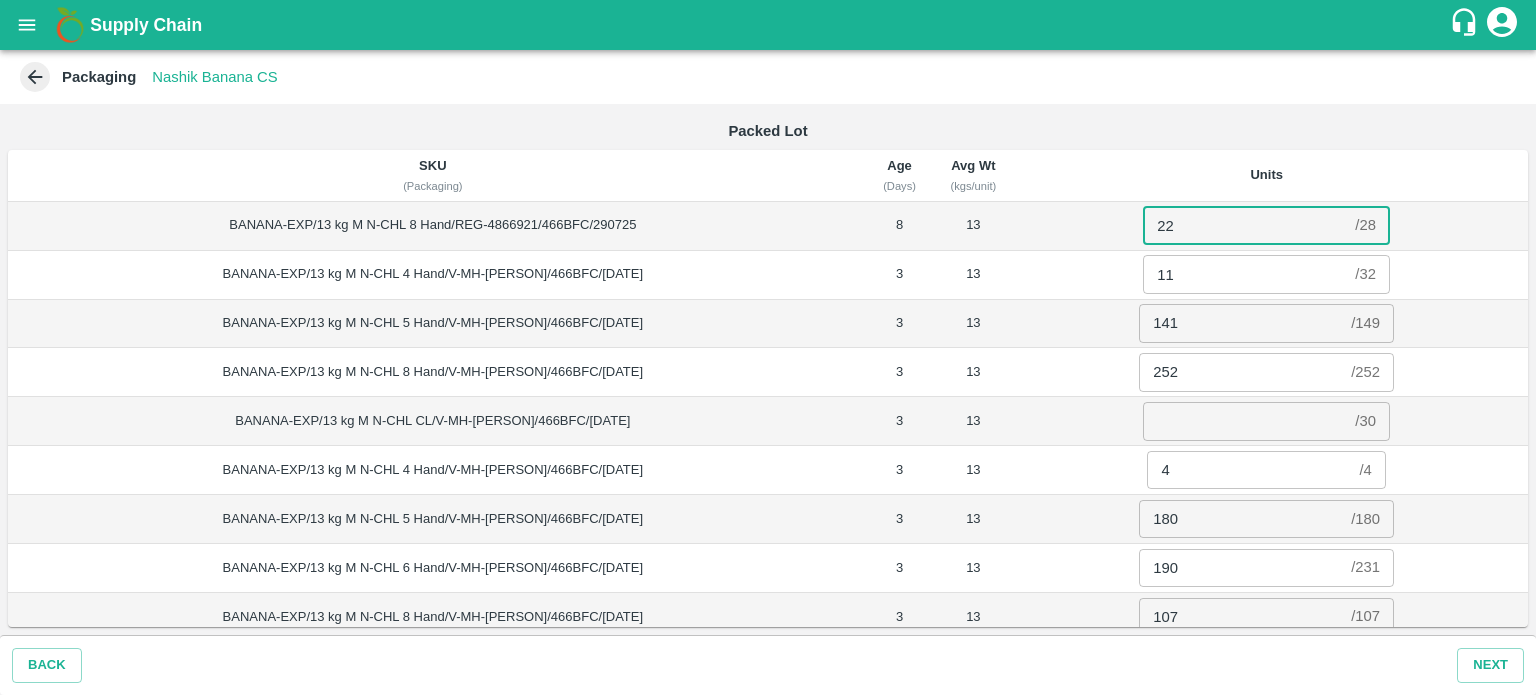 type on "22" 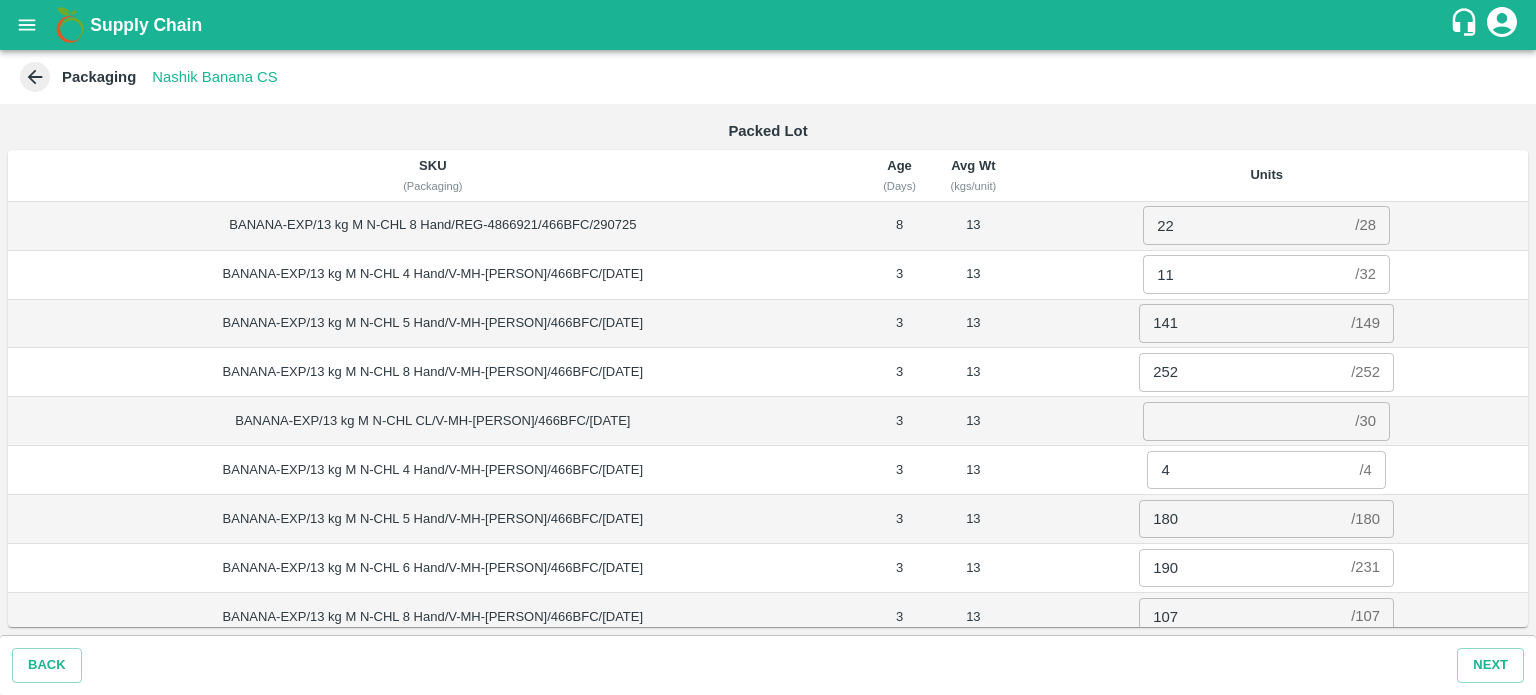 click on "4 / 4 ​" at bounding box center (1266, 470) 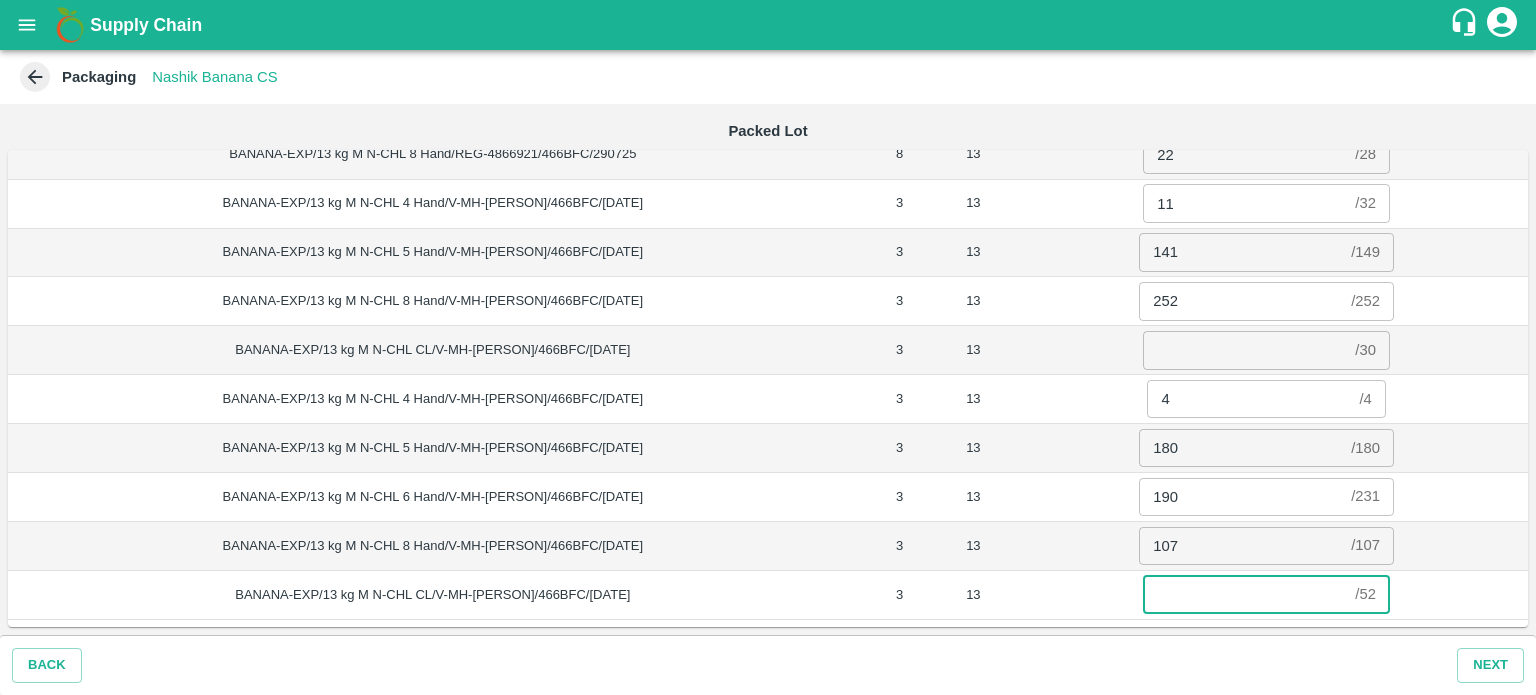 click at bounding box center (1245, 595) 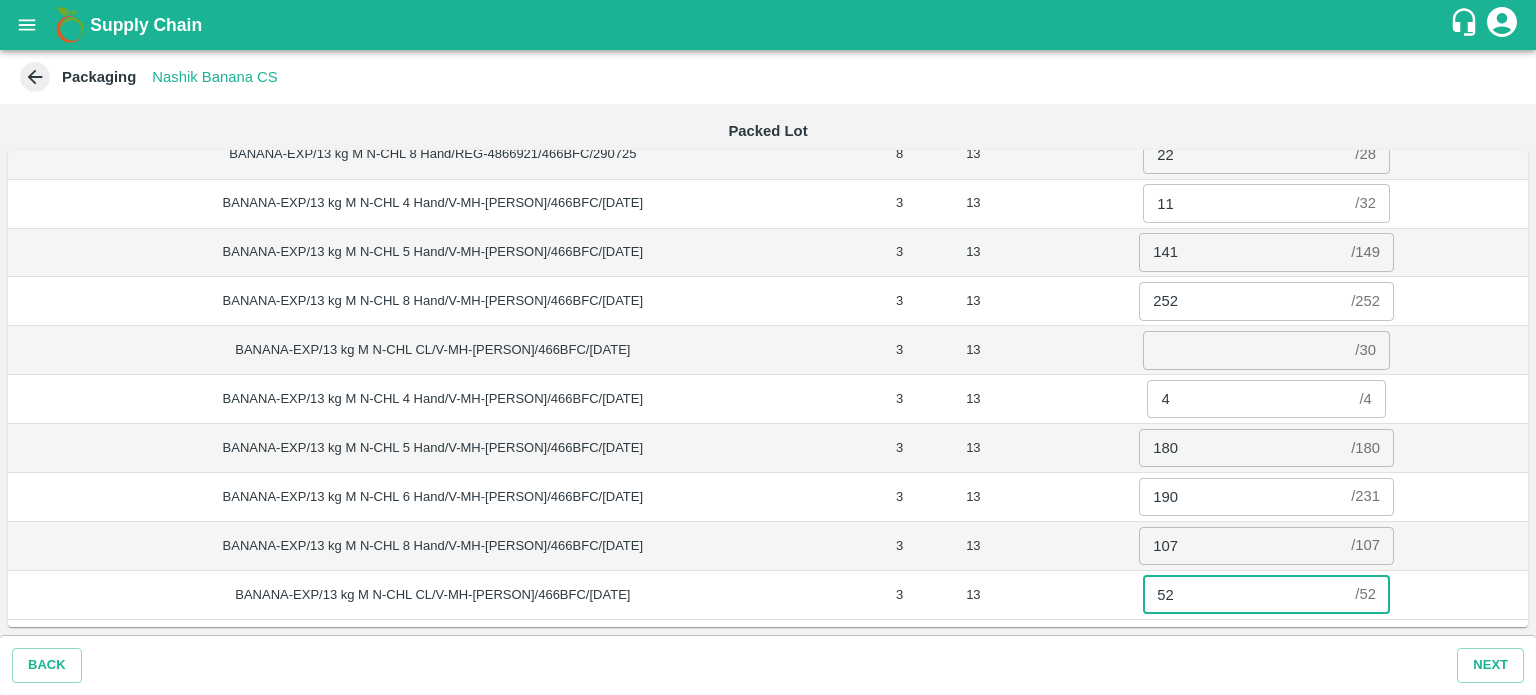 scroll, scrollTop: 0, scrollLeft: 0, axis: both 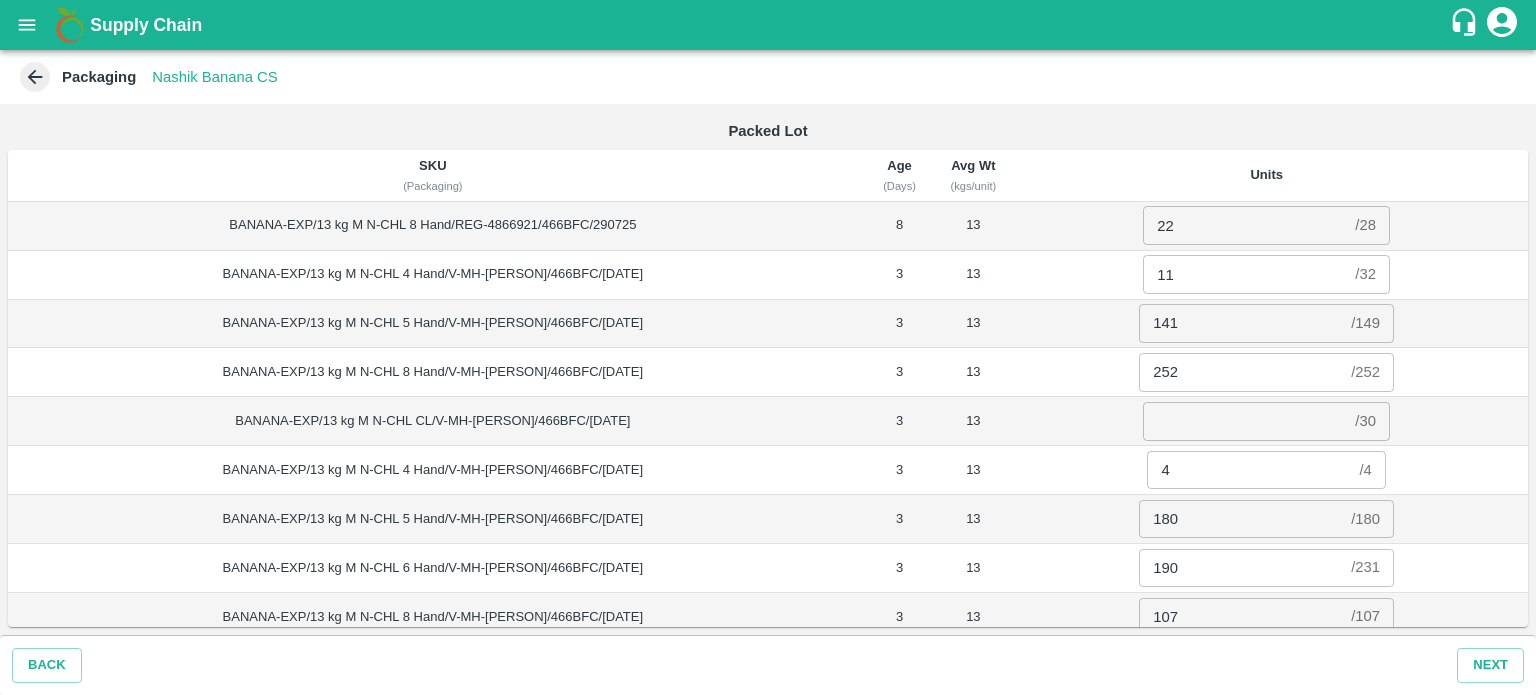 type on "52" 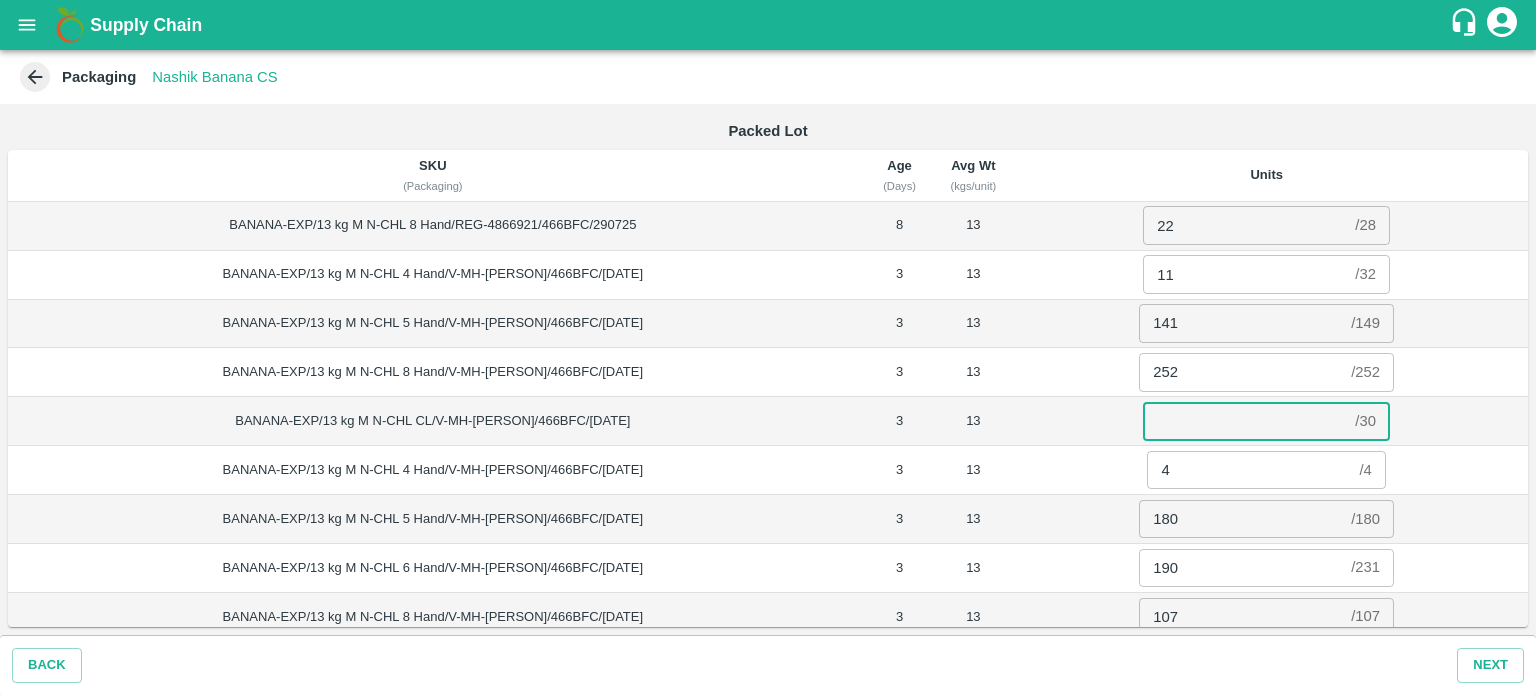 click at bounding box center (1245, 421) 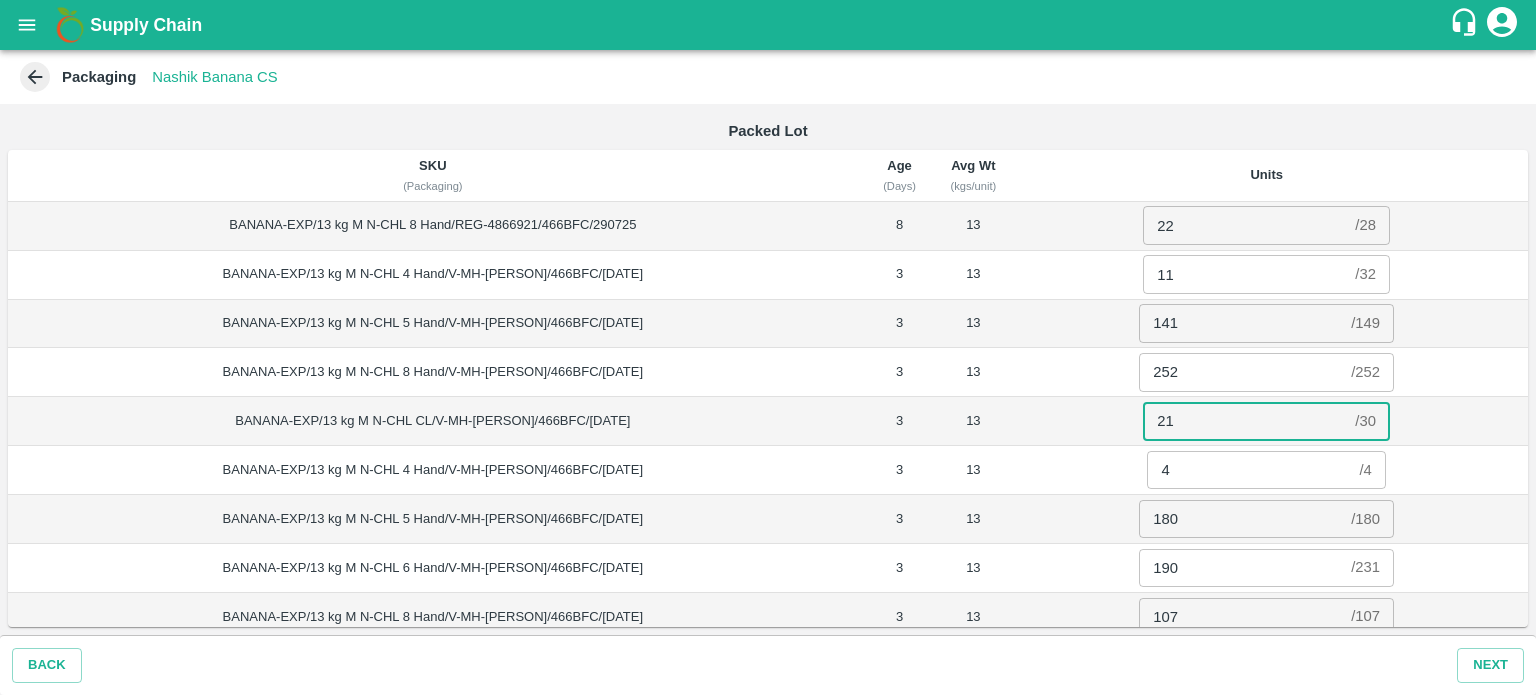 type on "21" 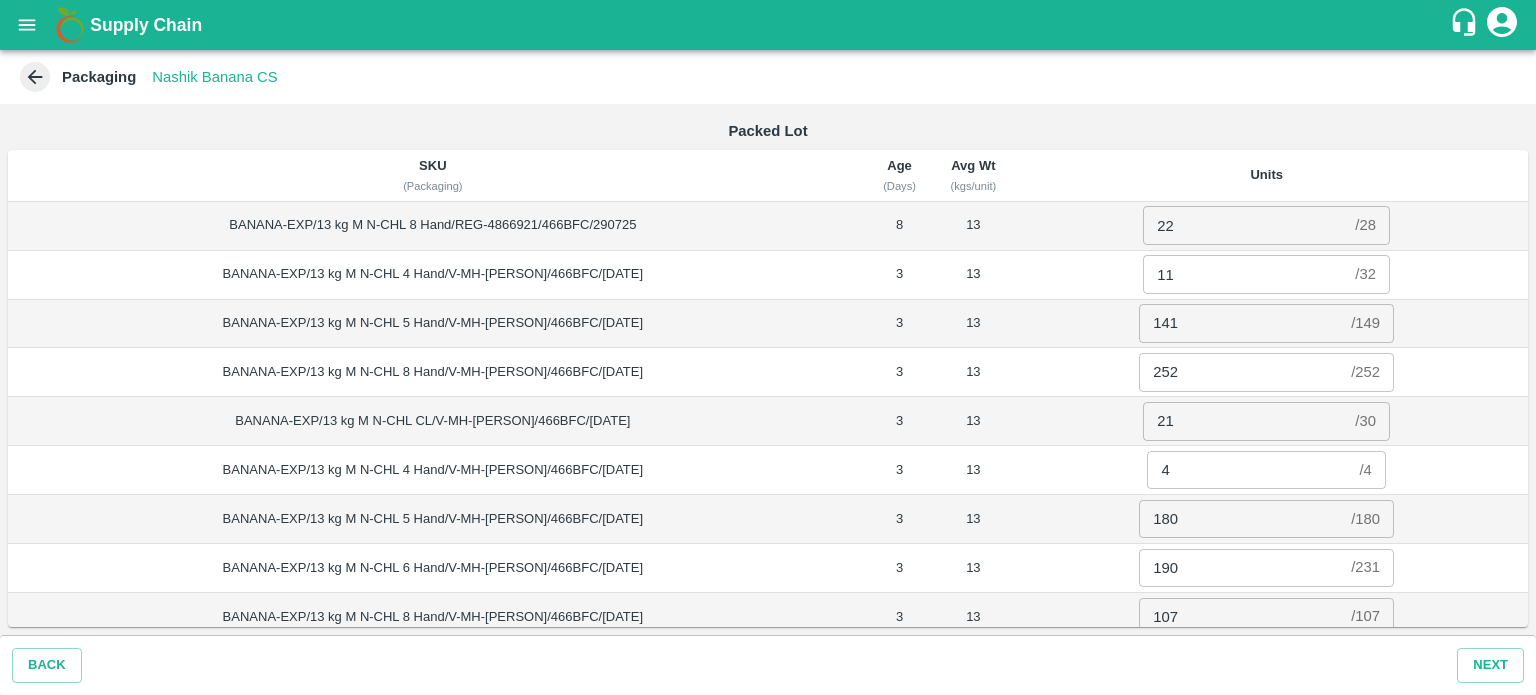 scroll, scrollTop: 71, scrollLeft: 0, axis: vertical 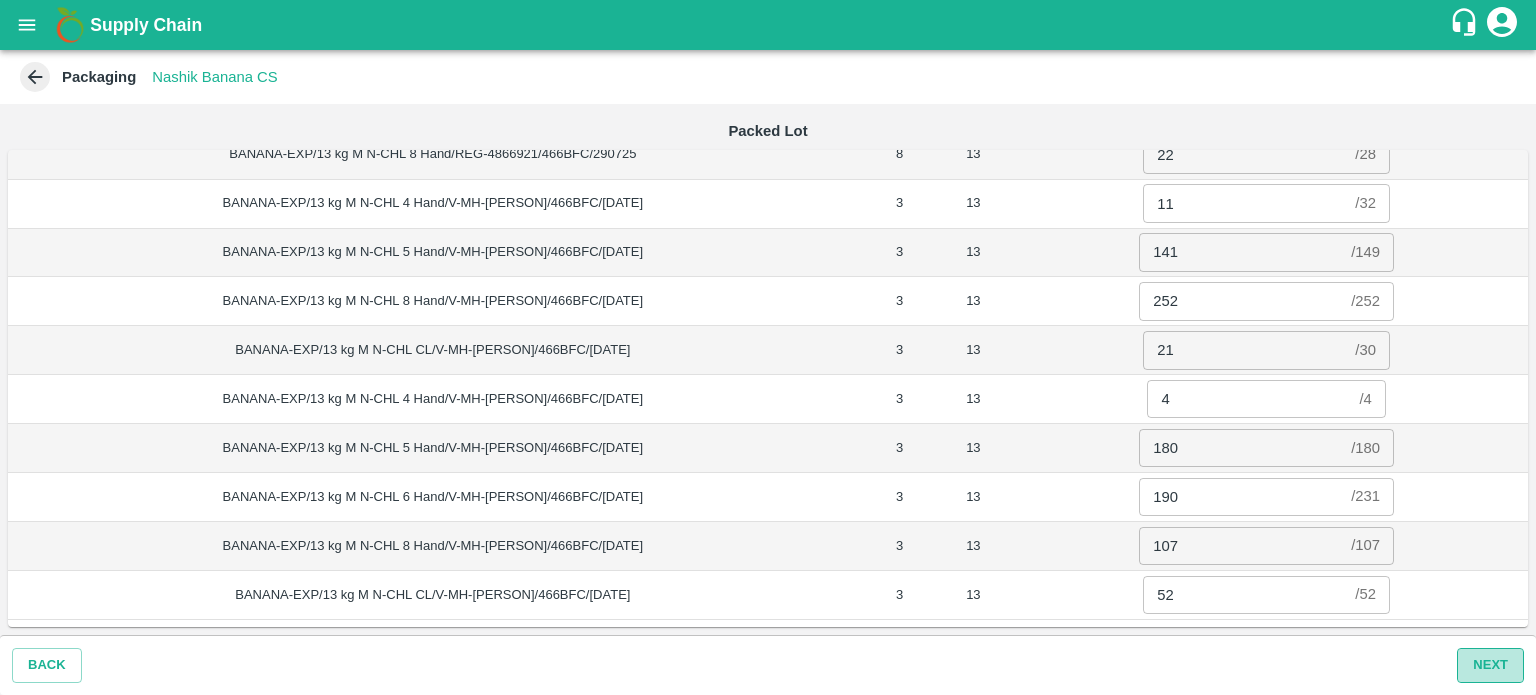 click on "Next" at bounding box center (1490, 665) 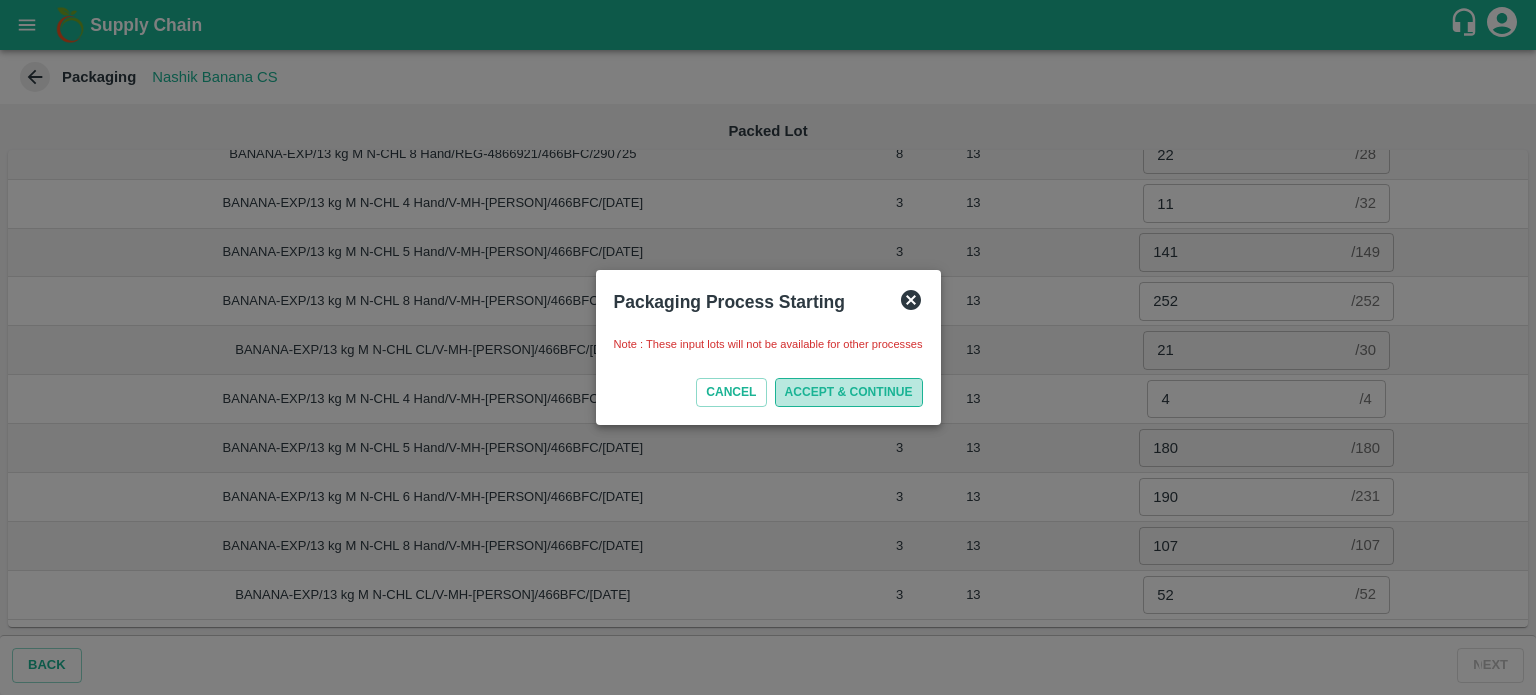 click on "ACCEPT & CONTINUE" at bounding box center [849, 392] 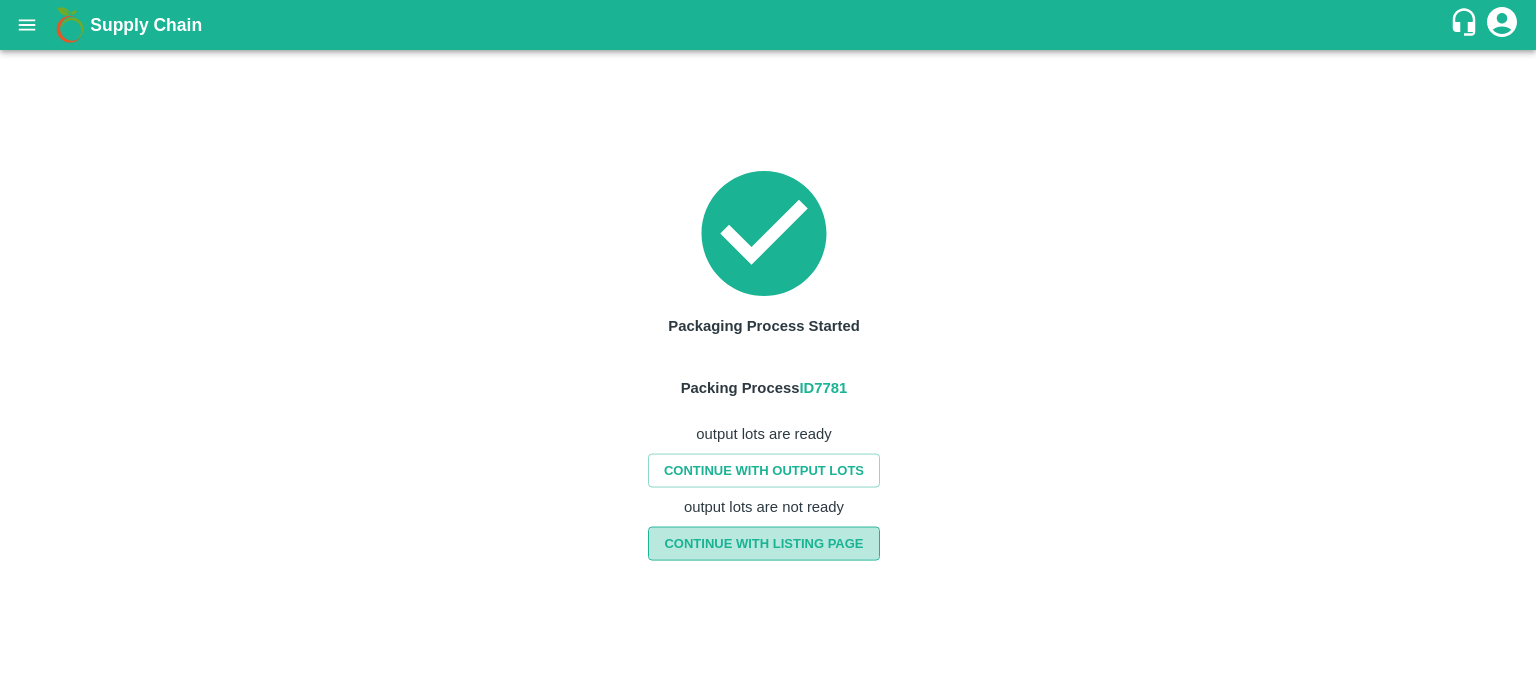 click on "CONTINUE WITH LISTING PAGE" at bounding box center (763, 543) 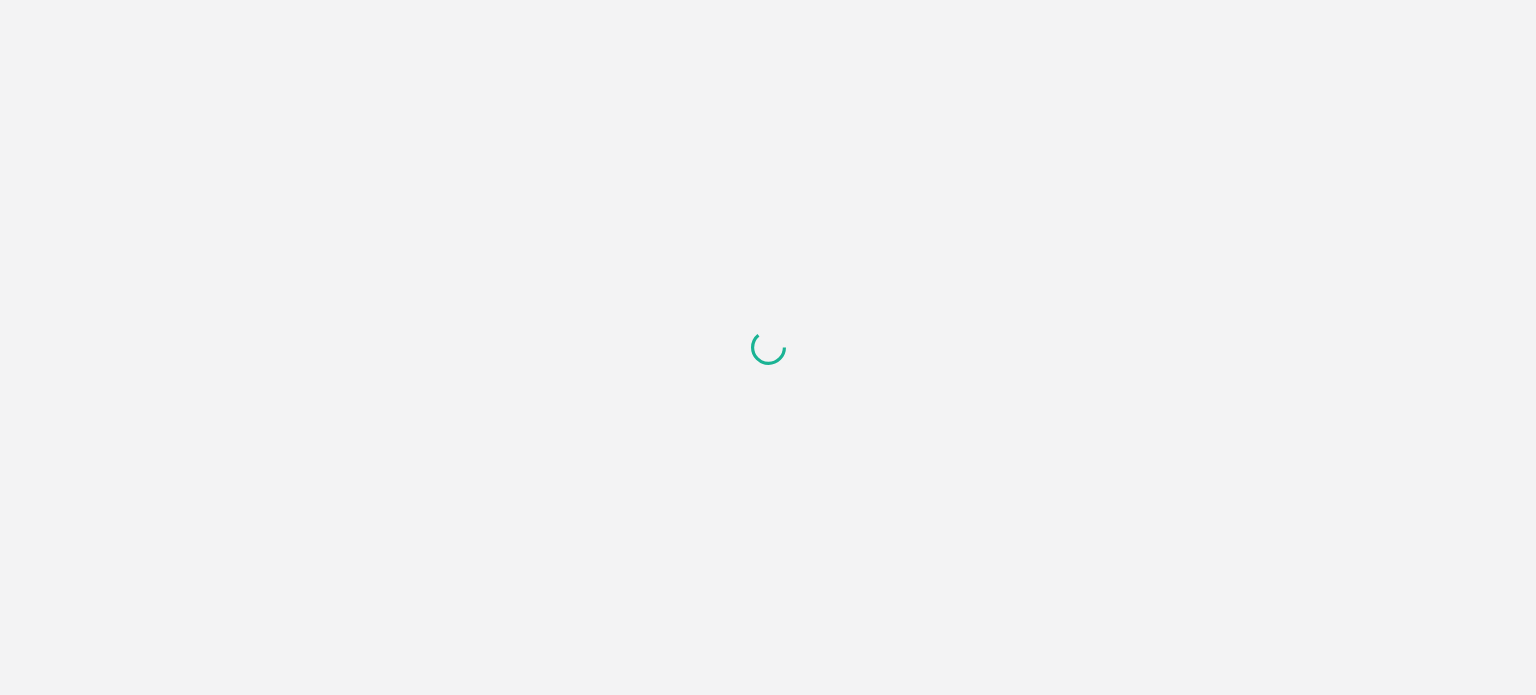 scroll, scrollTop: 0, scrollLeft: 0, axis: both 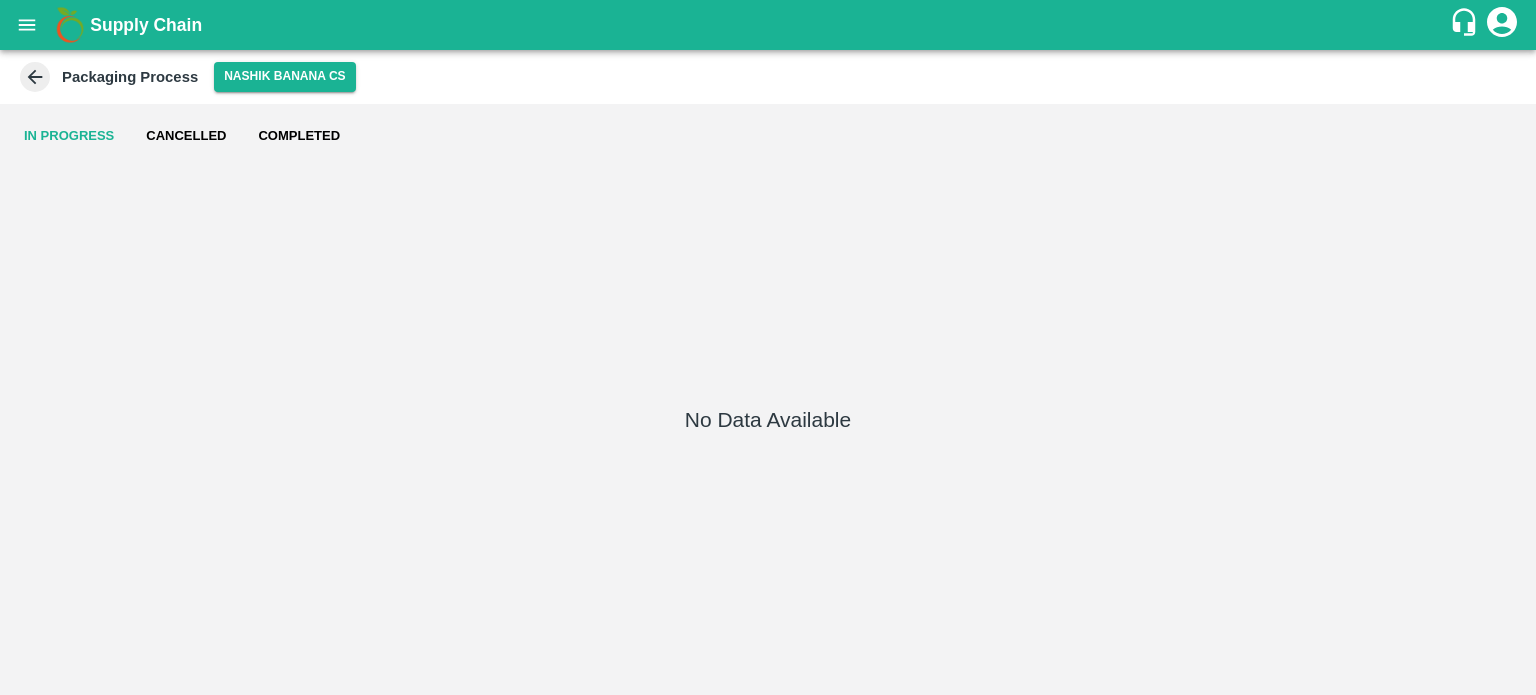 click 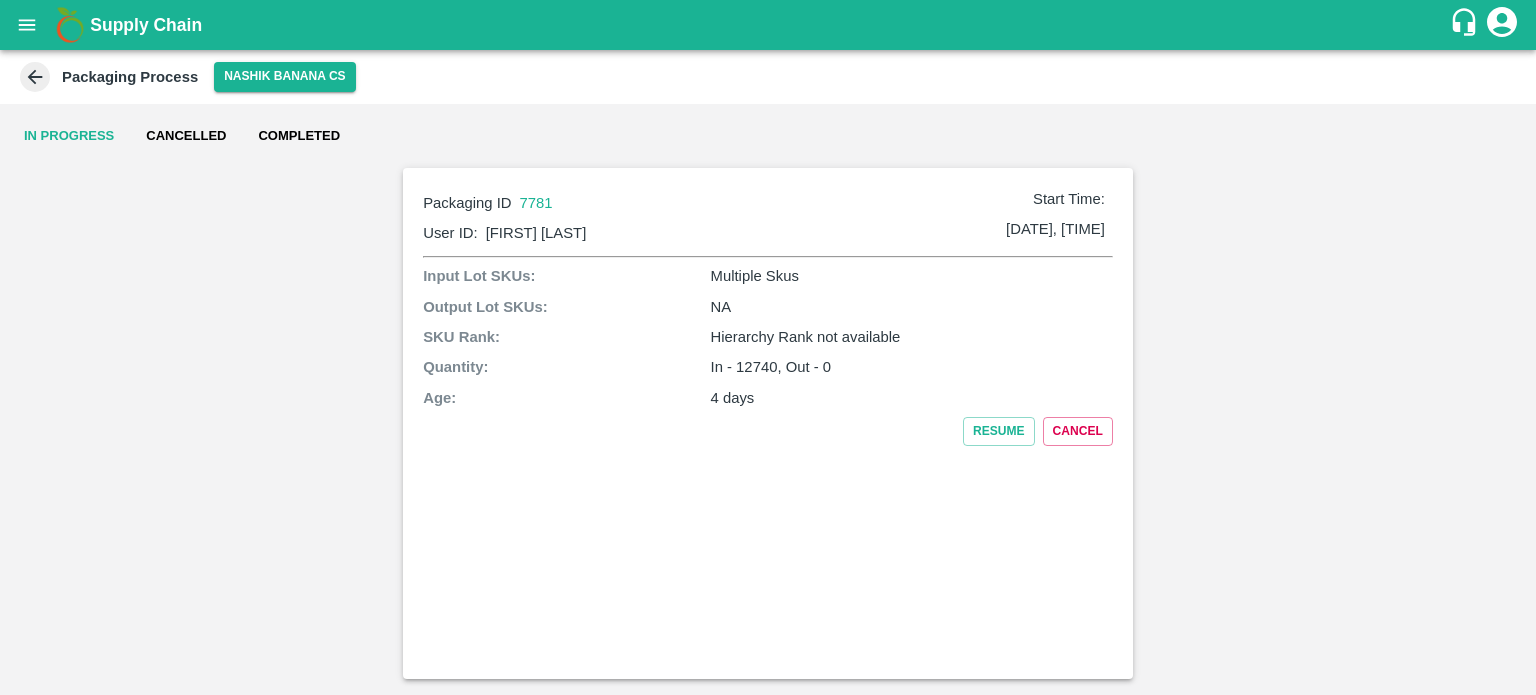 scroll, scrollTop: 0, scrollLeft: 0, axis: both 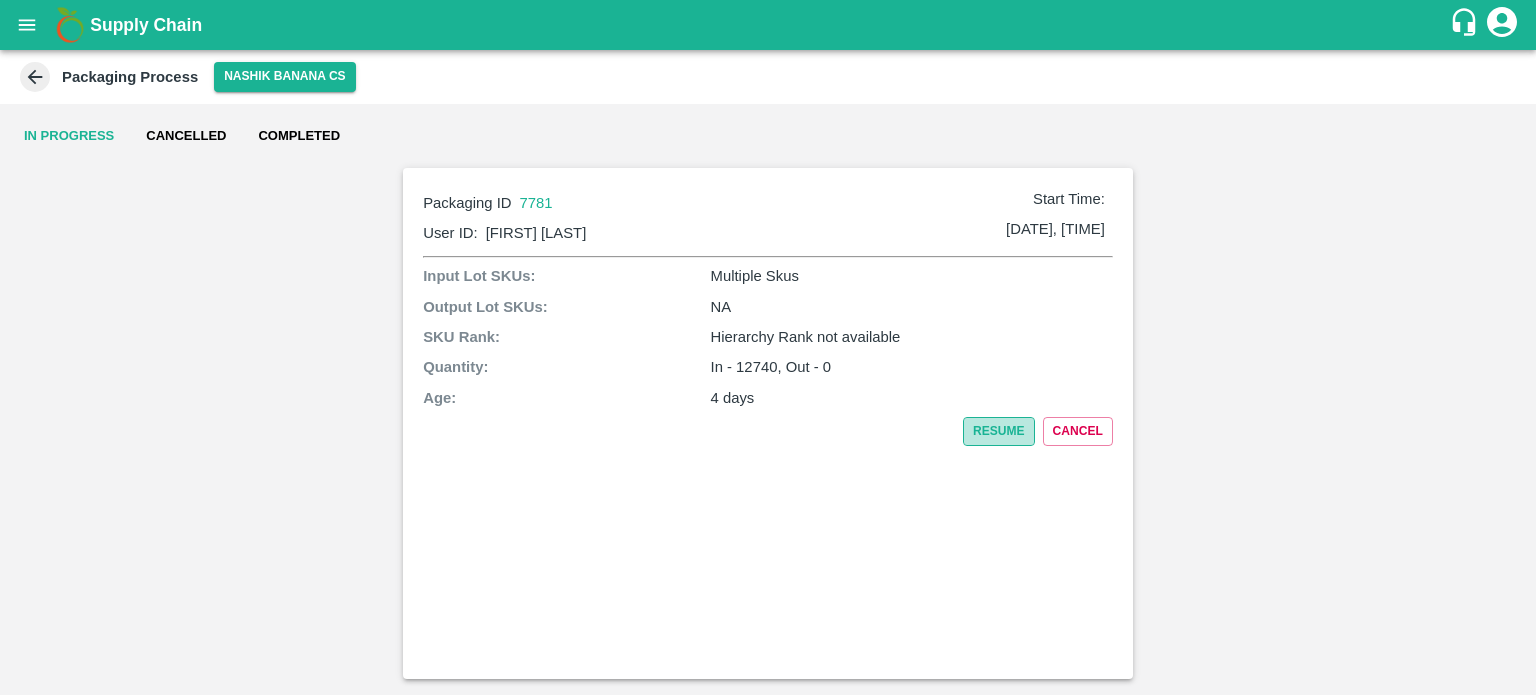 click on "Resume" at bounding box center (999, 431) 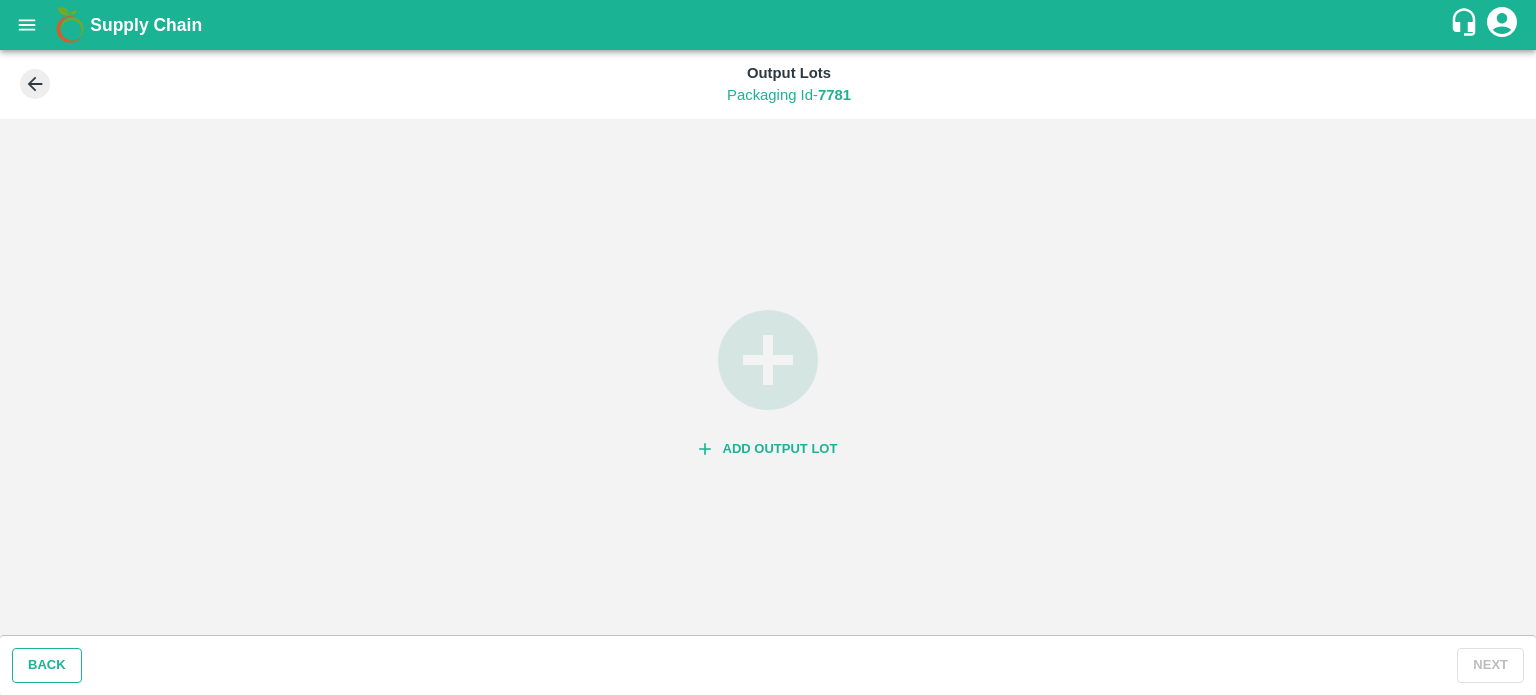 click on "BACK" at bounding box center (47, 665) 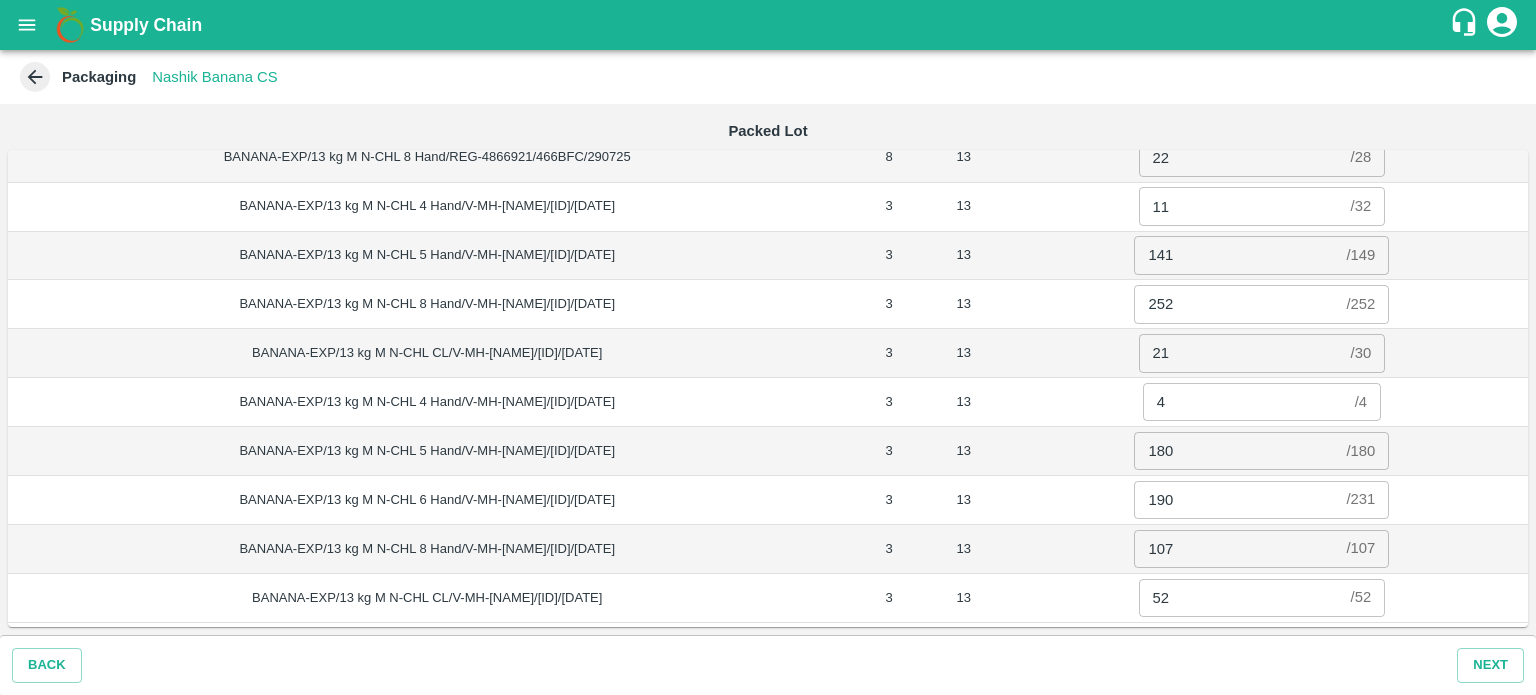 scroll, scrollTop: 0, scrollLeft: 0, axis: both 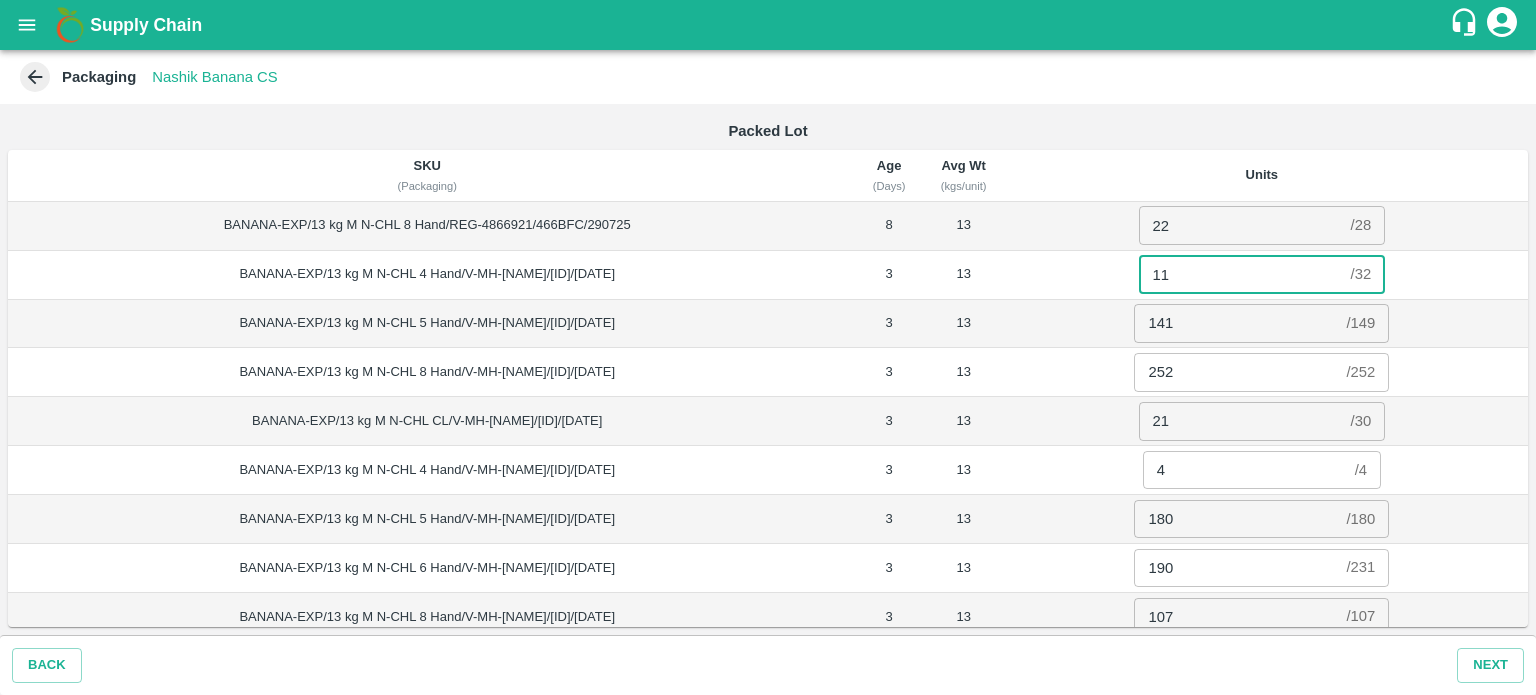 click on "11" at bounding box center (1241, 274) 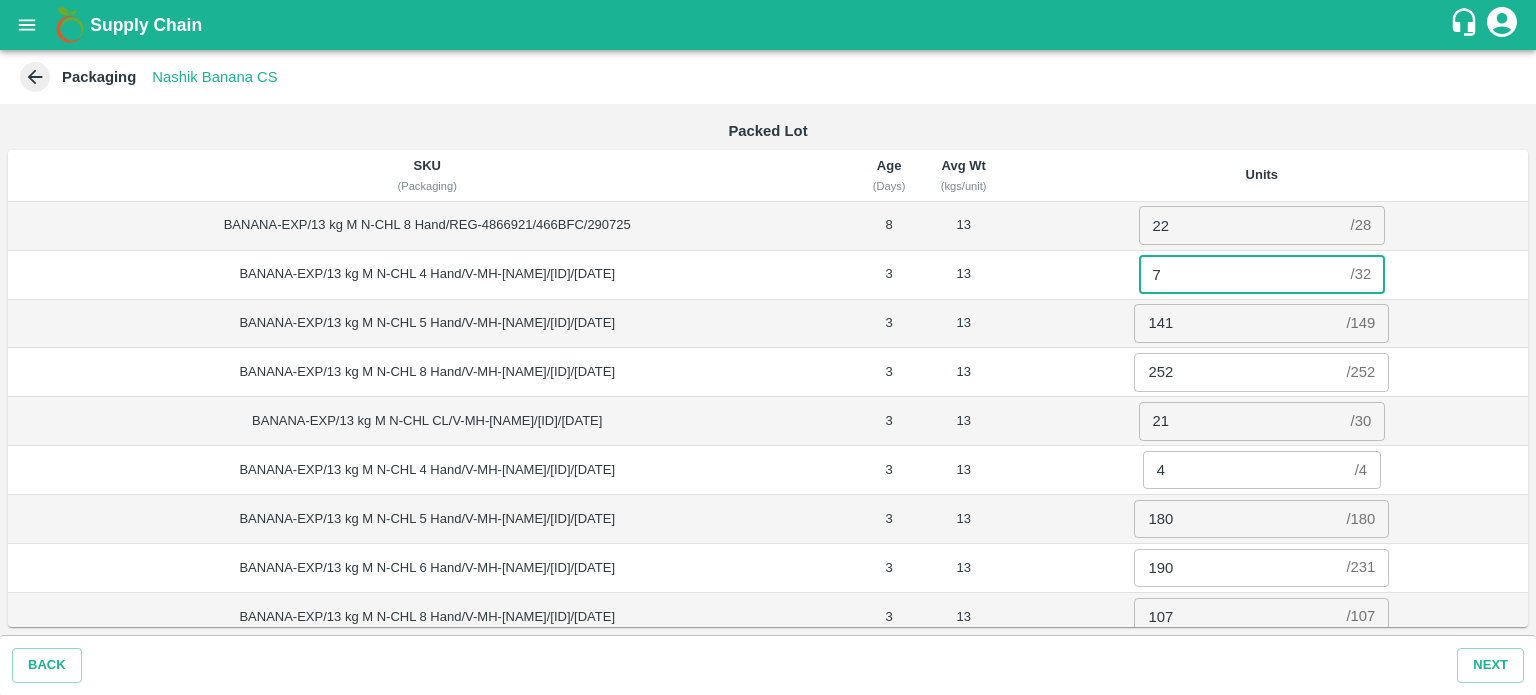 type on "7" 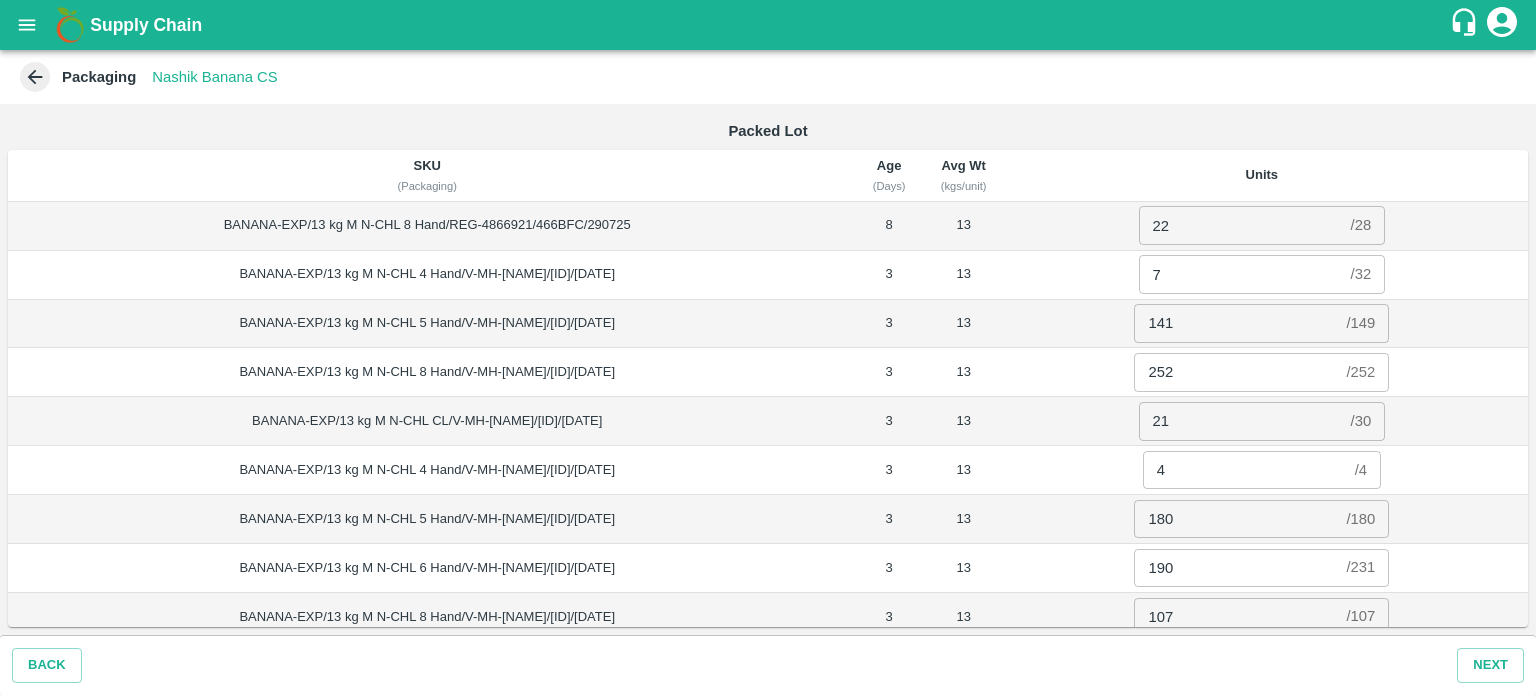 click on "7 / 32 ​" at bounding box center (1262, 274) 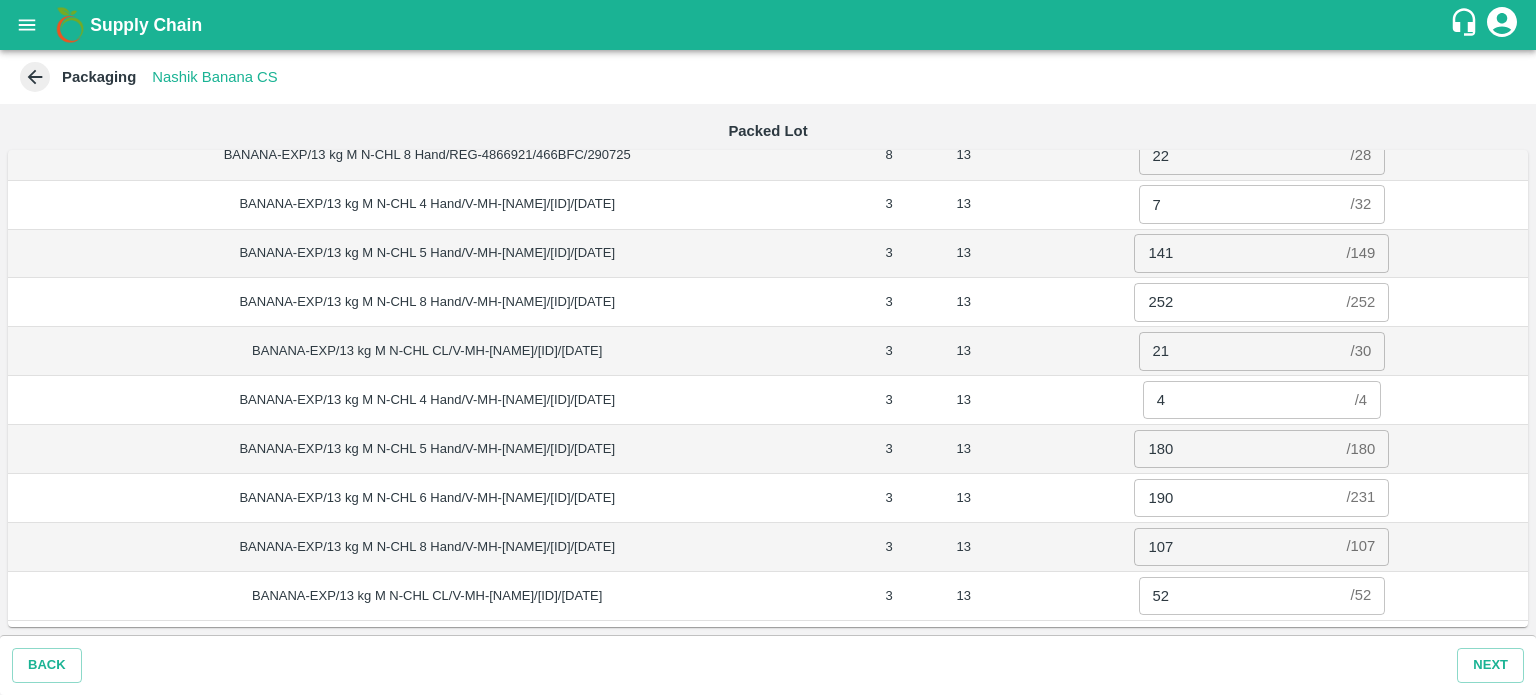 scroll, scrollTop: 71, scrollLeft: 0, axis: vertical 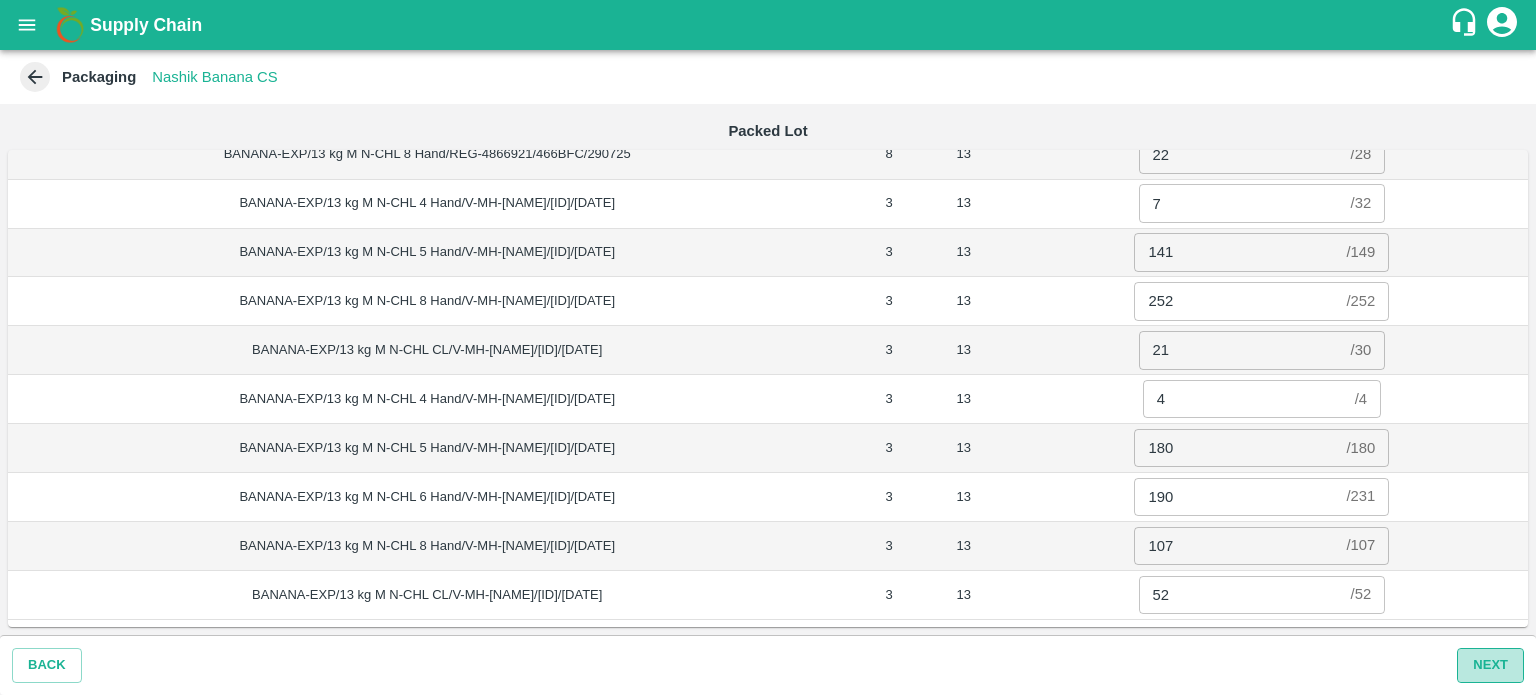 click on "Next" at bounding box center [1490, 665] 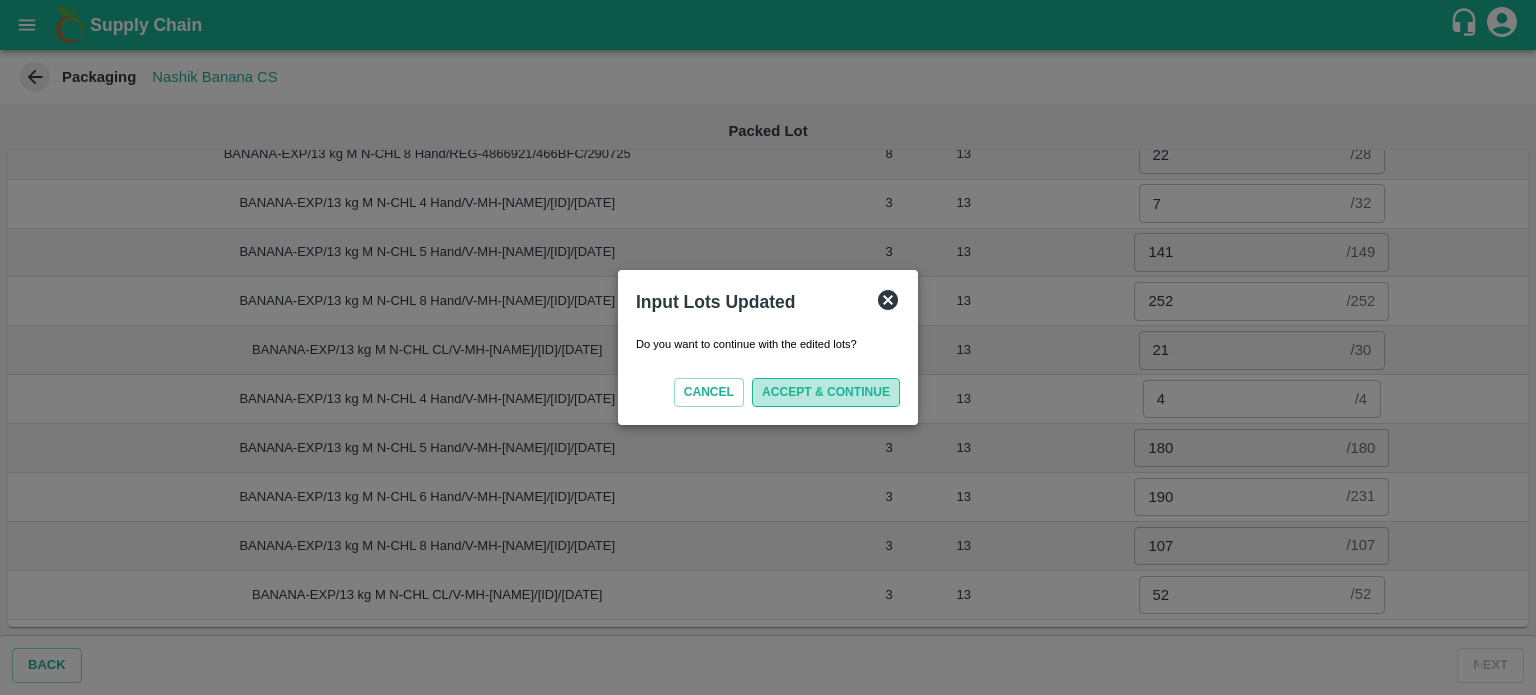 click on "ACCEPT & CONTINUE" at bounding box center (826, 392) 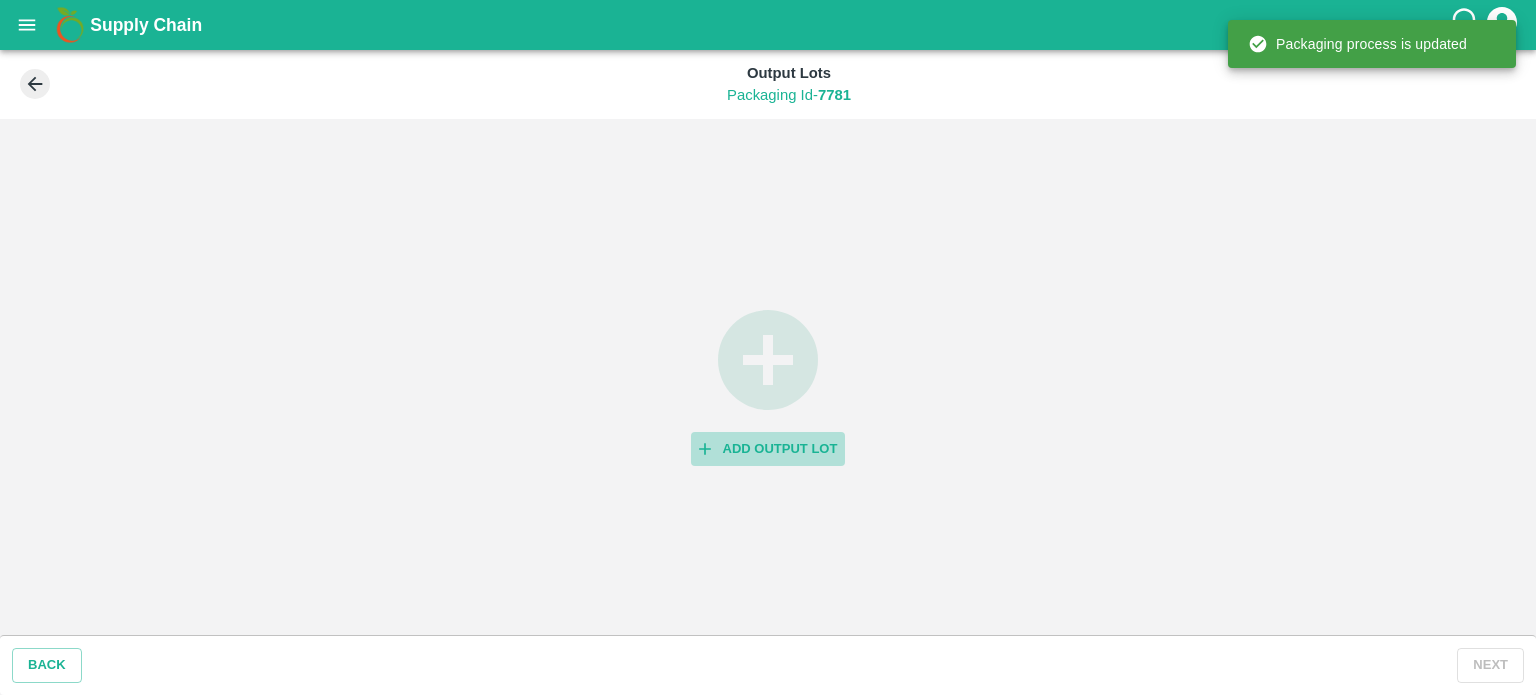 click on "Add Output Lot" at bounding box center [768, 449] 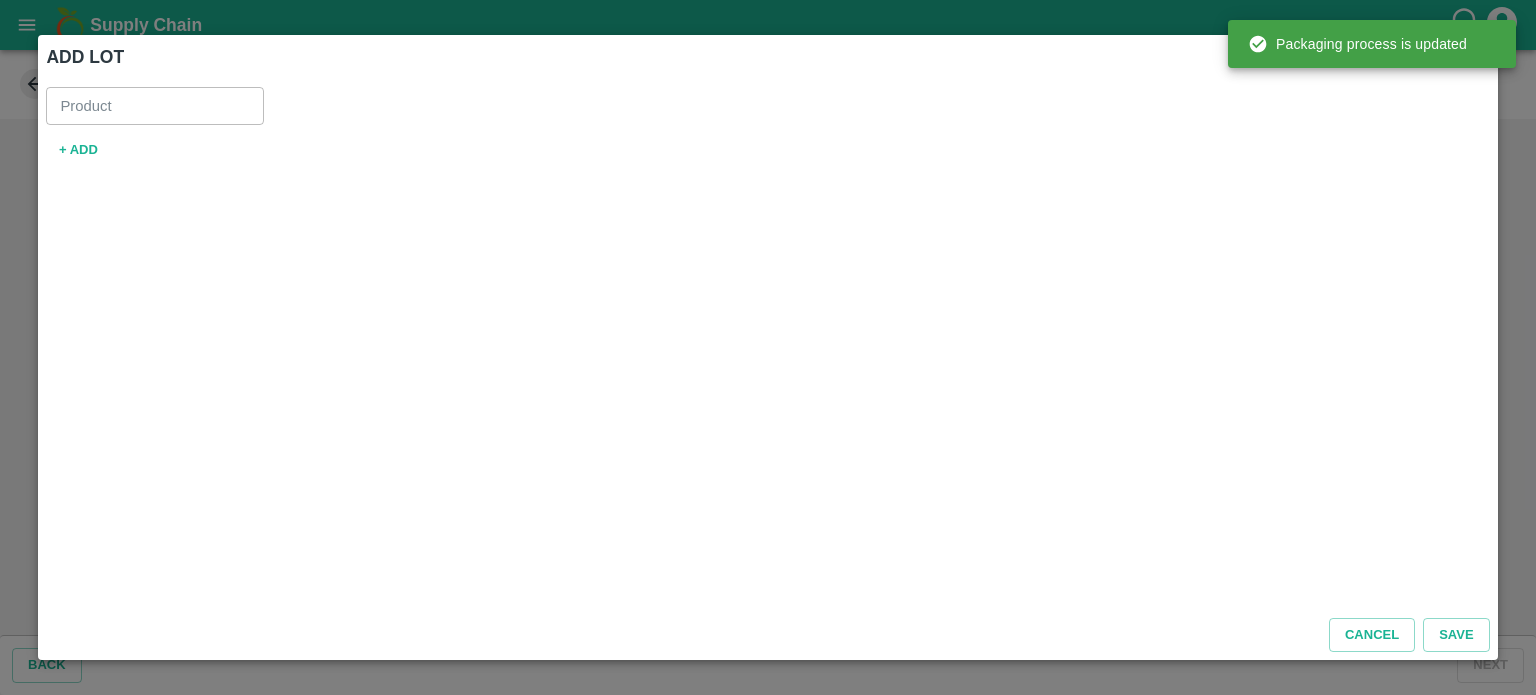 type on "Banana Export" 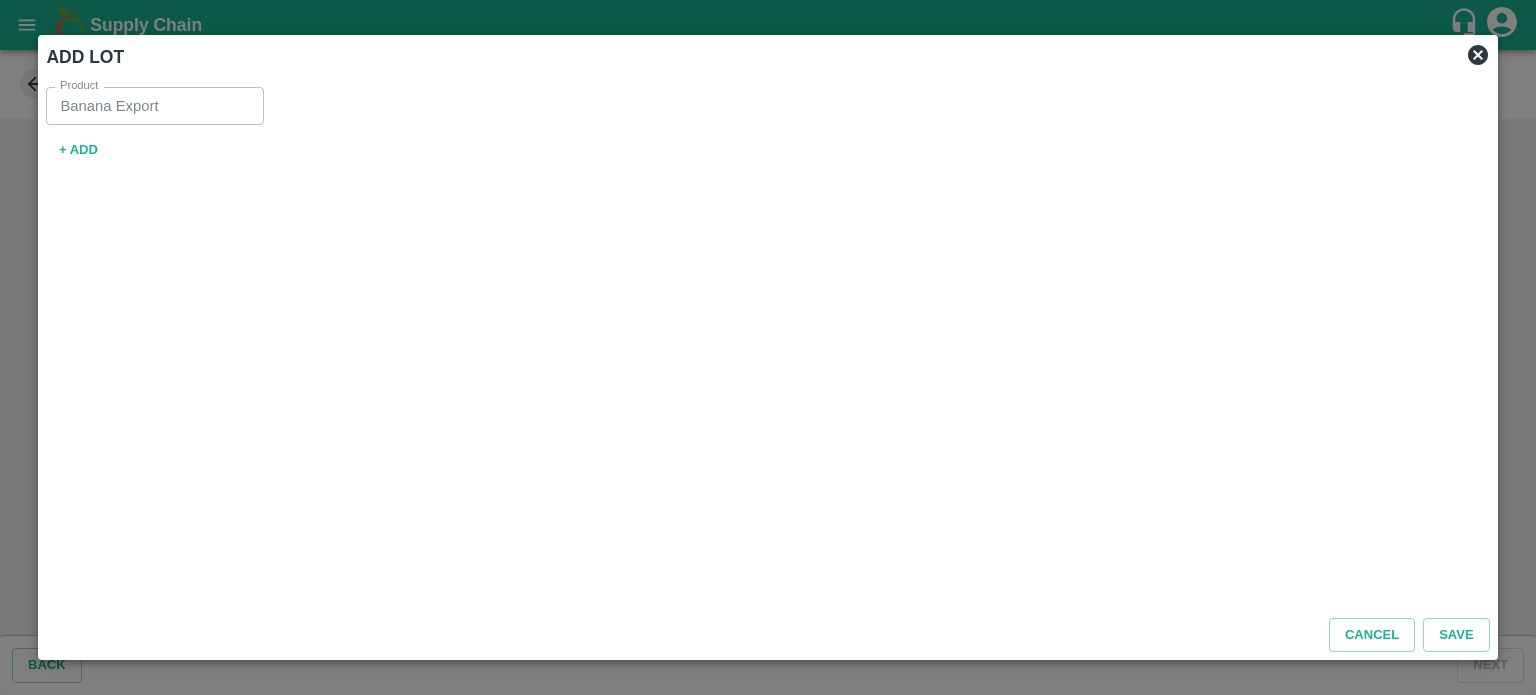 click 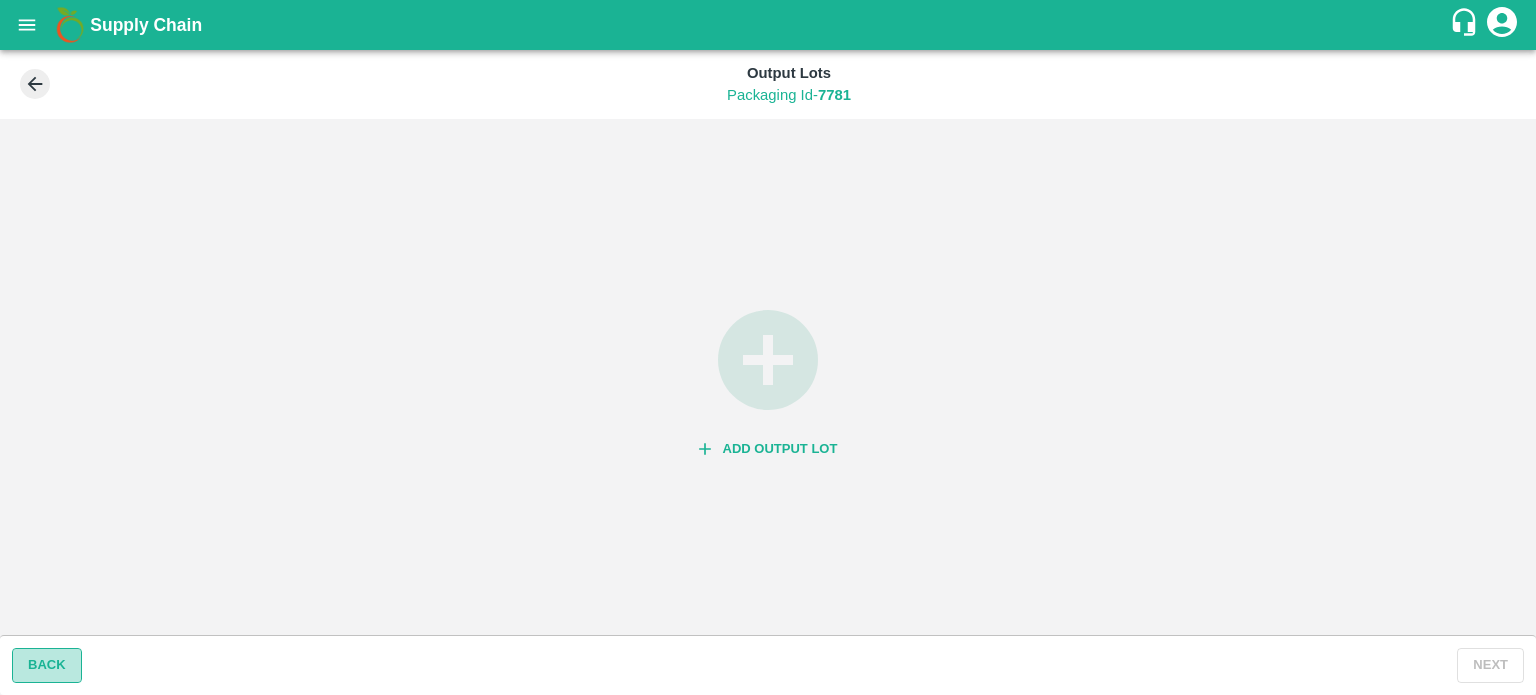 click on "BACK" at bounding box center [47, 665] 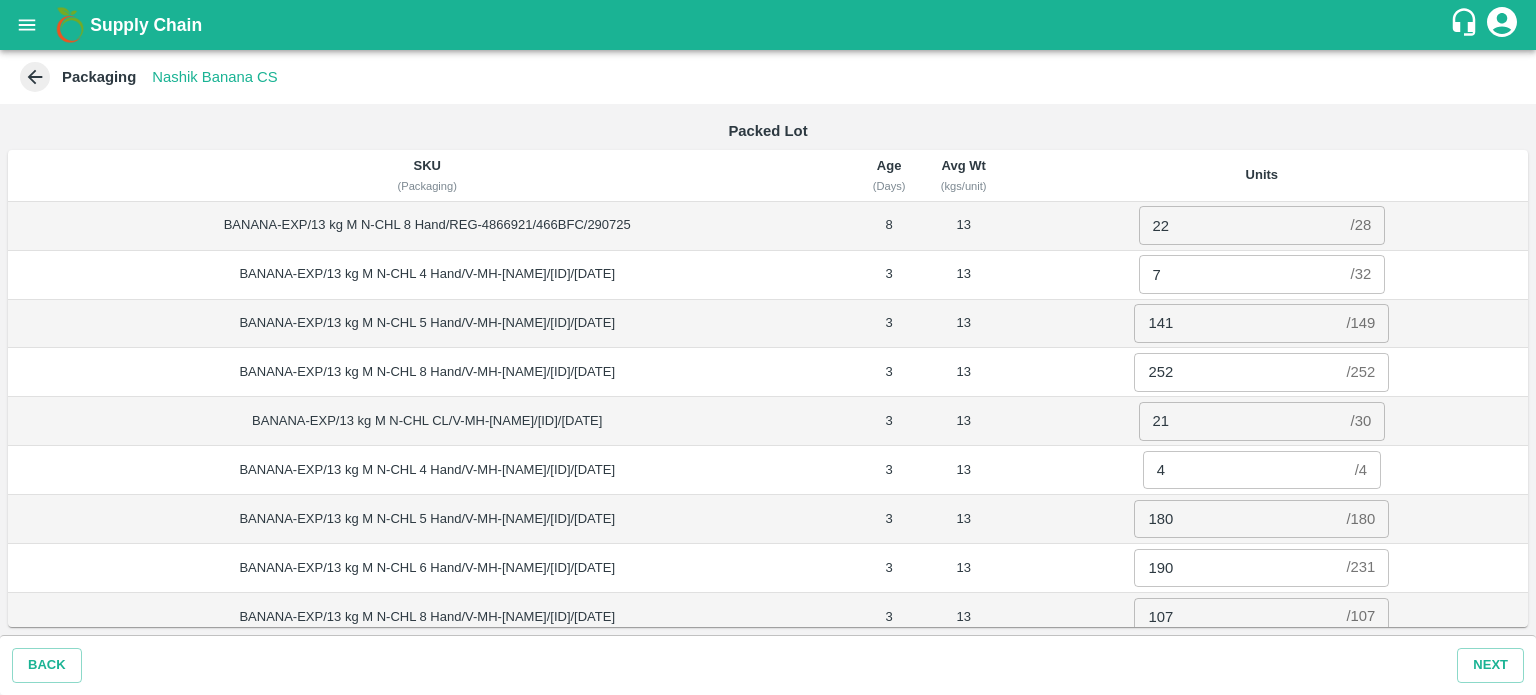 scroll, scrollTop: 71, scrollLeft: 0, axis: vertical 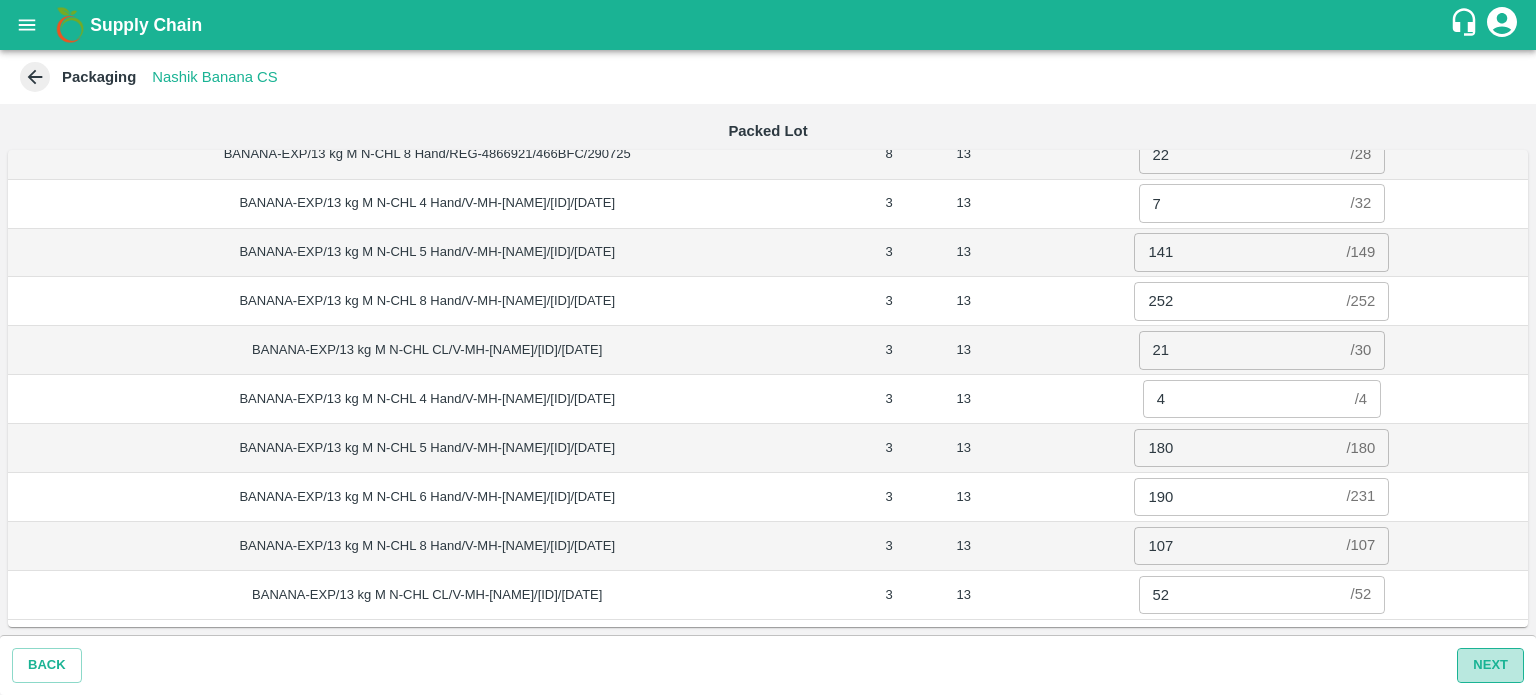 click on "Next" at bounding box center (1490, 665) 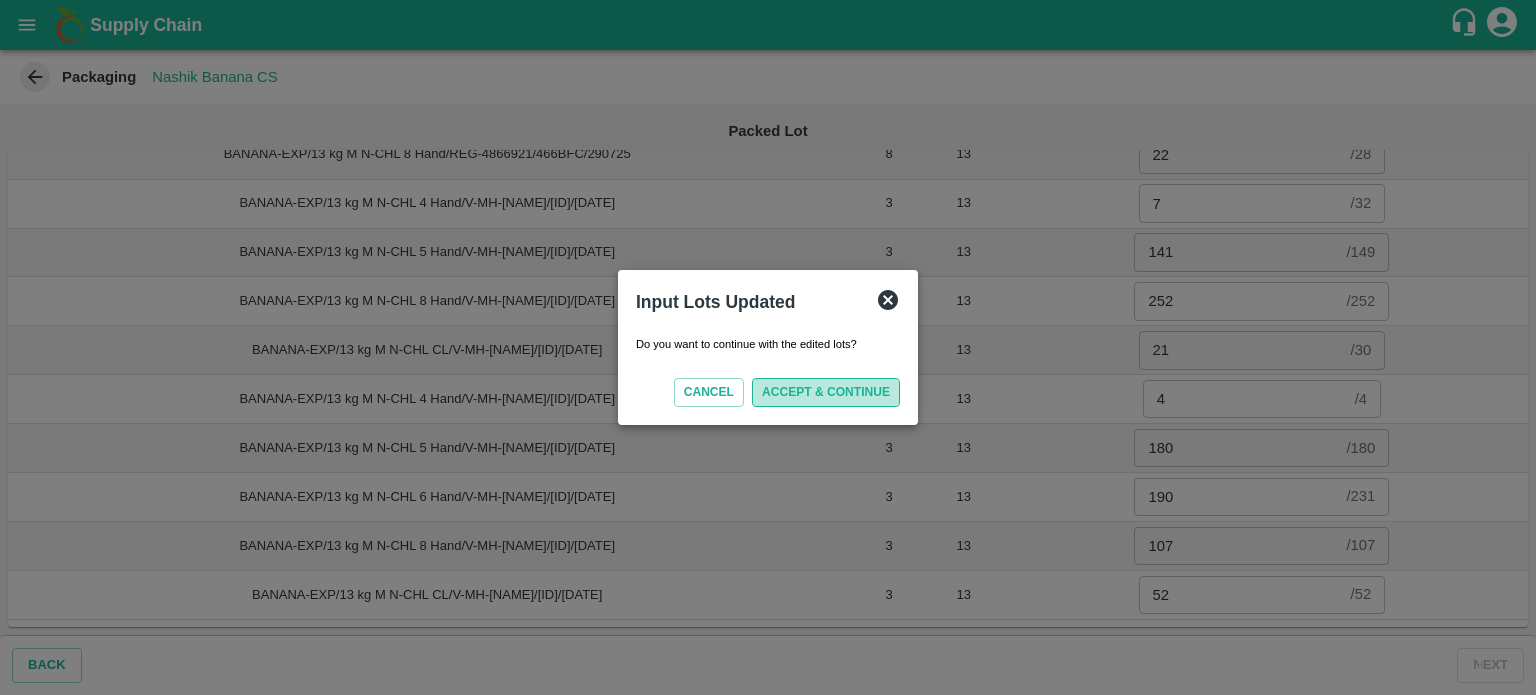 click on "ACCEPT & CONTINUE" at bounding box center (826, 392) 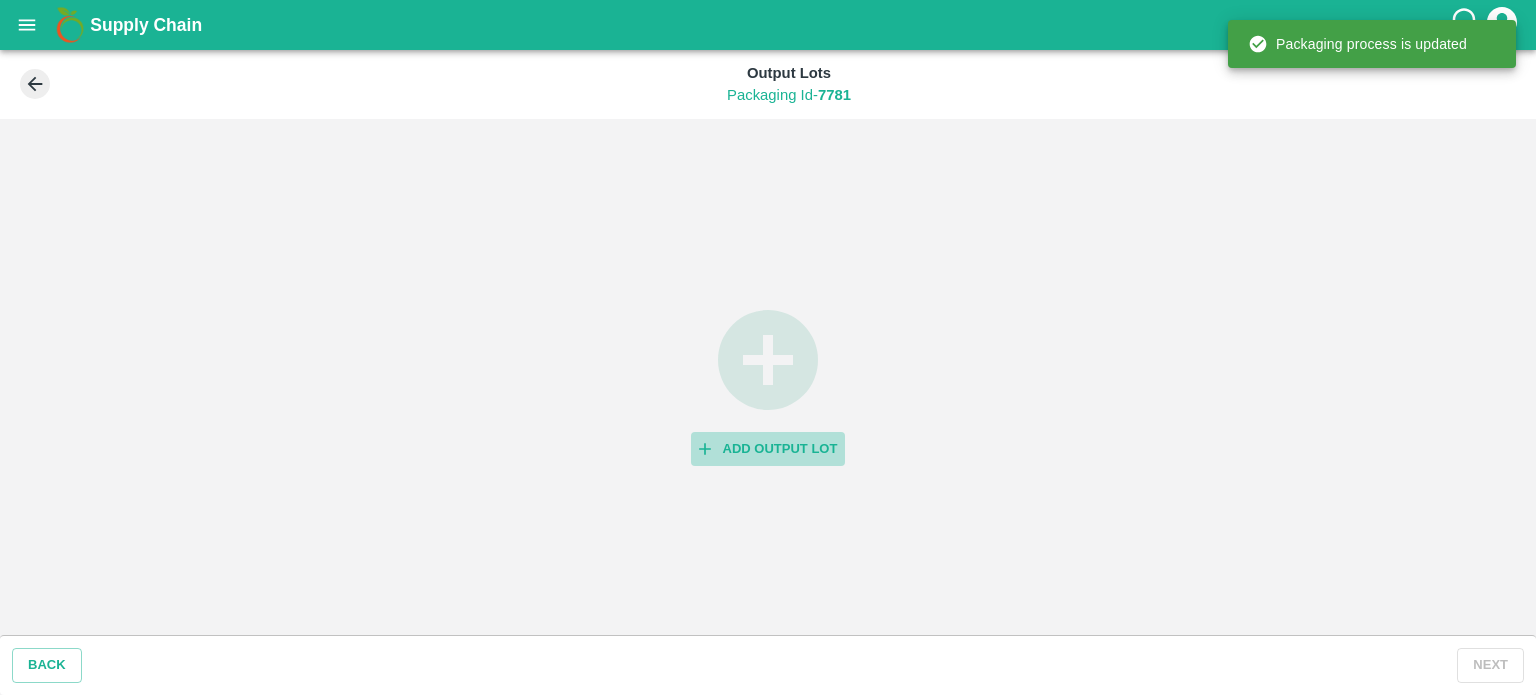 click on "Add Output Lot" at bounding box center [768, 449] 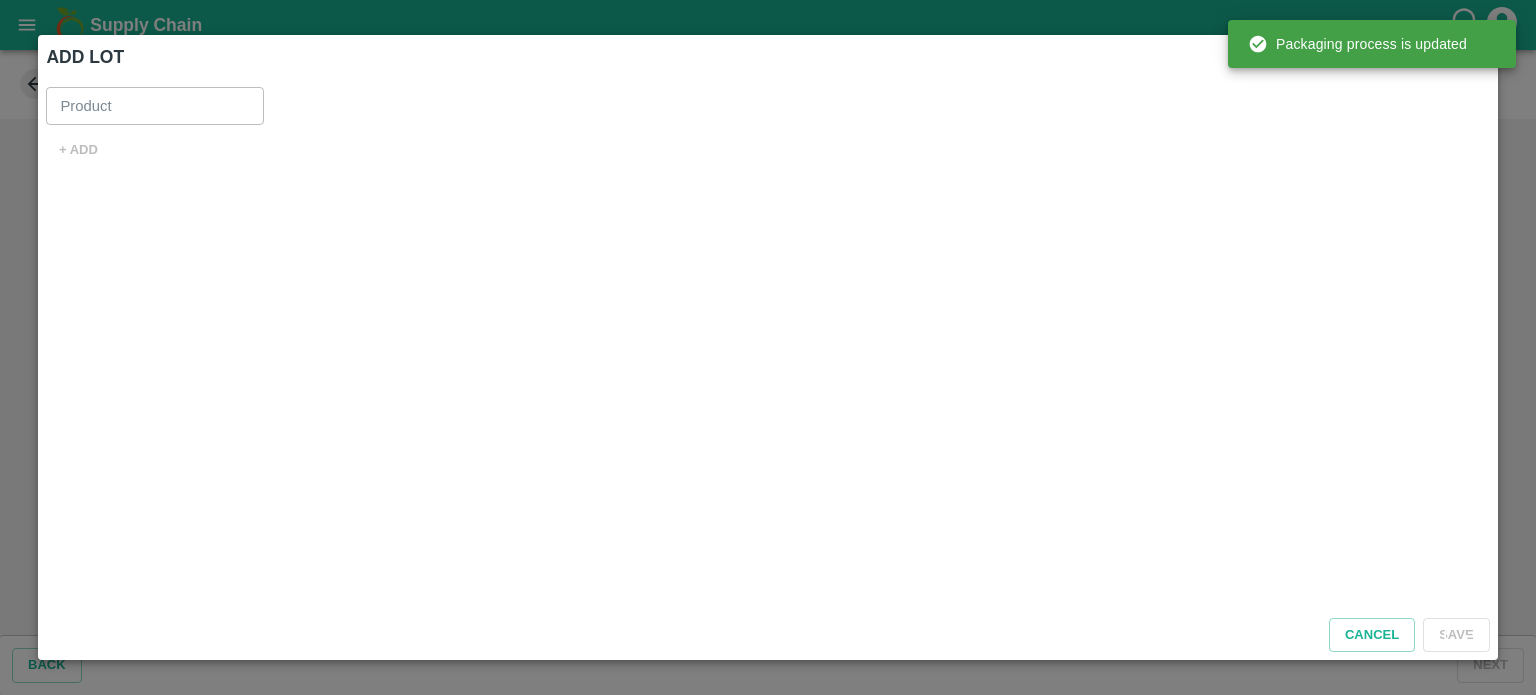 type on "Banana Export" 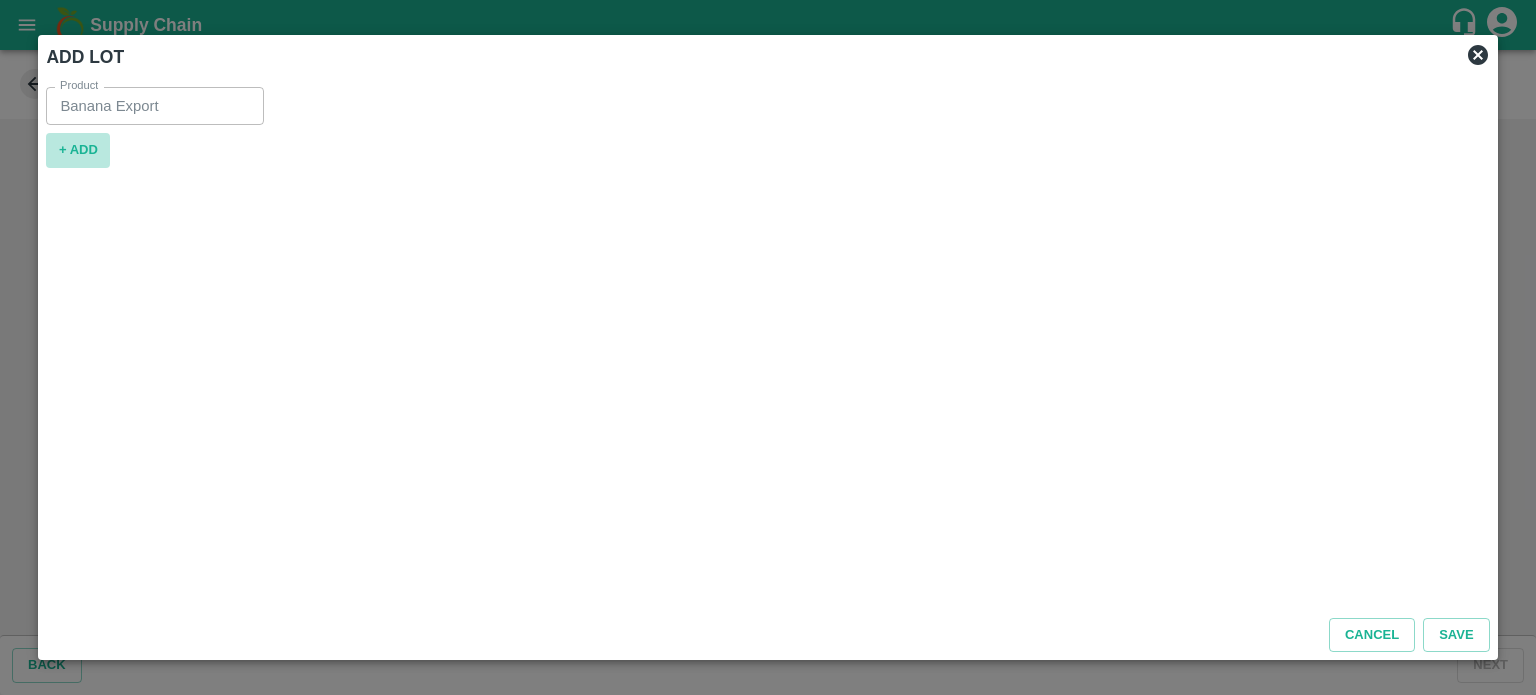click on "+ ADD" at bounding box center [78, 150] 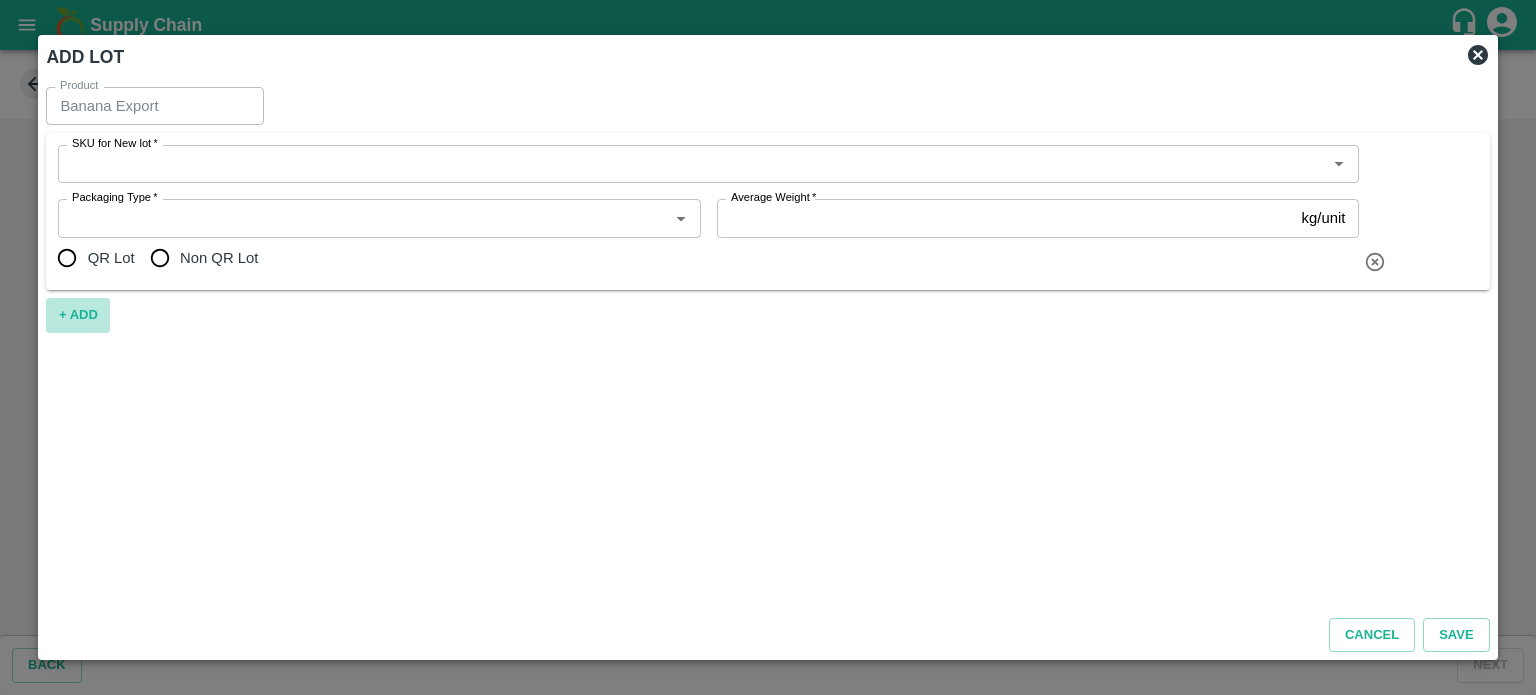 click on "+ ADD" at bounding box center (78, 315) 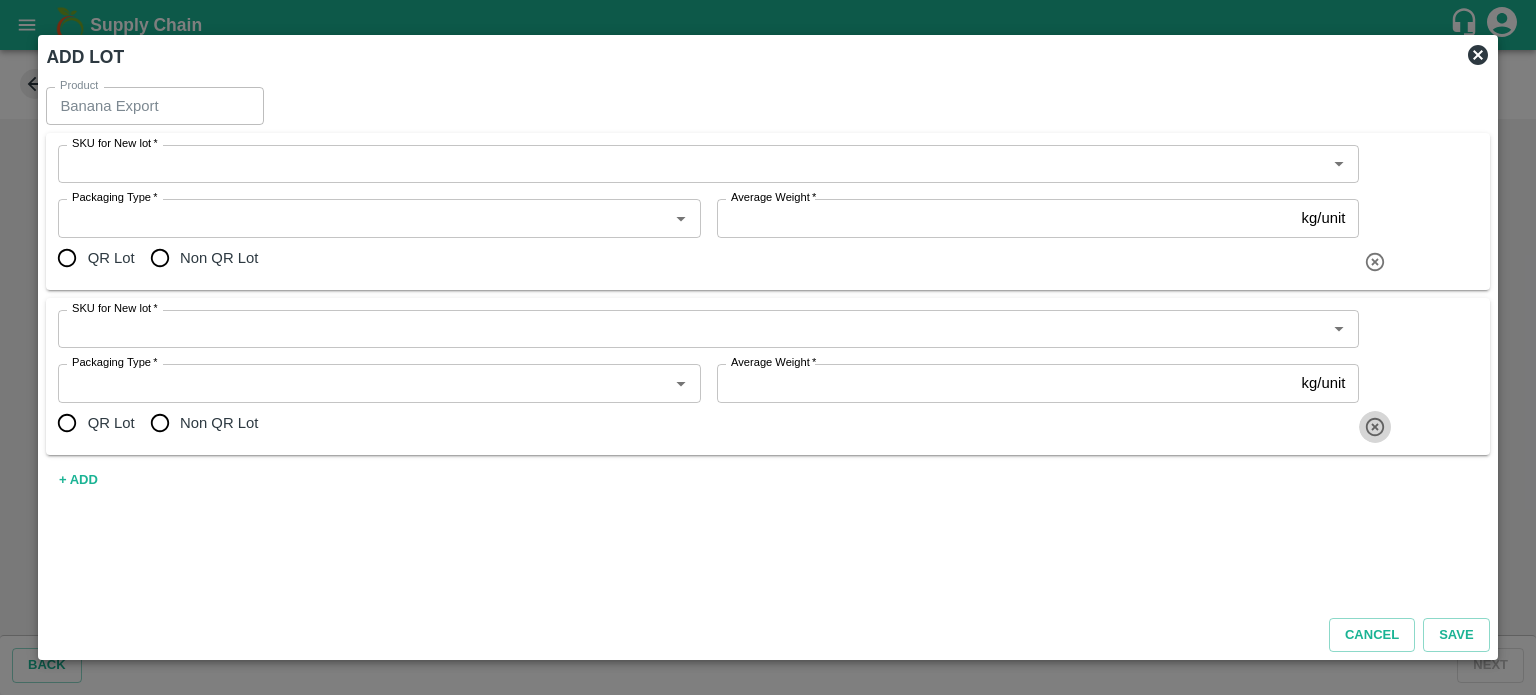 click 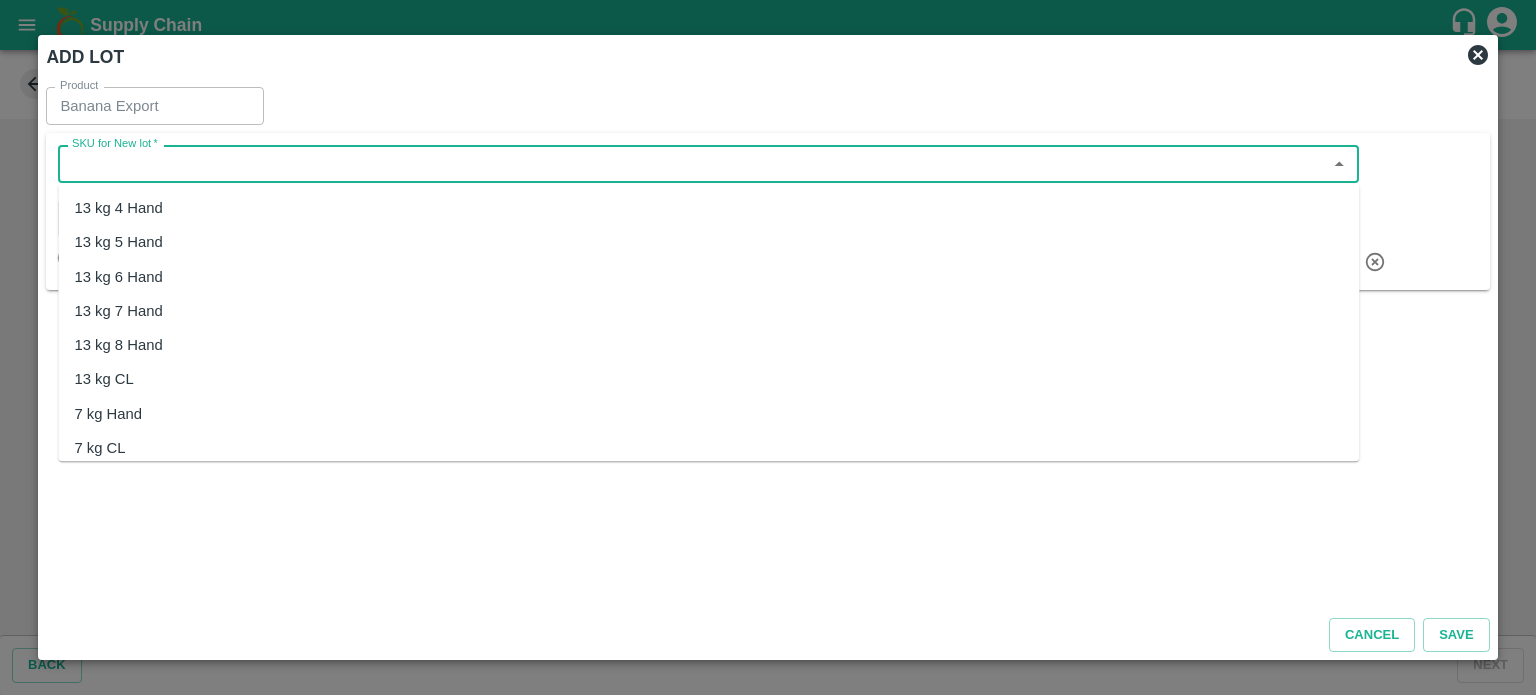 click on "SKU for New lot   *" at bounding box center (692, 164) 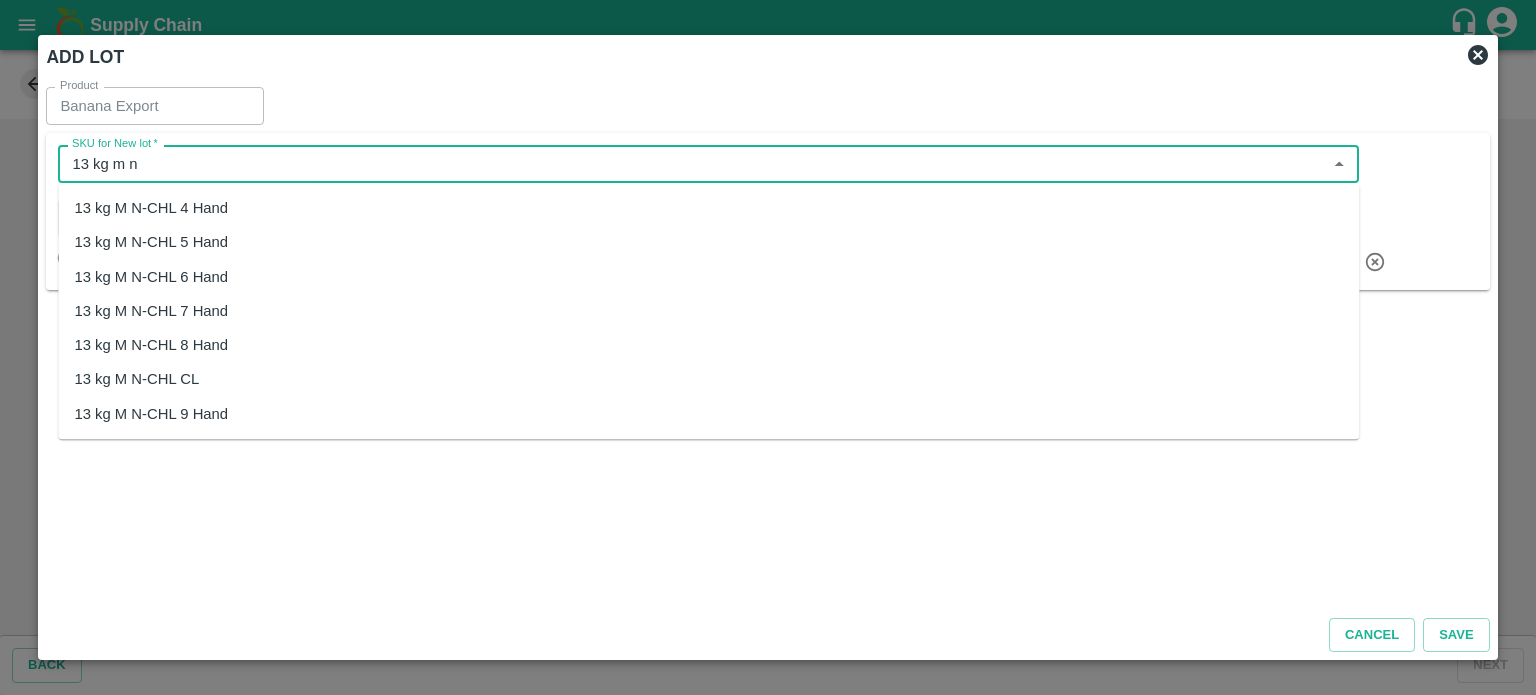 click on "13 kg M N-CHL 6 Hand" at bounding box center (151, 277) 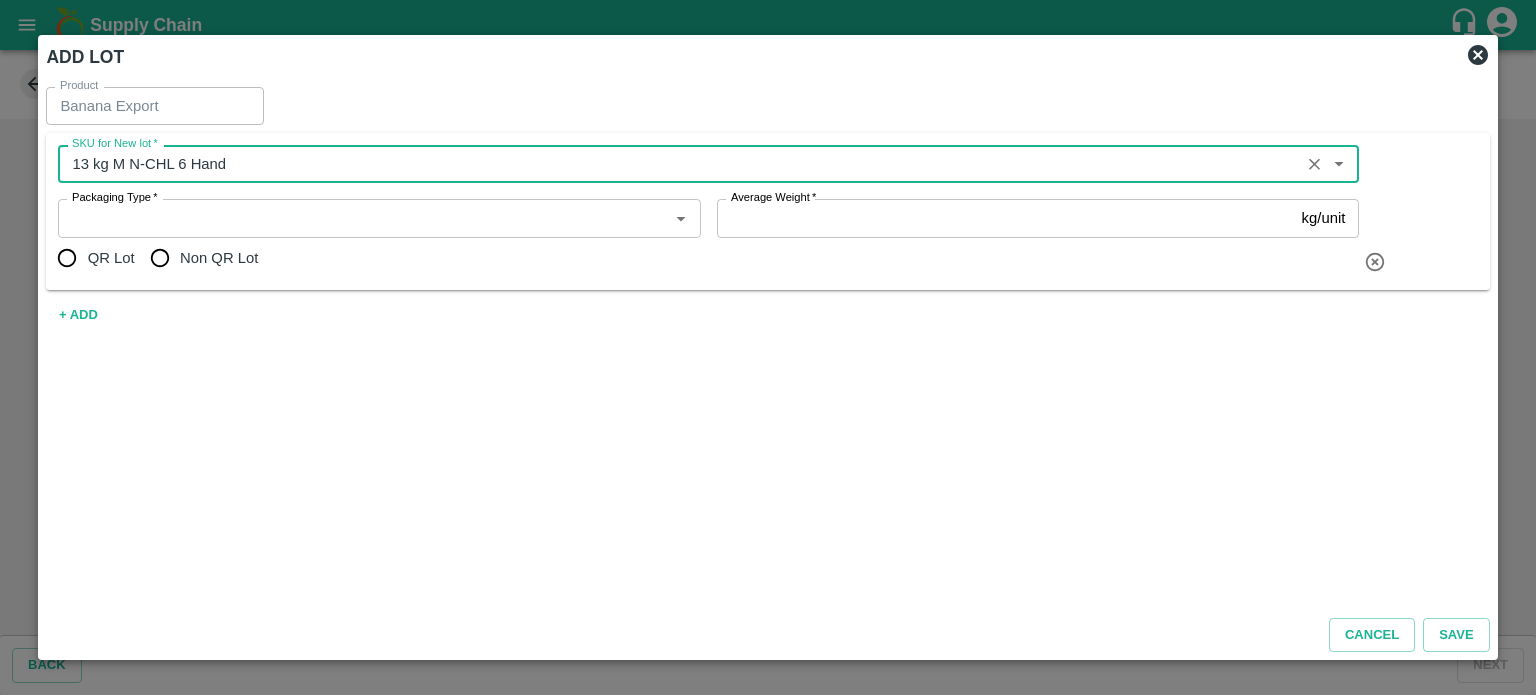 type on "13 kg M N-CHL 6 Hand" 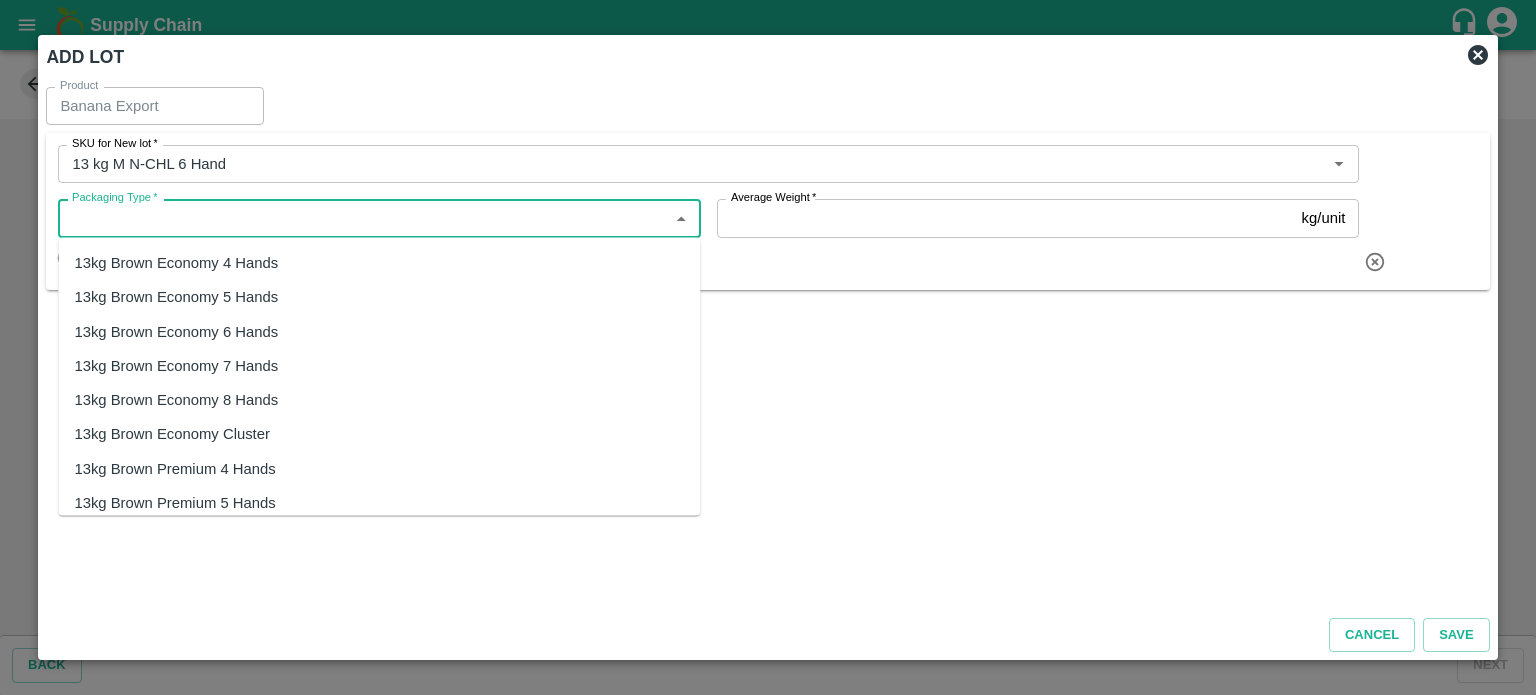 click on "Packaging Type   *" at bounding box center [362, 218] 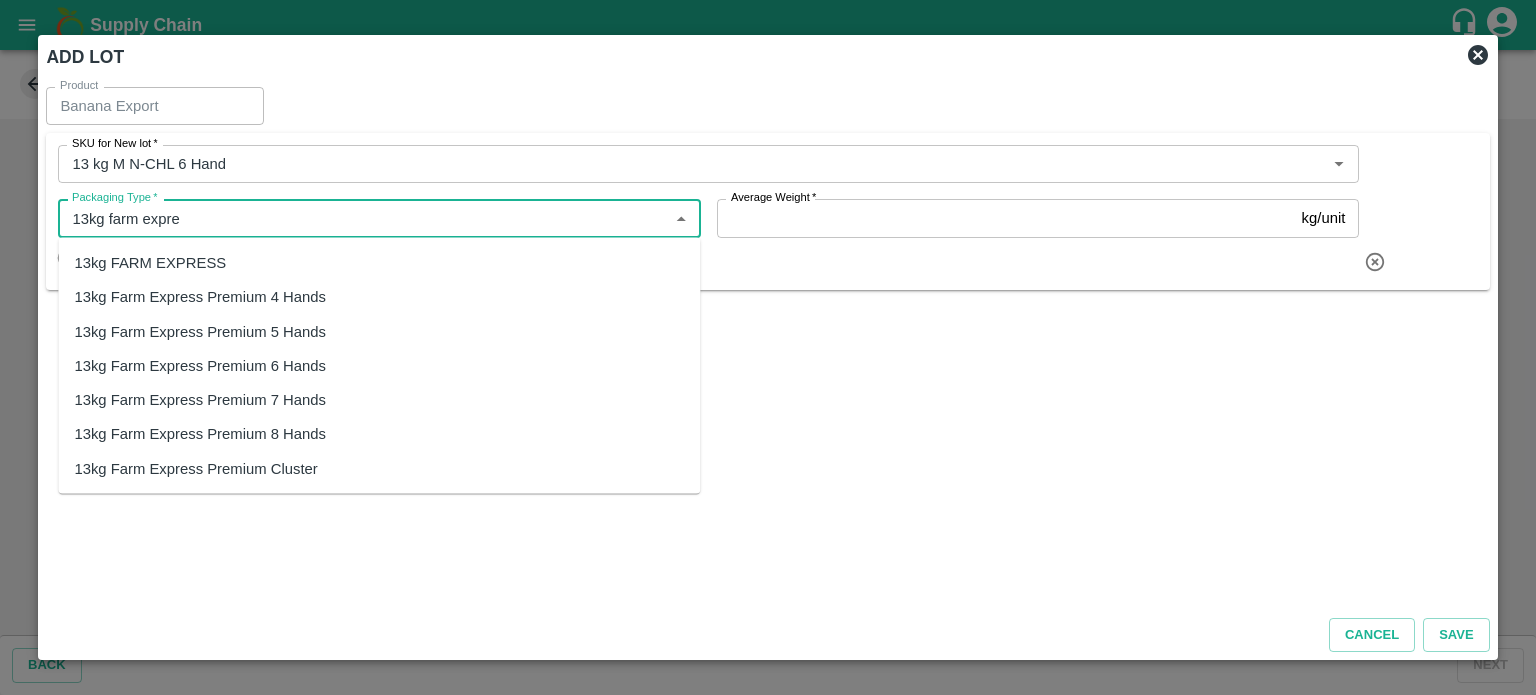 click on "13kg FARM EXPRESS" at bounding box center [150, 263] 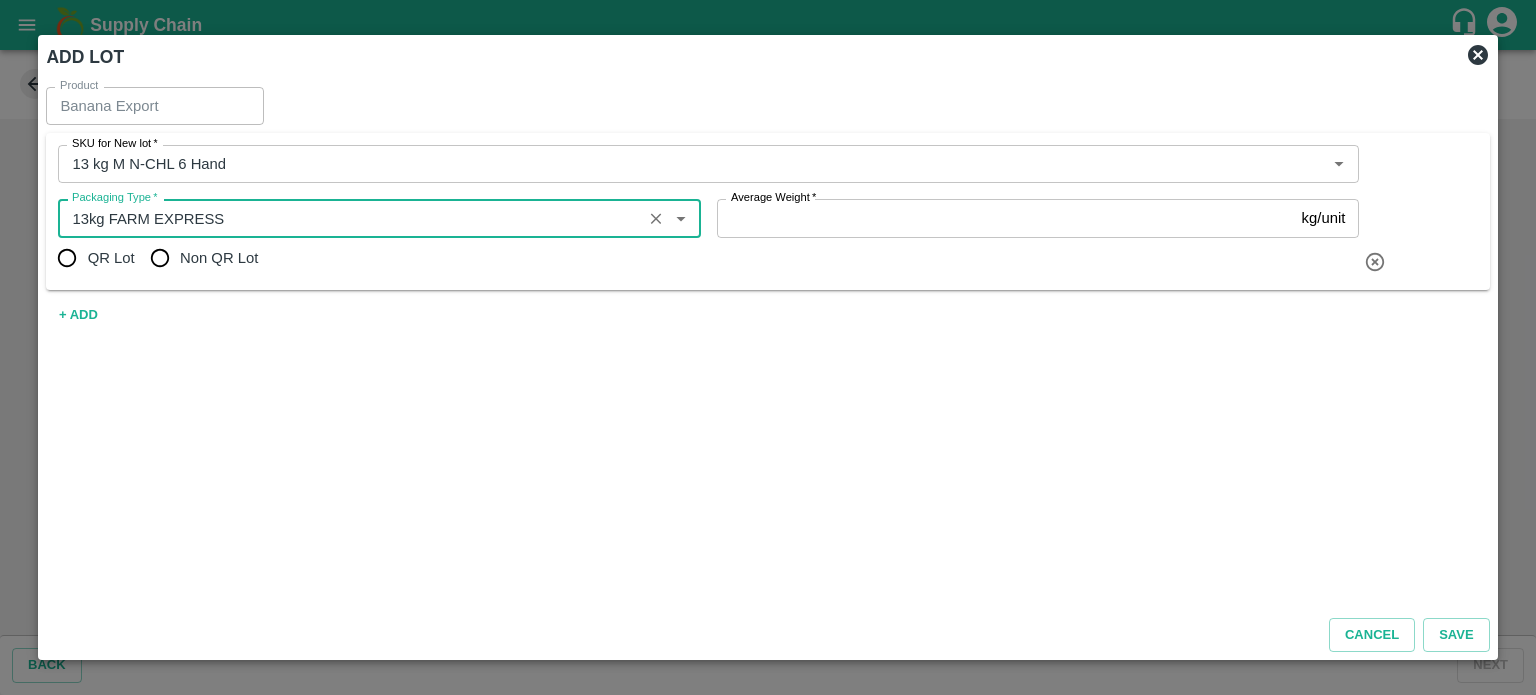 type on "13kg FARM EXPRESS" 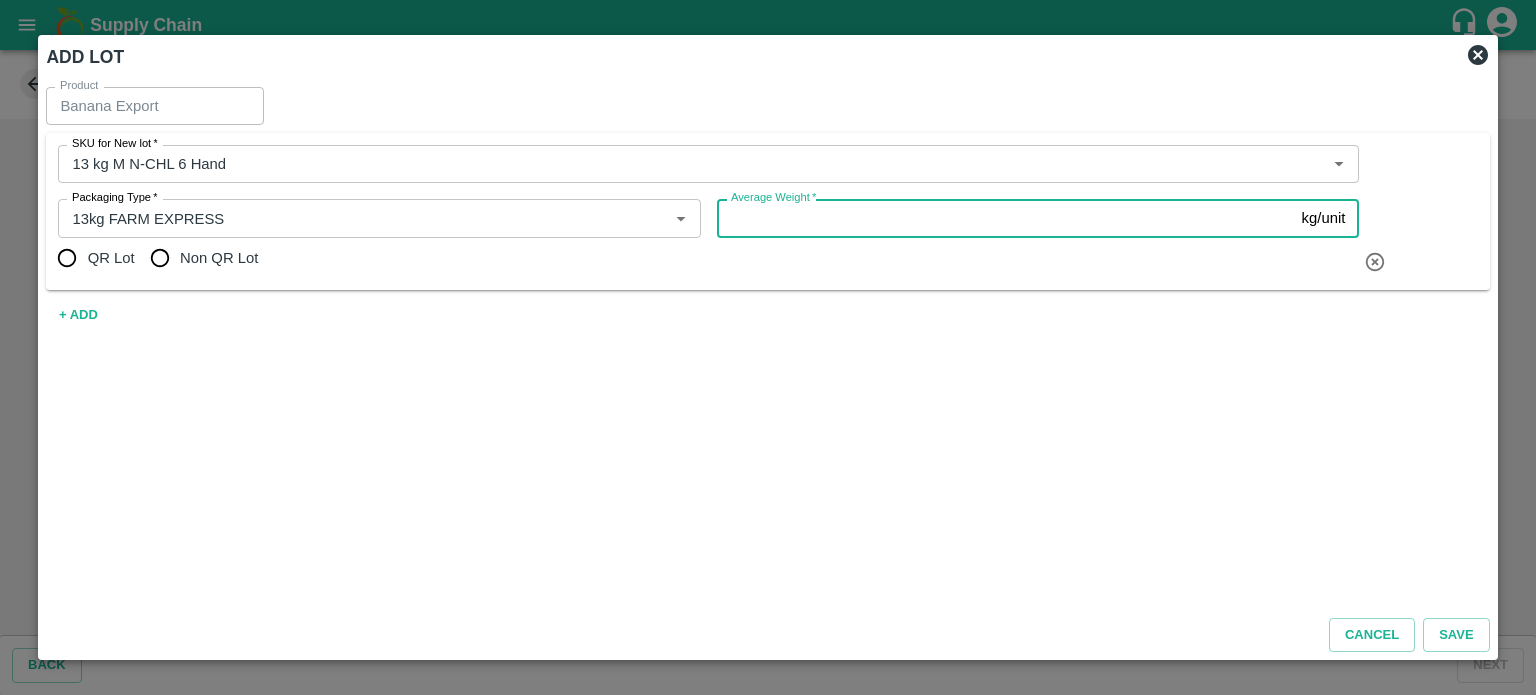 click on "Average Weight   *" at bounding box center (1005, 218) 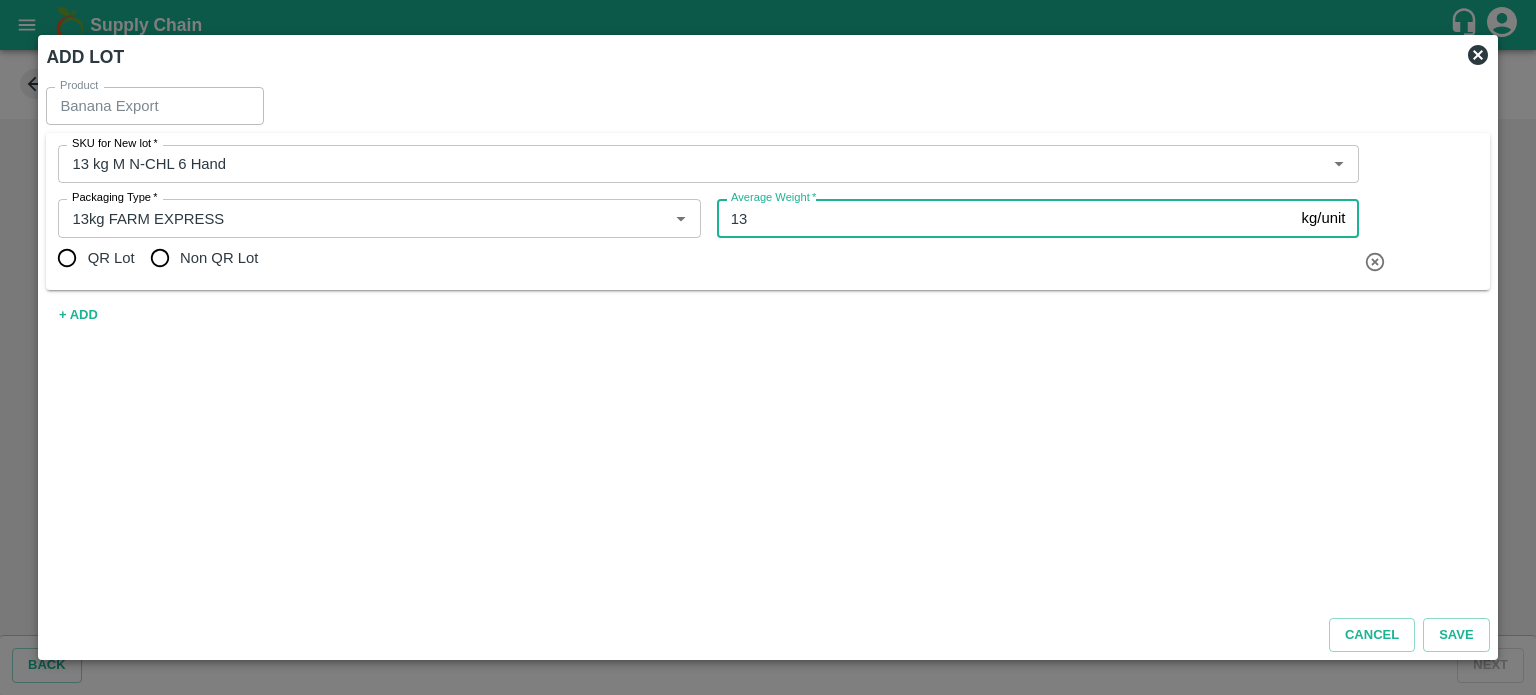 type on "13" 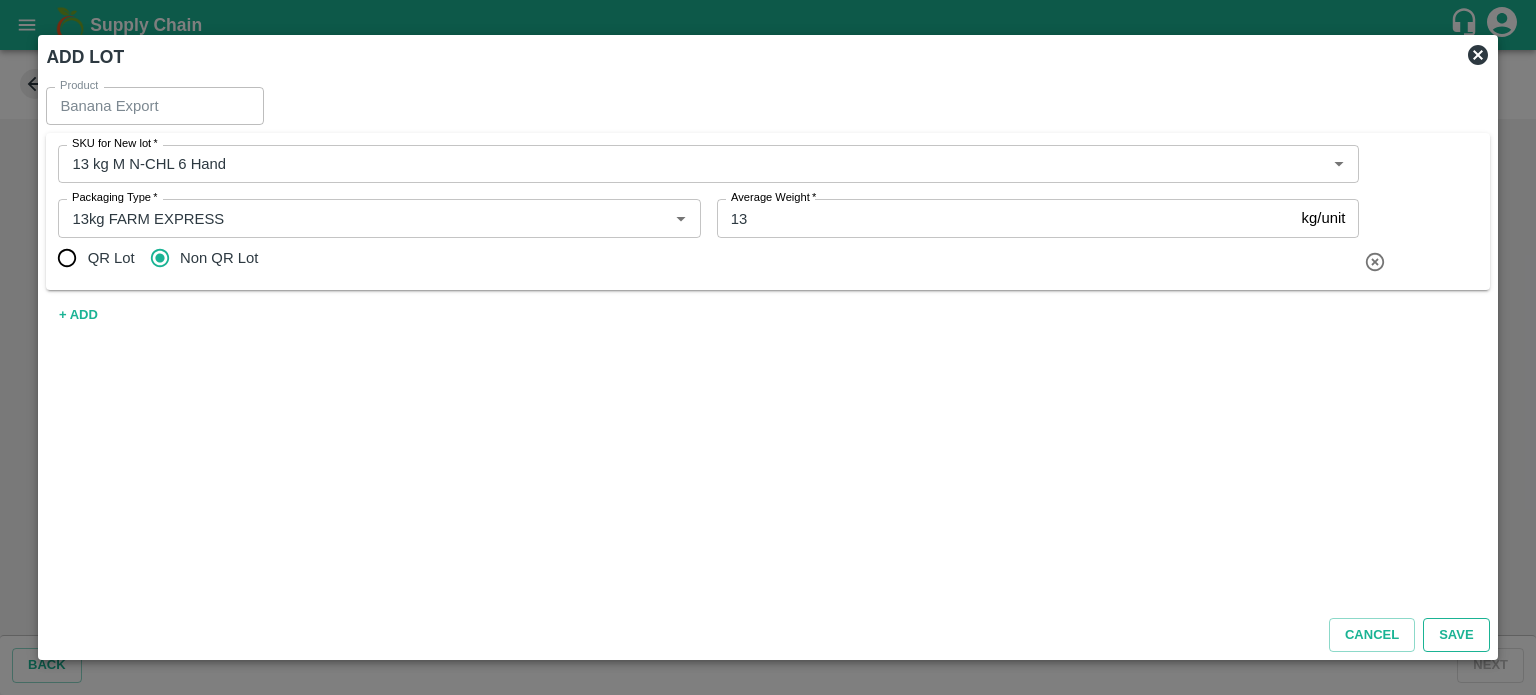click on "Save" at bounding box center (1456, 635) 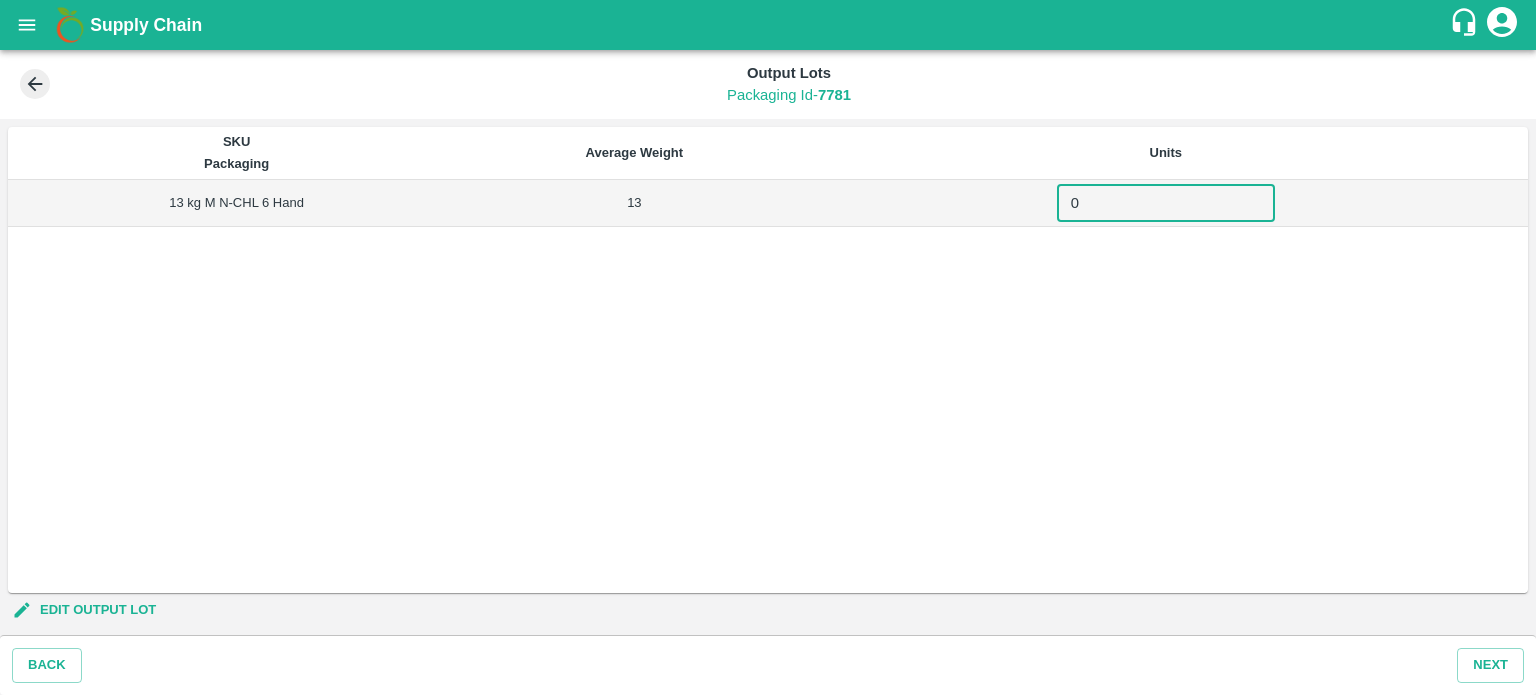 click on "0" at bounding box center (1166, 203) 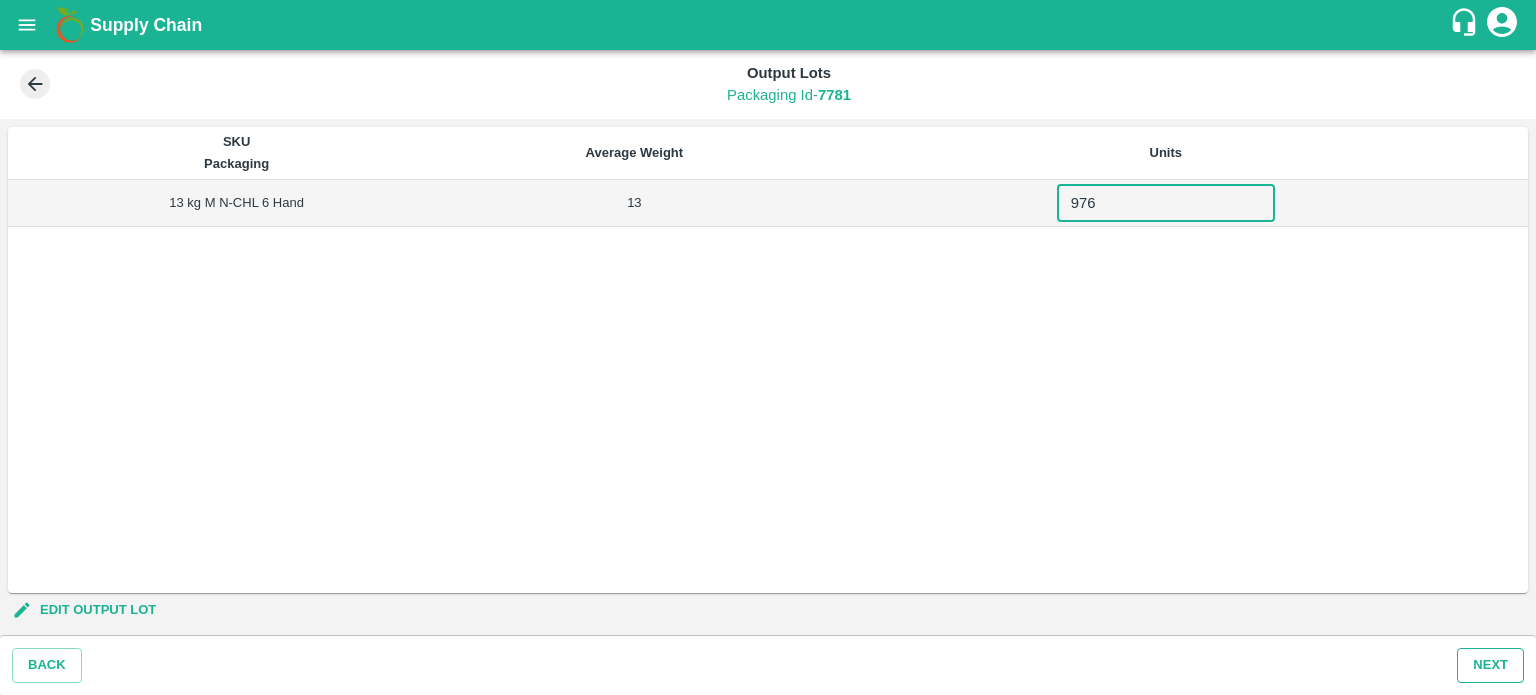 type on "976" 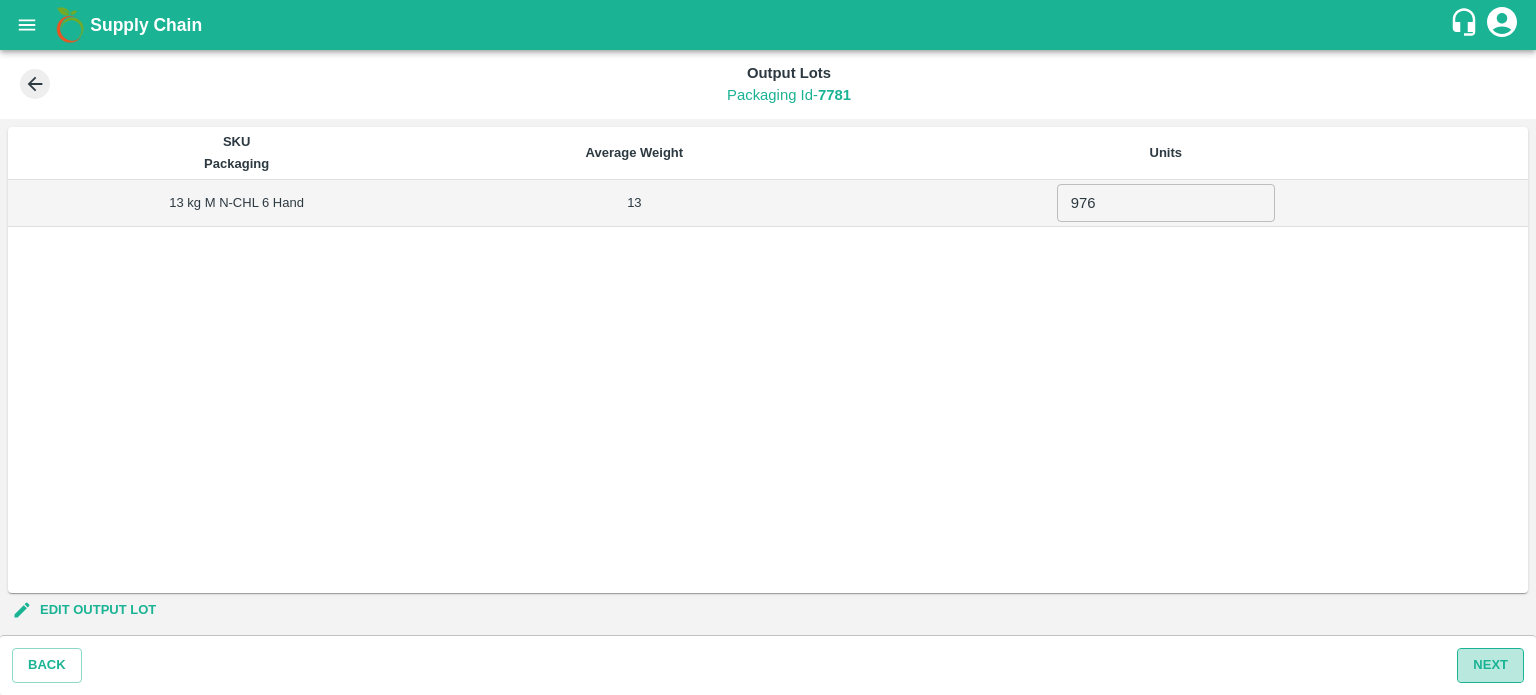 click on "Next" at bounding box center [1490, 665] 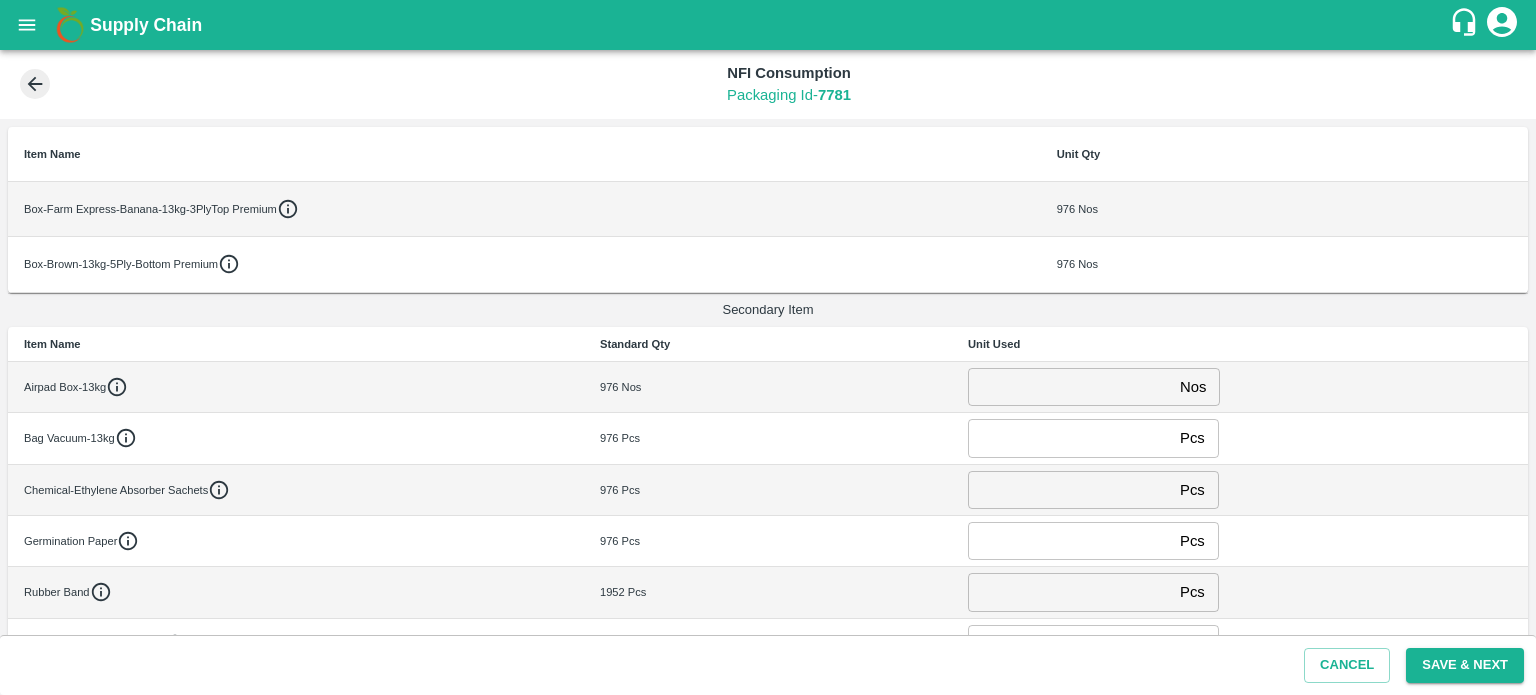 scroll, scrollTop: 200, scrollLeft: 0, axis: vertical 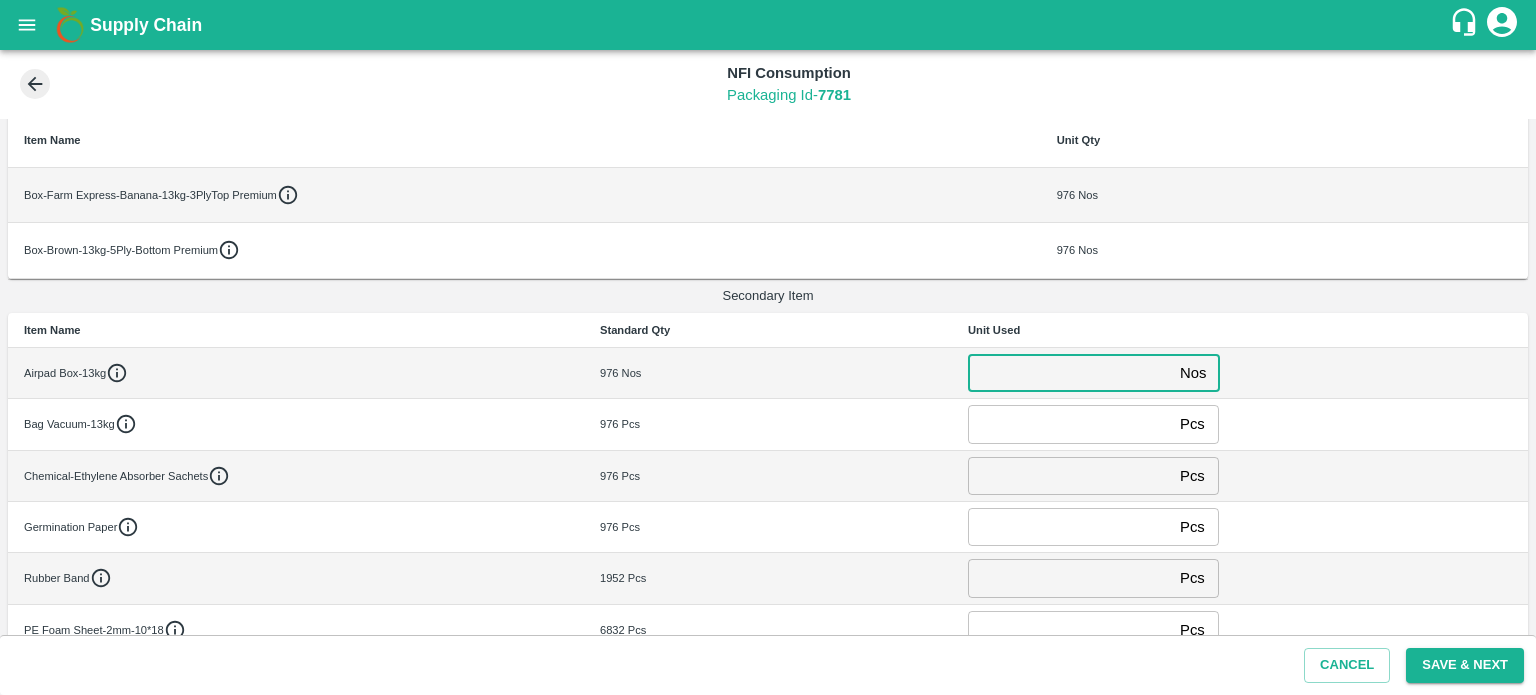 click at bounding box center (1070, 373) 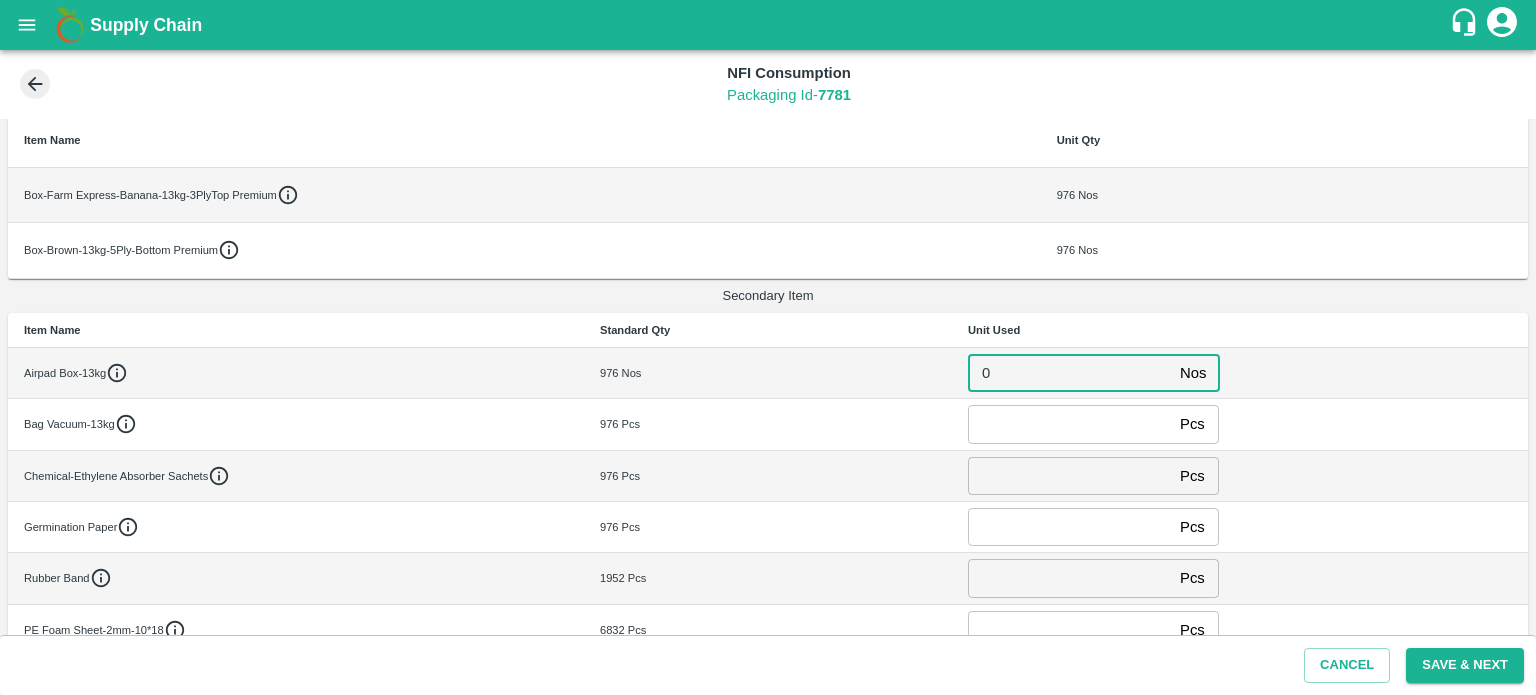 type on "0" 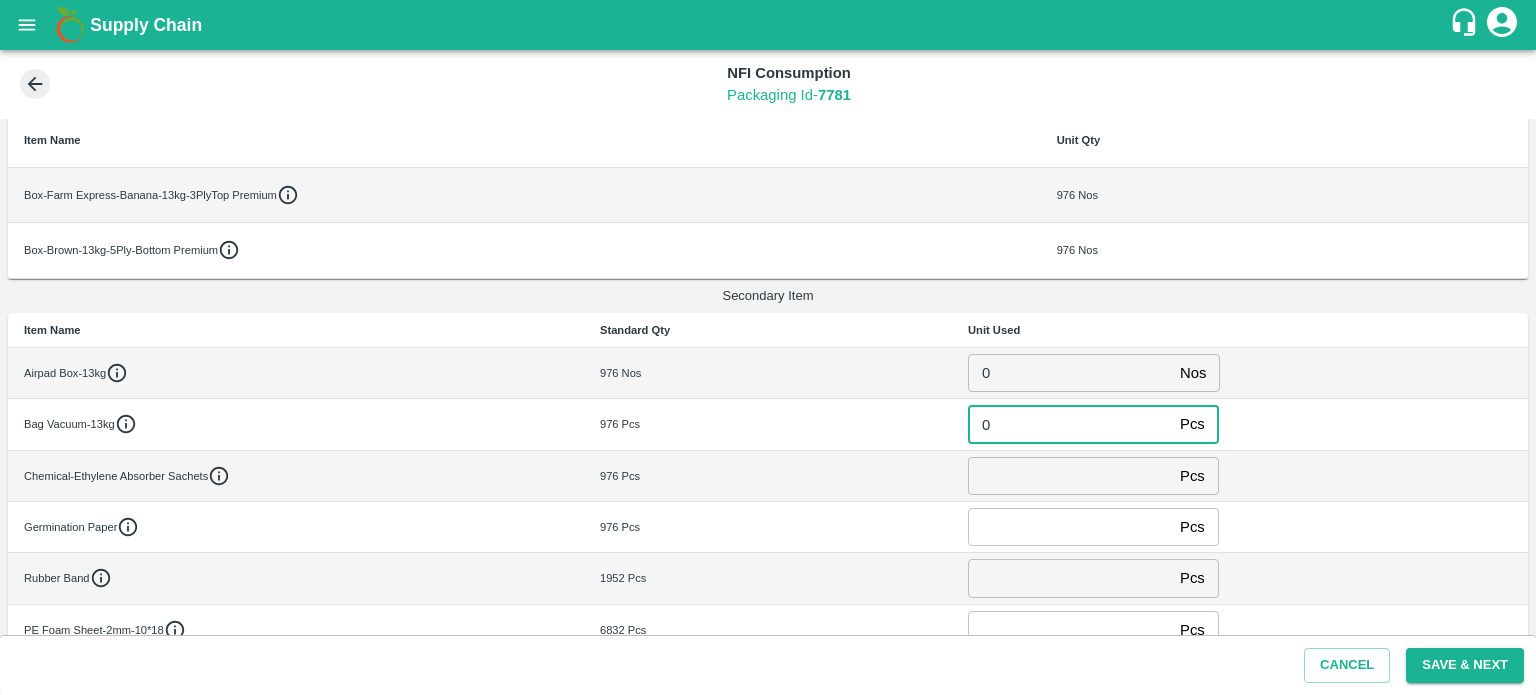 type on "0" 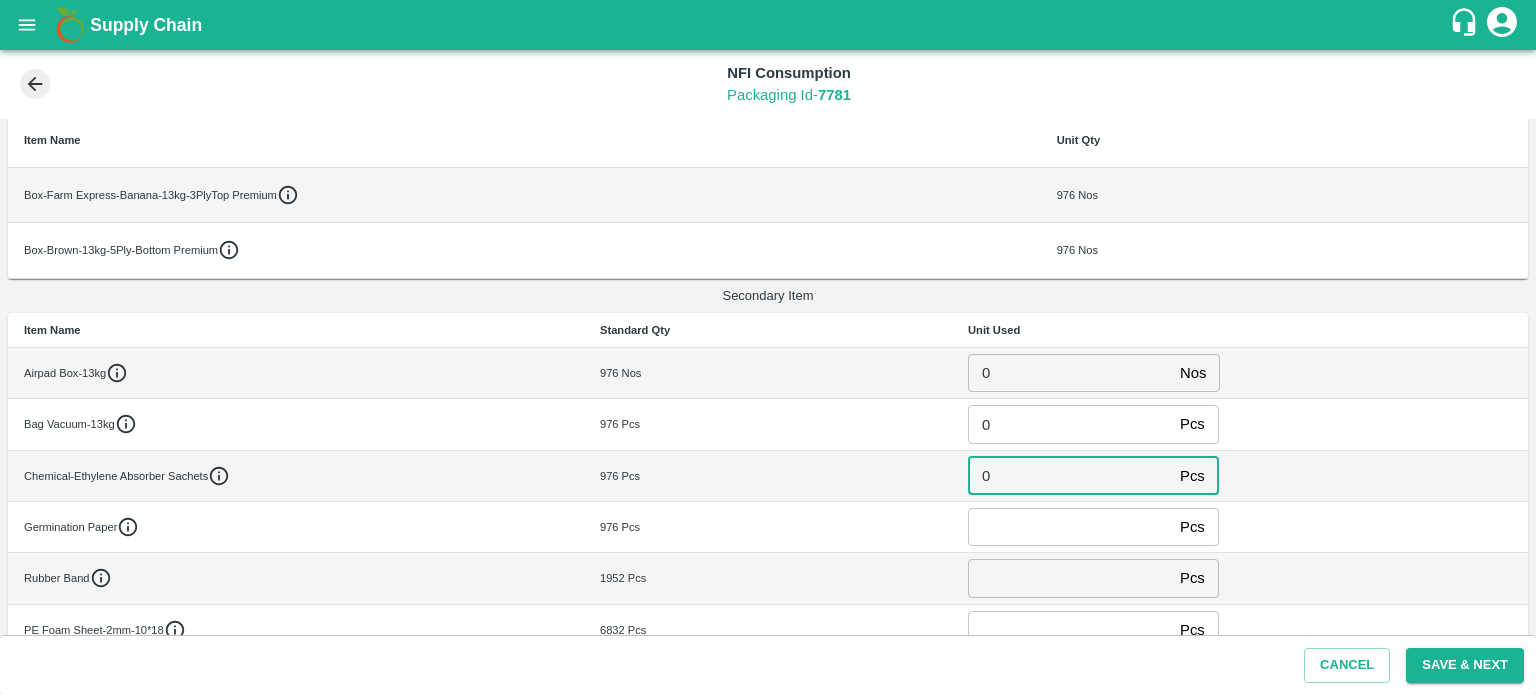 type on "0" 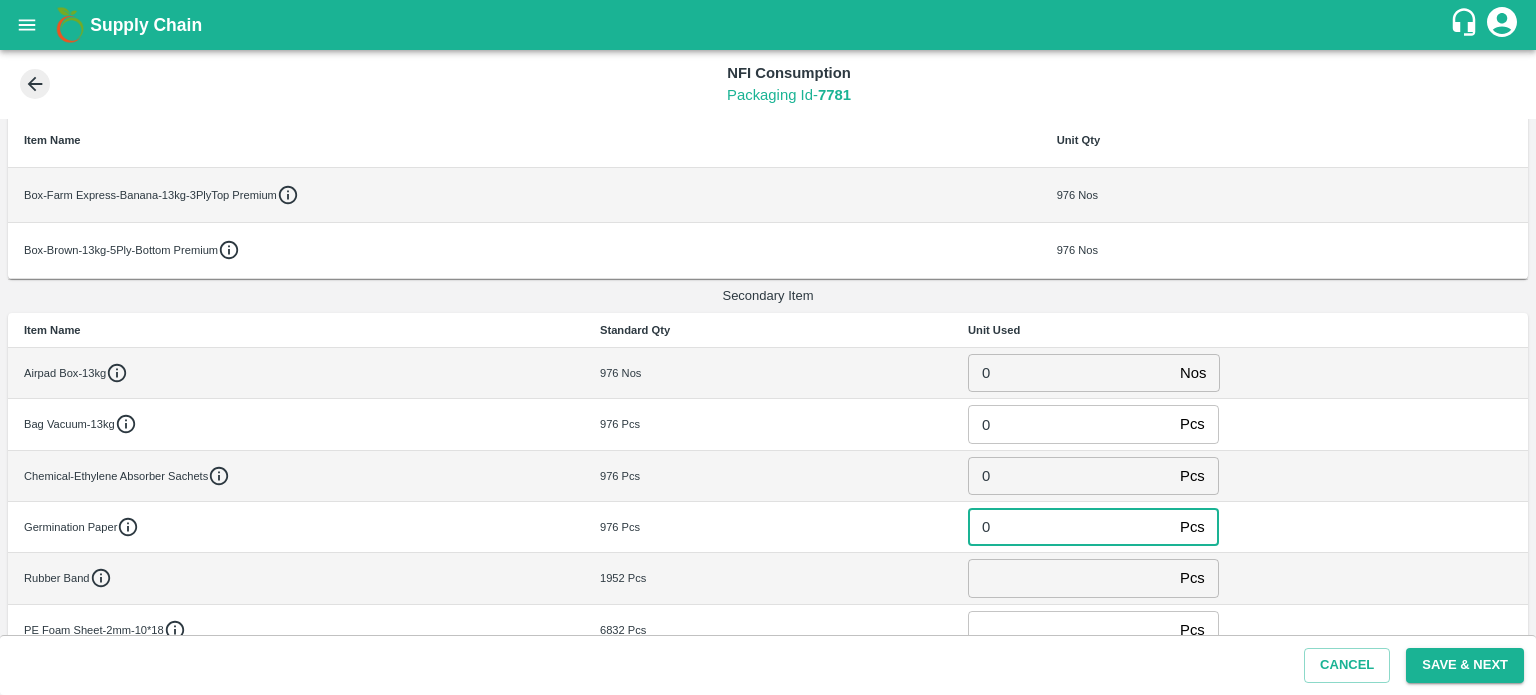 type on "0" 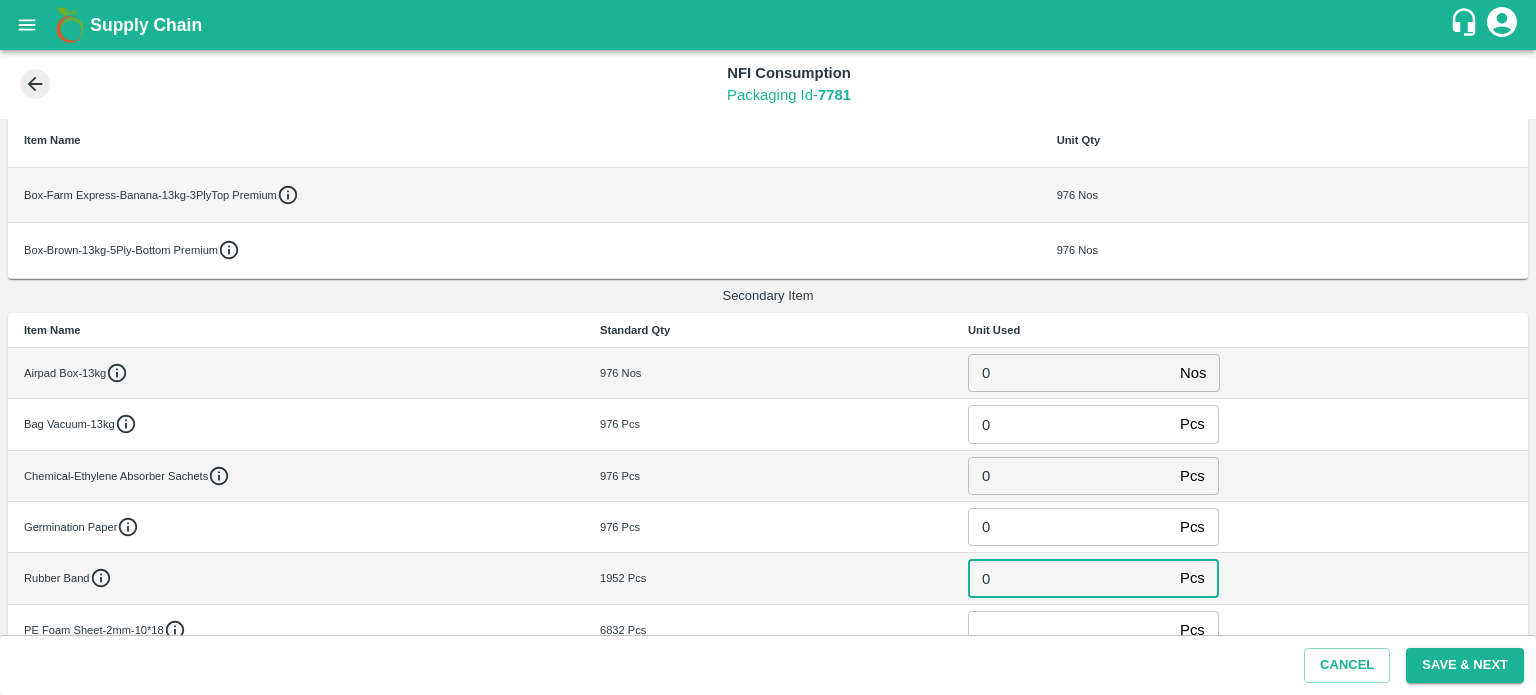 type on "0" 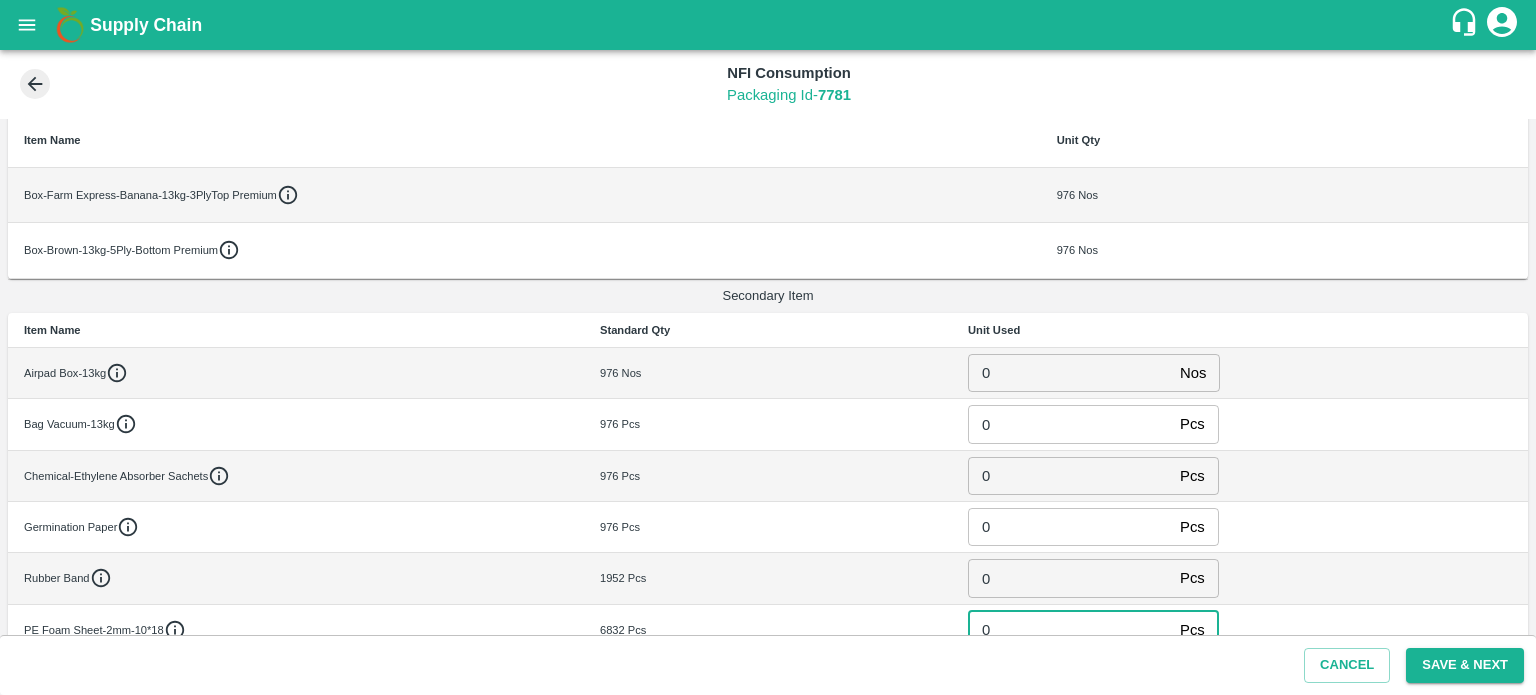 type on "0" 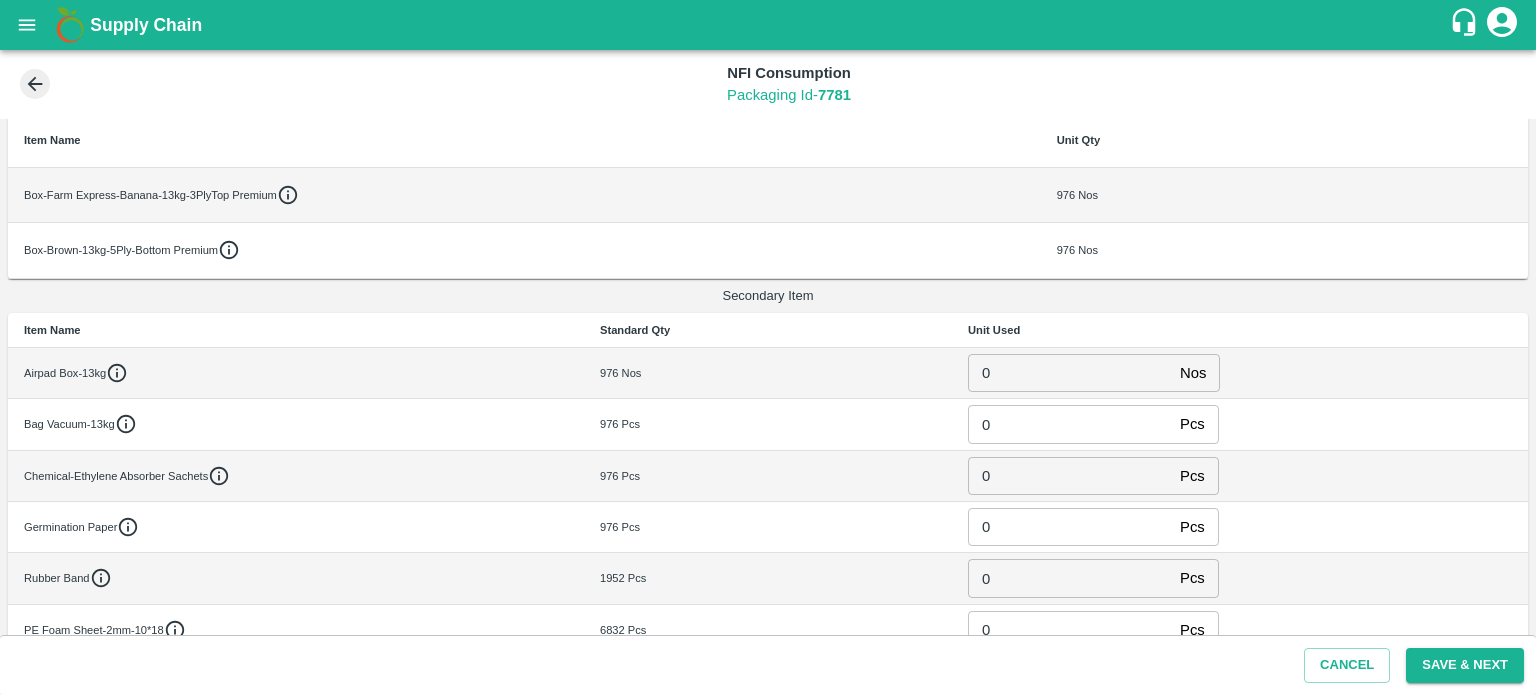scroll, scrollTop: 501, scrollLeft: 0, axis: vertical 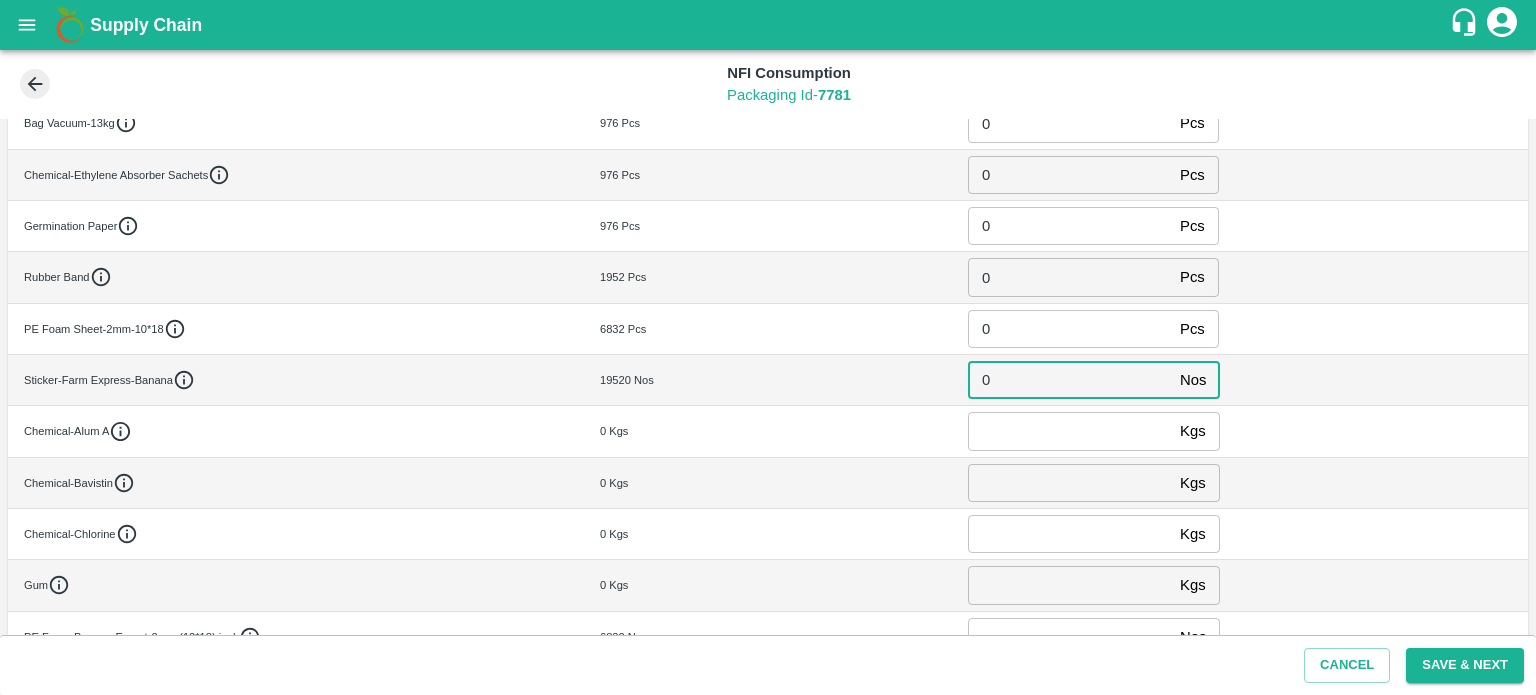 type on "0" 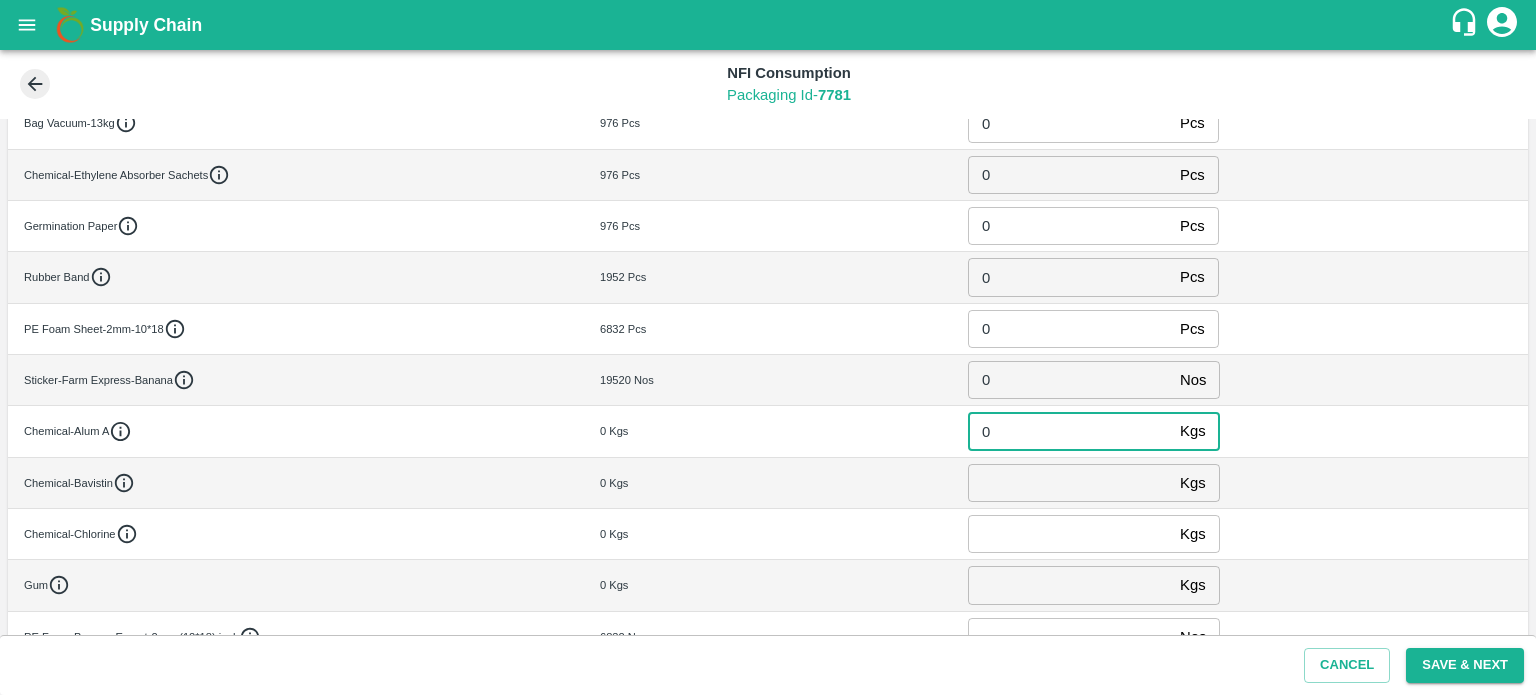 type on "0" 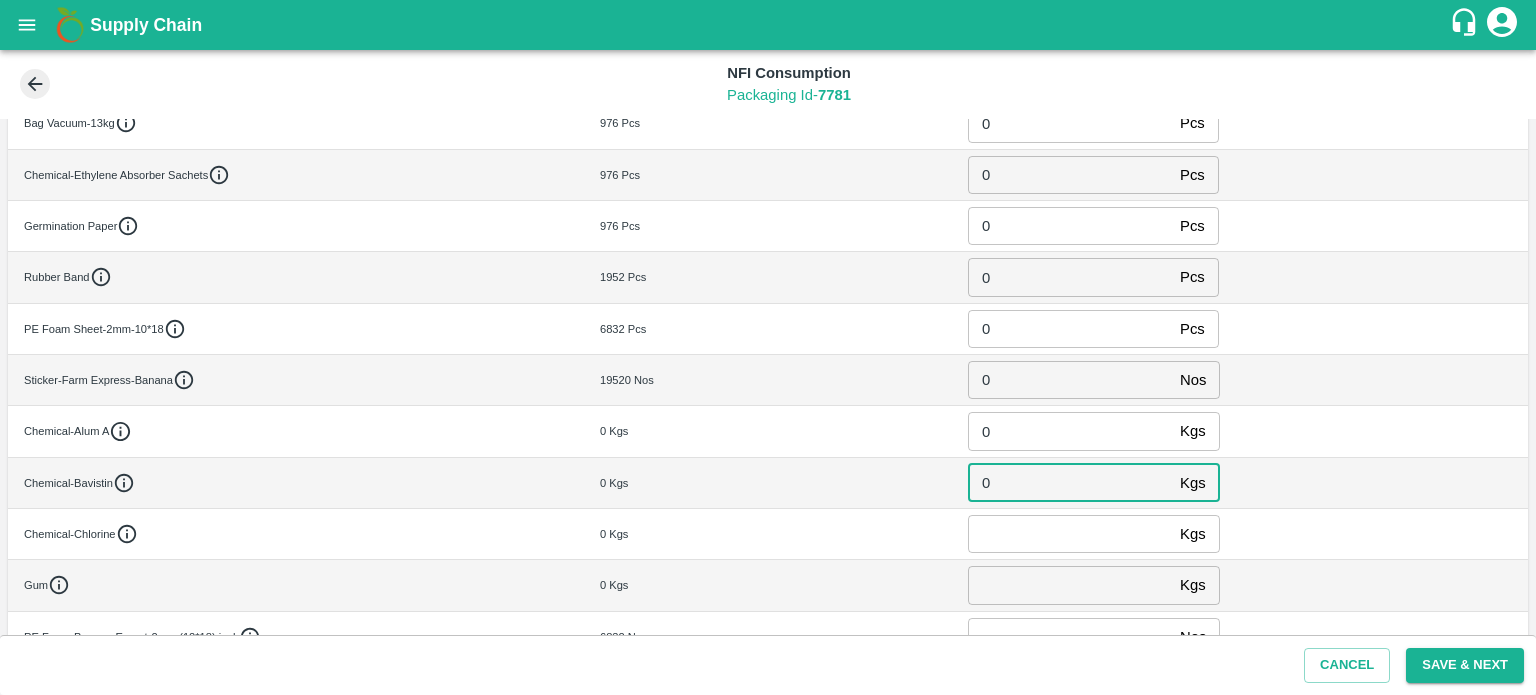 type on "0" 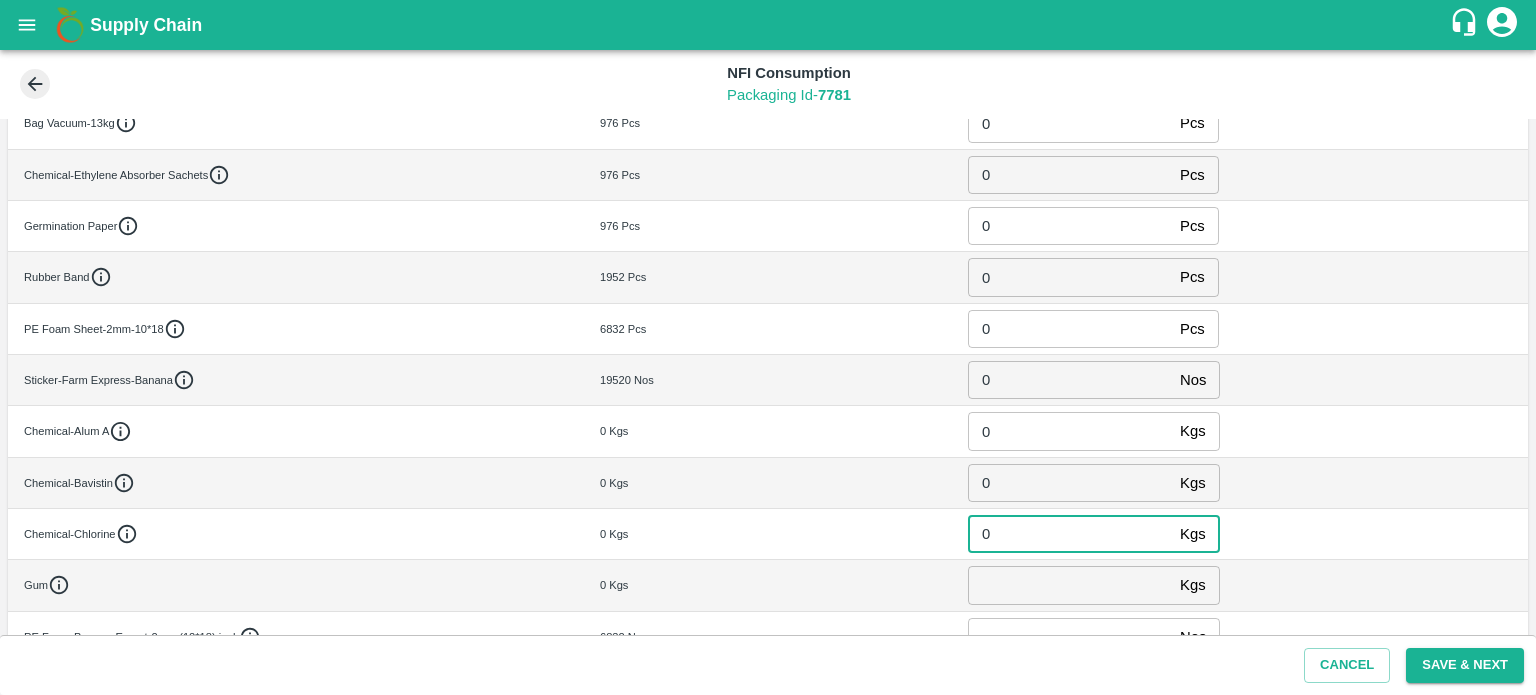 type on "0" 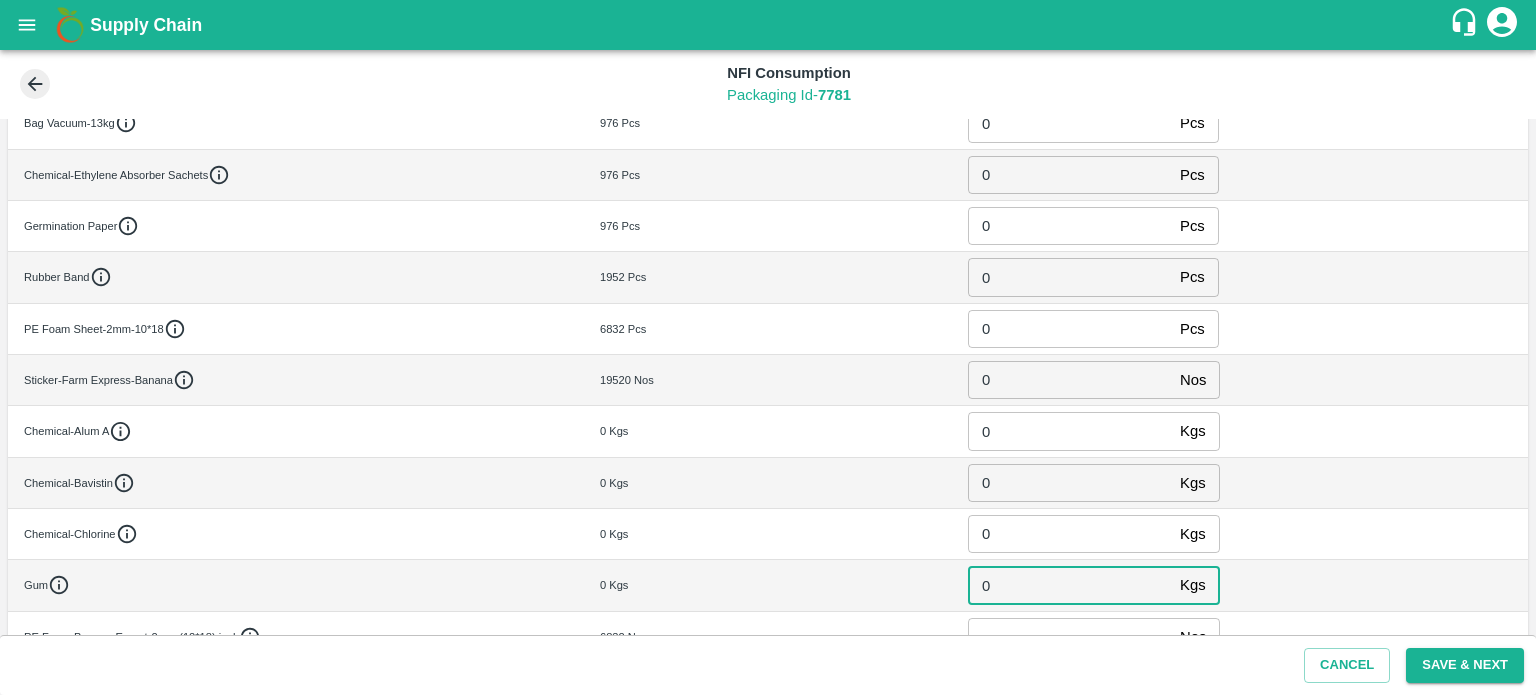 type on "0" 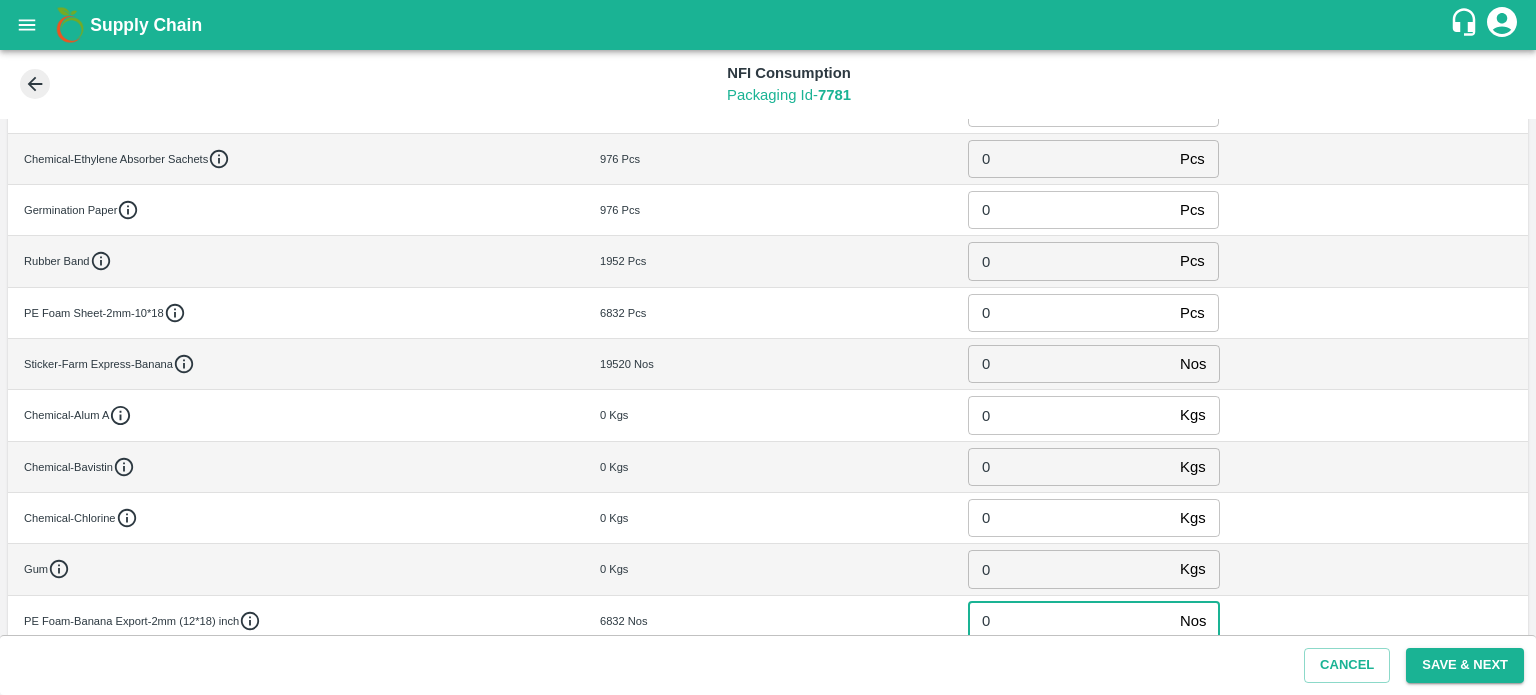 type on "0" 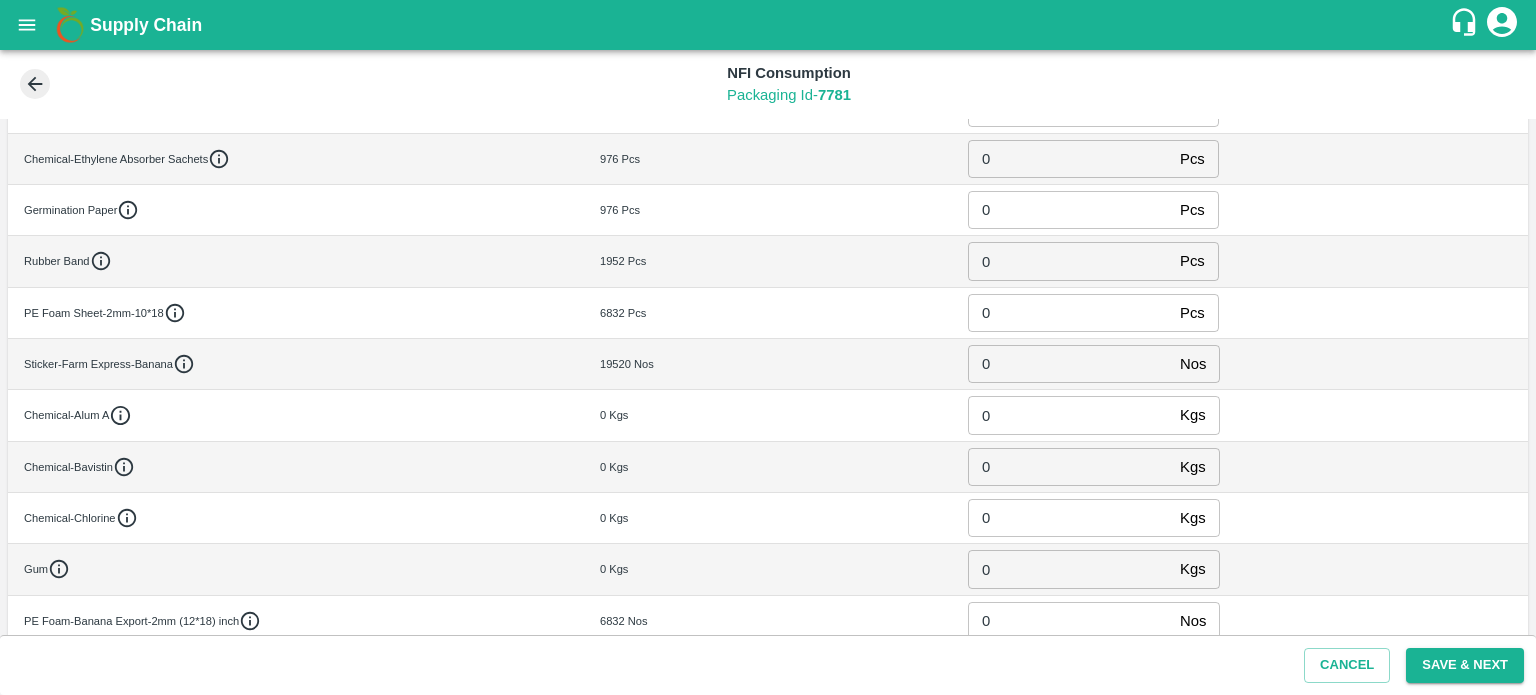 scroll, scrollTop: 635, scrollLeft: 0, axis: vertical 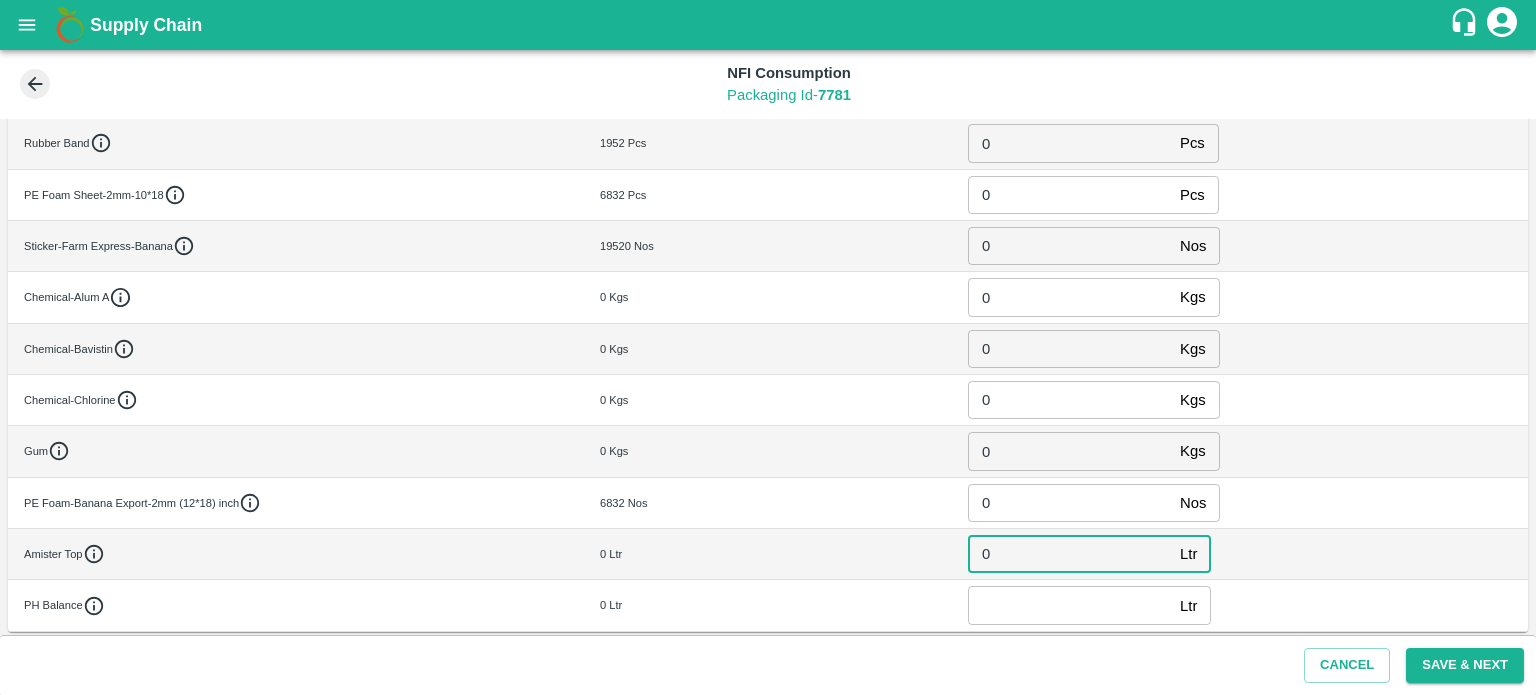 type on "0" 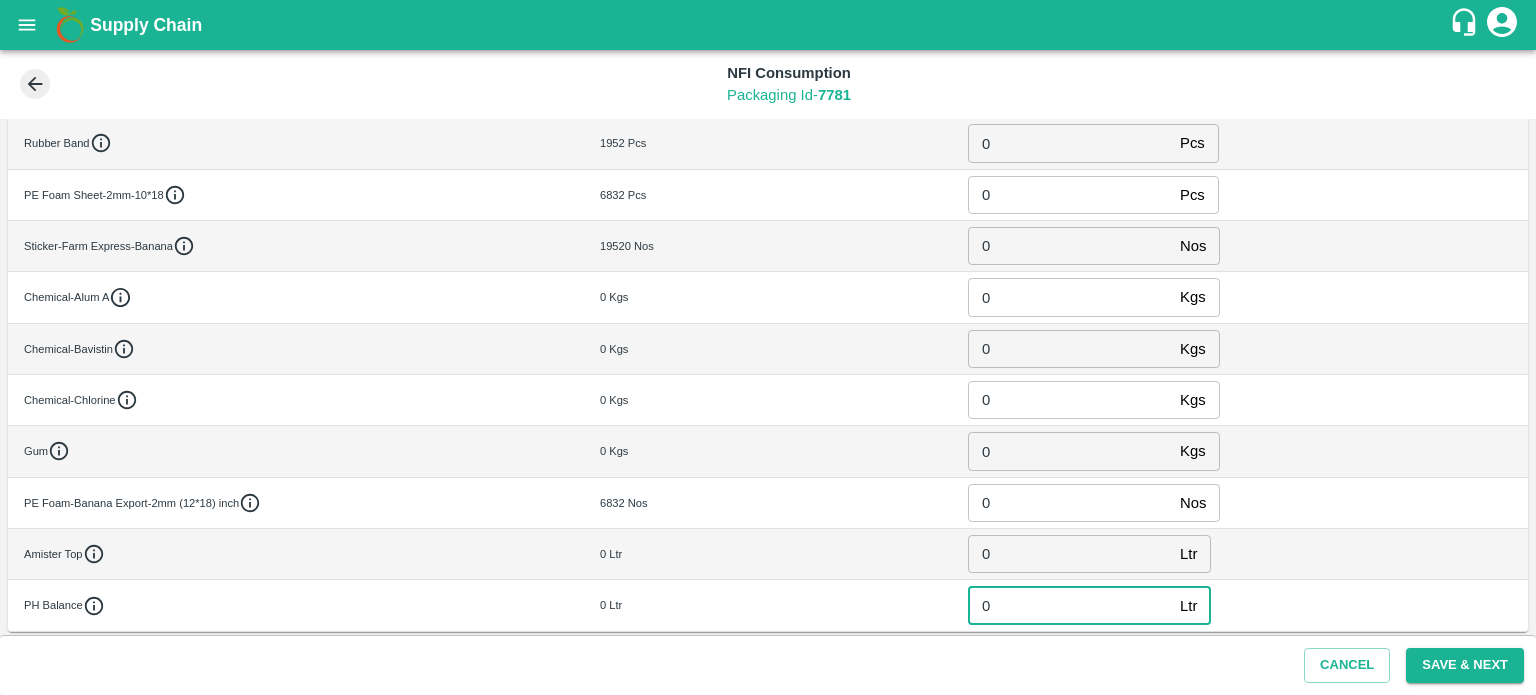 type on "0" 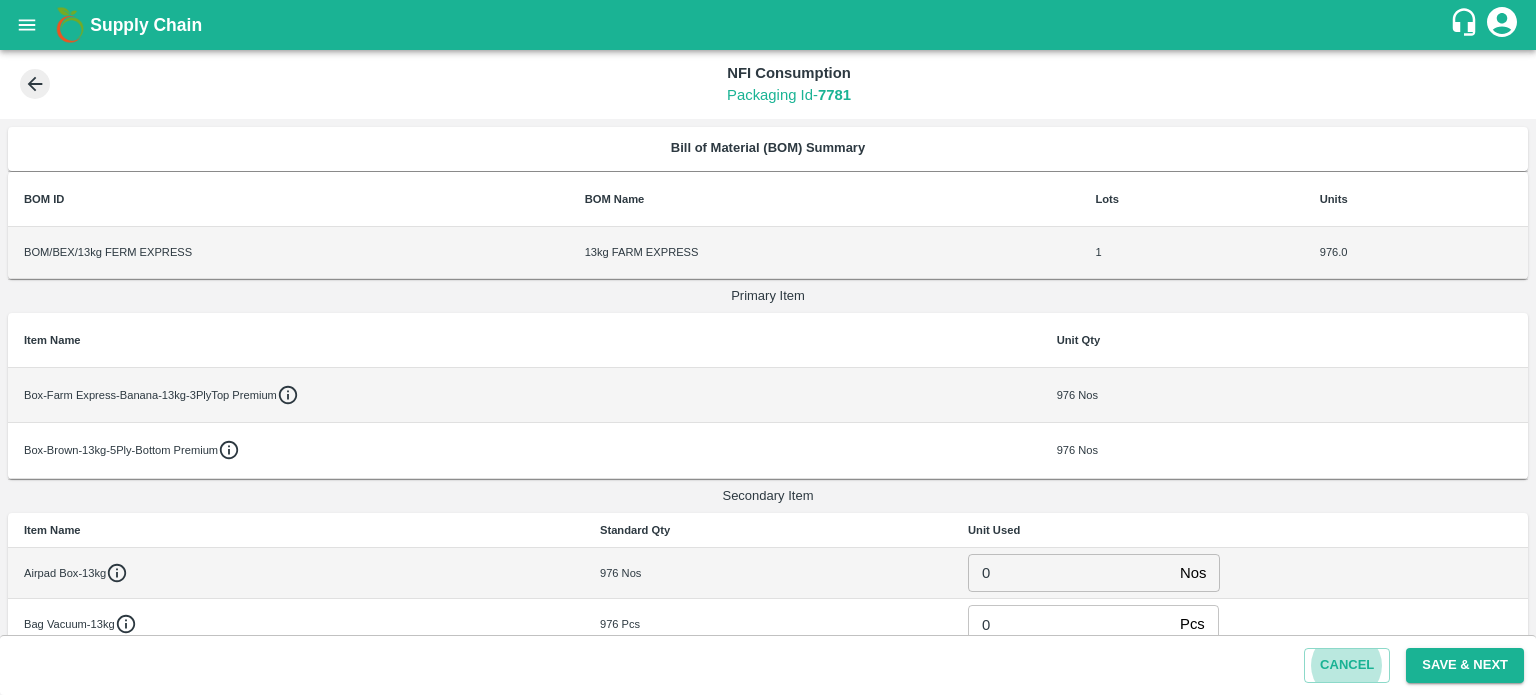 scroll, scrollTop: 634, scrollLeft: 0, axis: vertical 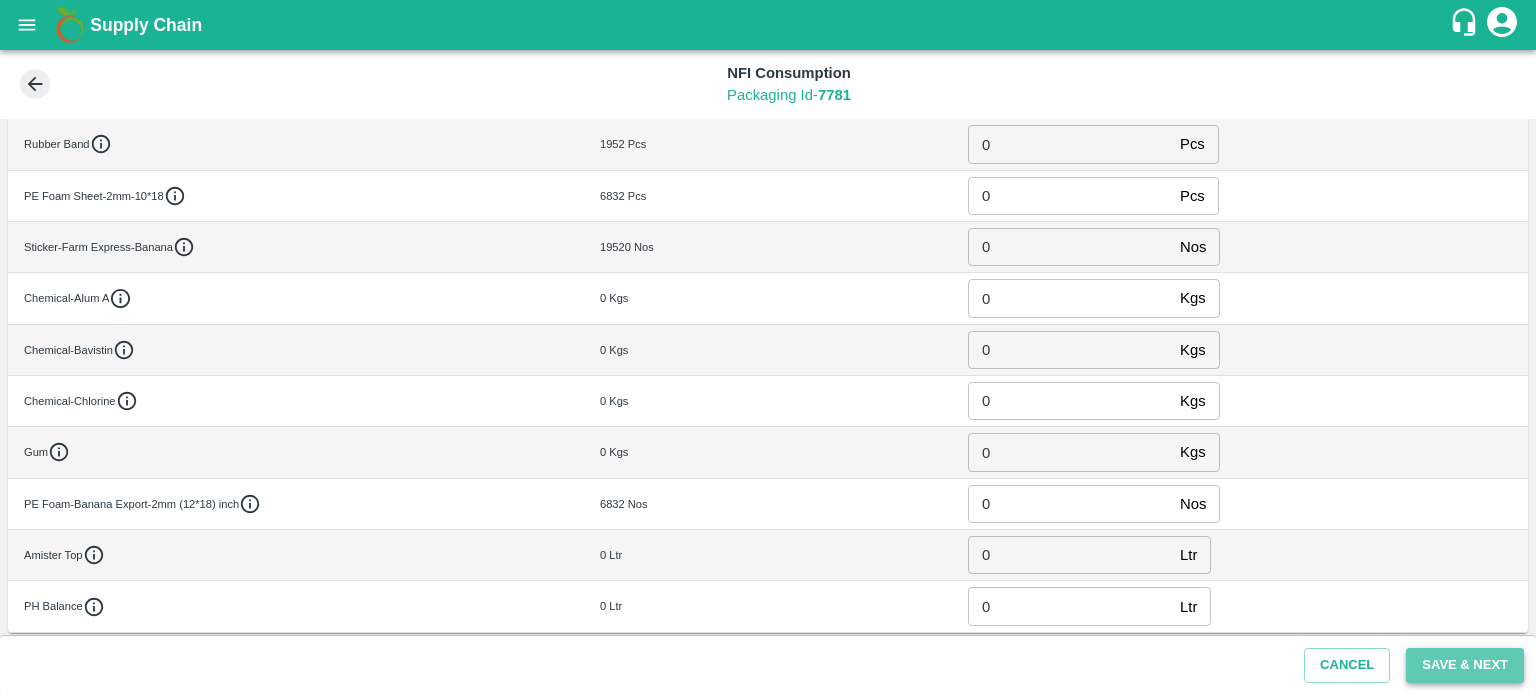 click on "Save & Next" at bounding box center [1465, 665] 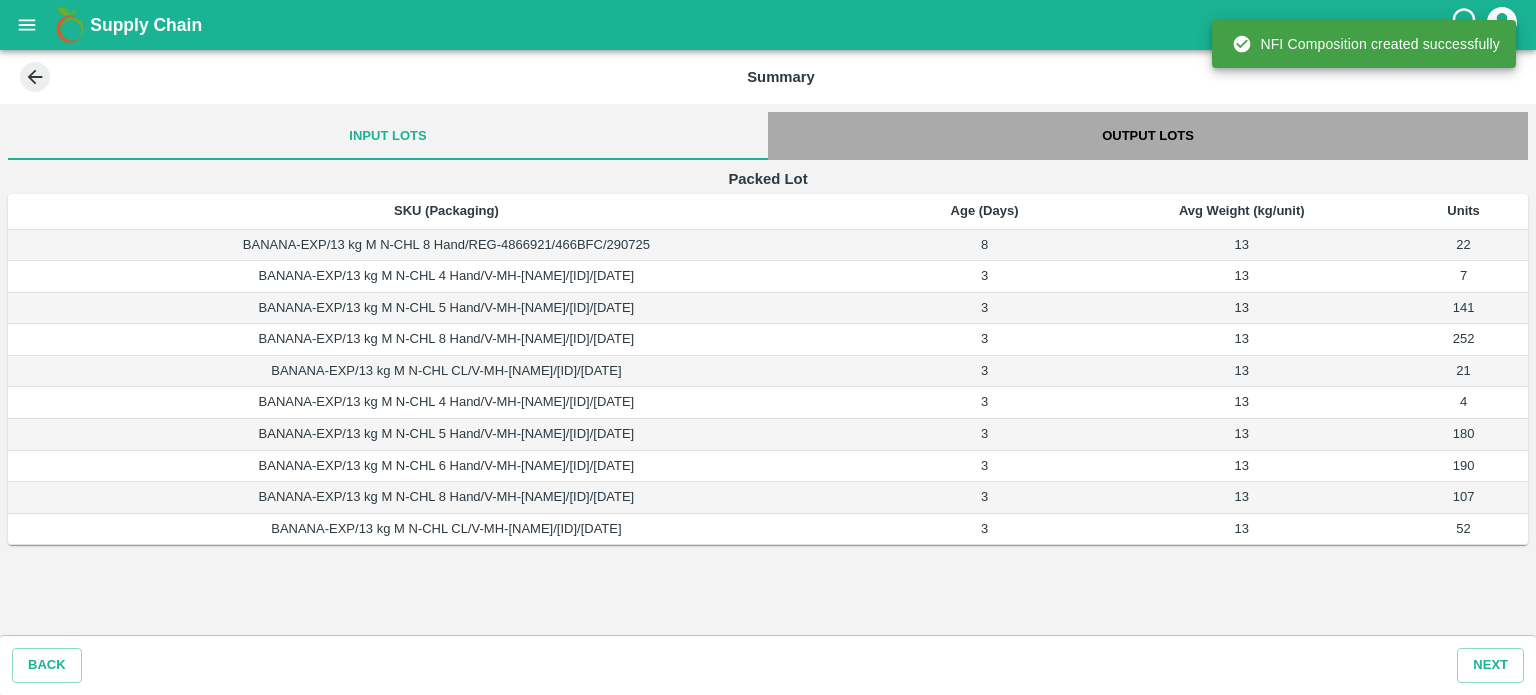 click on "Output Lots" at bounding box center [1148, 136] 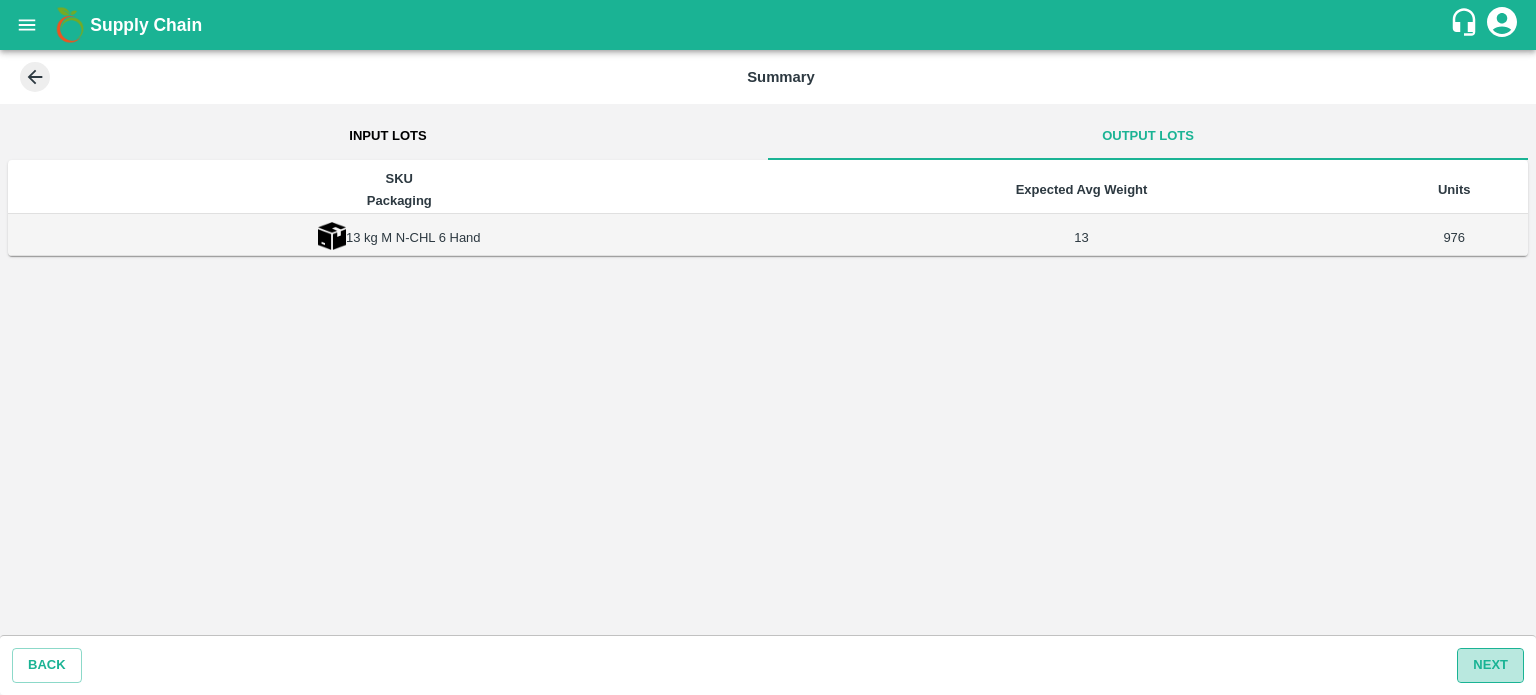 click on "Next" at bounding box center [1490, 665] 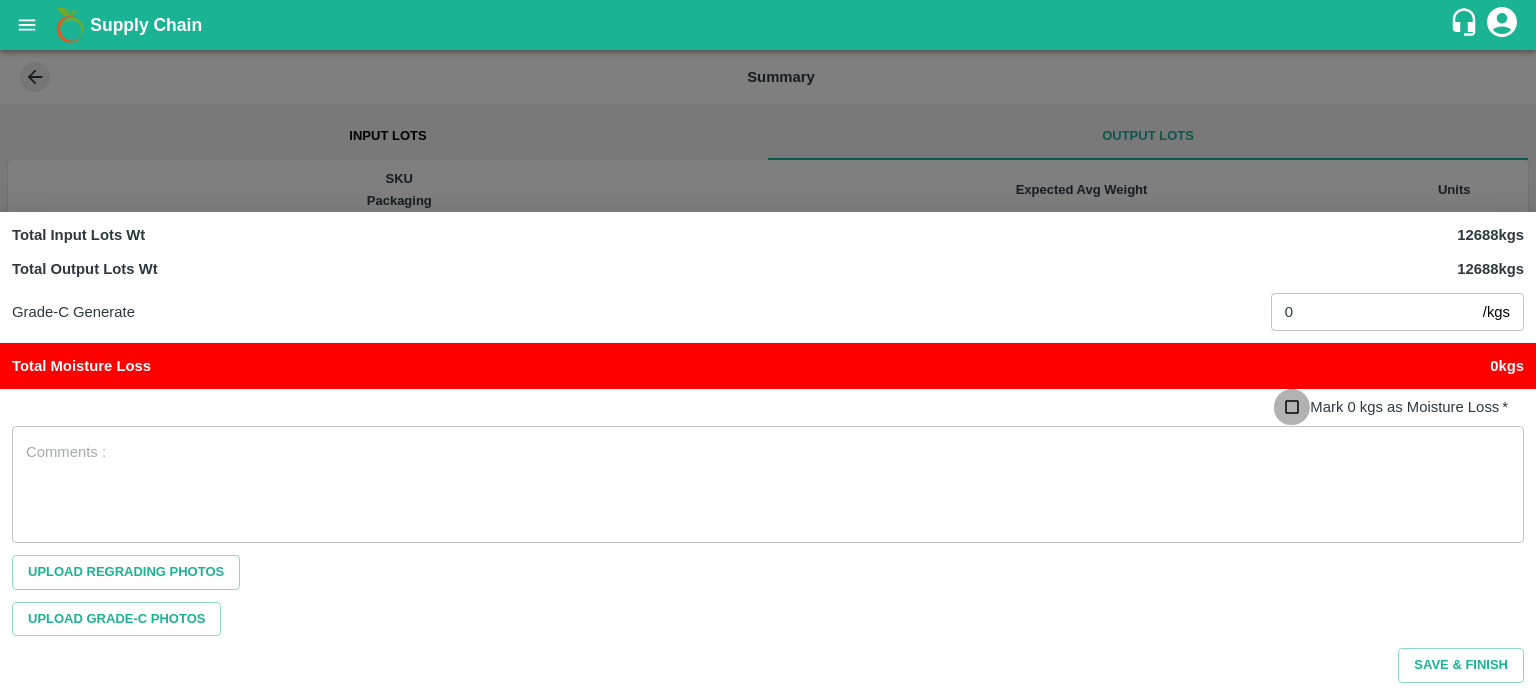 click on "Mark 0 kgs as Moisture Loss   *" at bounding box center (1292, 407) 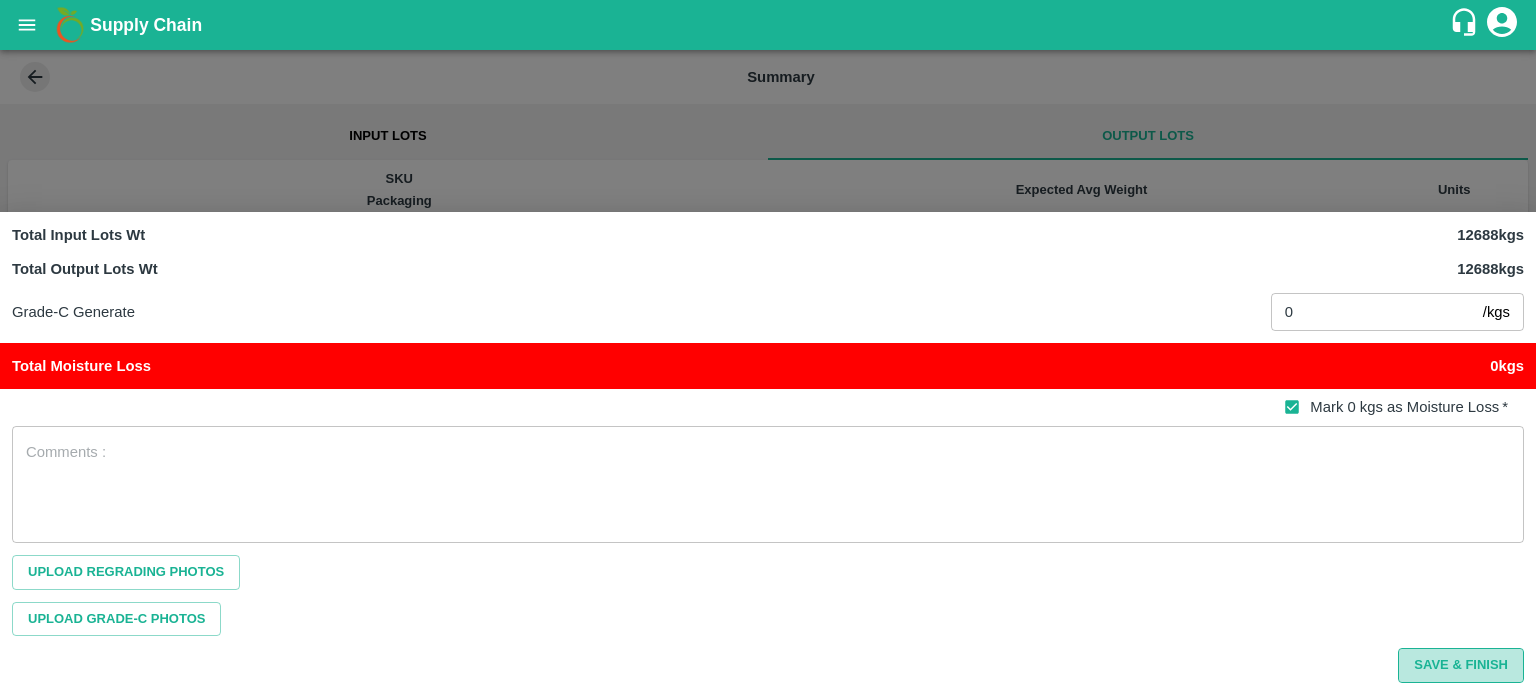 click on "Save & Finish" at bounding box center [1461, 665] 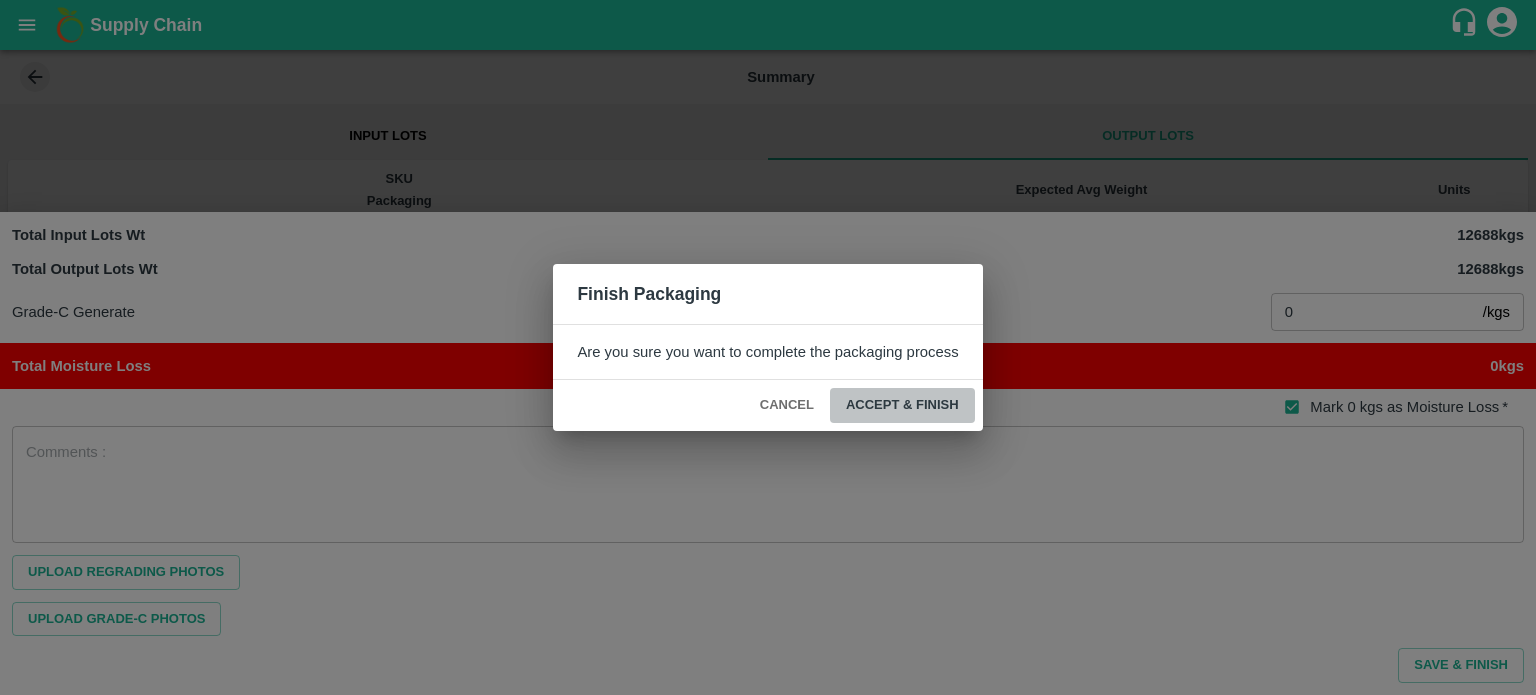 click on "ACCEPT & FINISH" at bounding box center [902, 405] 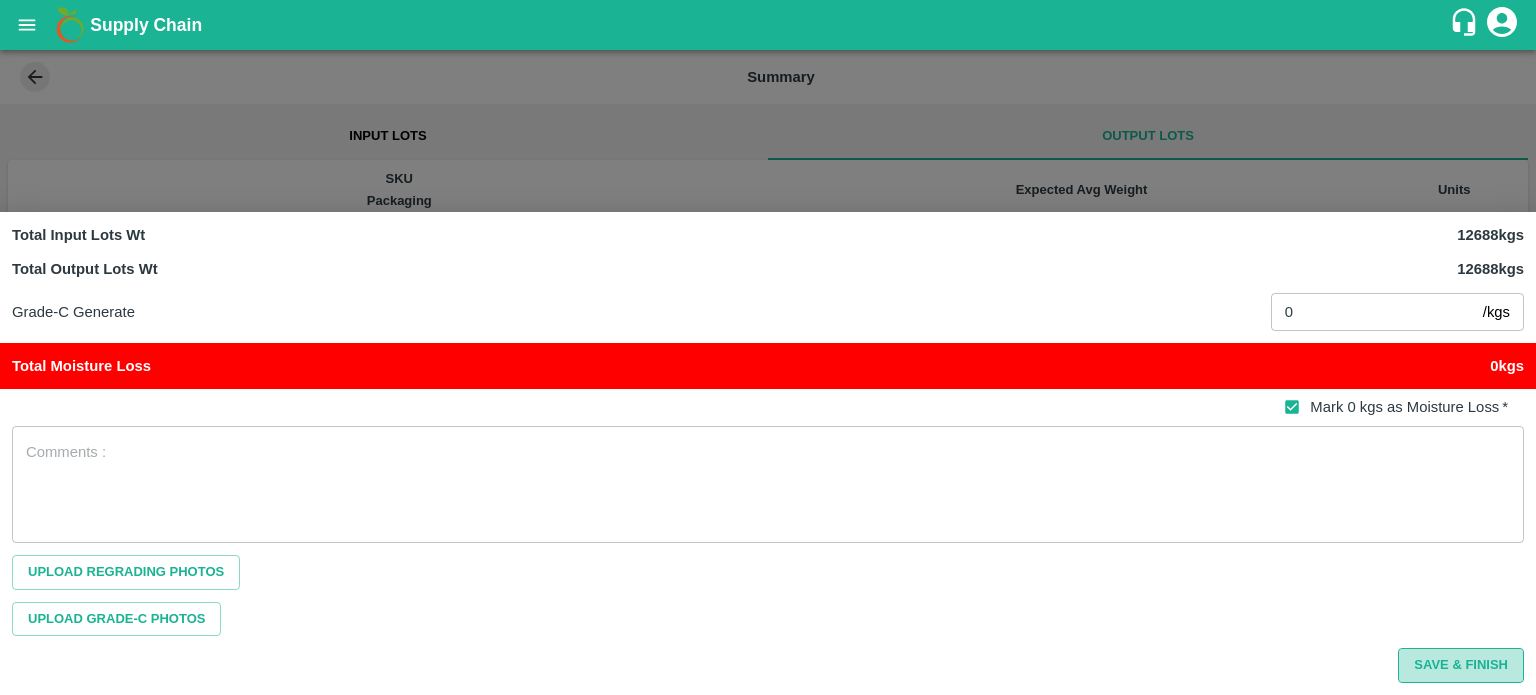 click on "Save & Finish" at bounding box center [1461, 665] 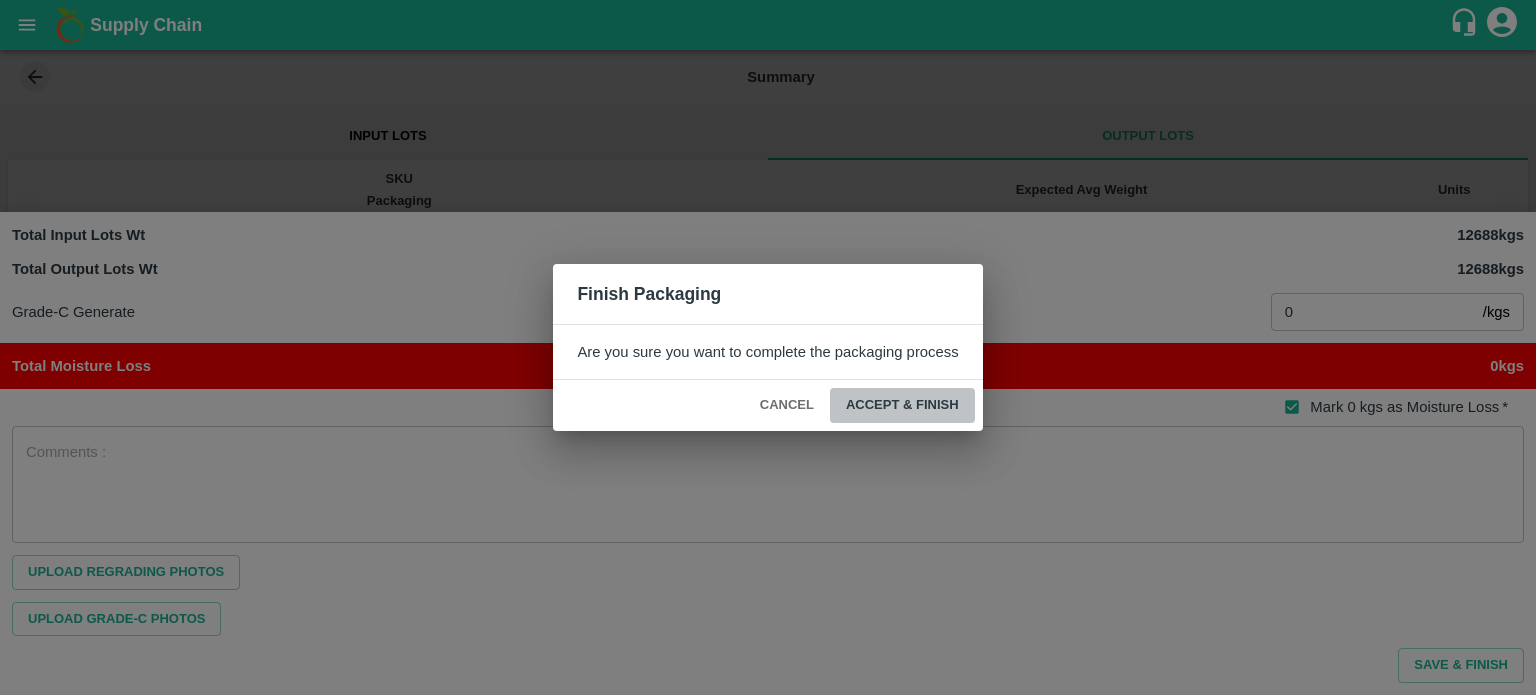click on "ACCEPT & FINISH" at bounding box center [902, 405] 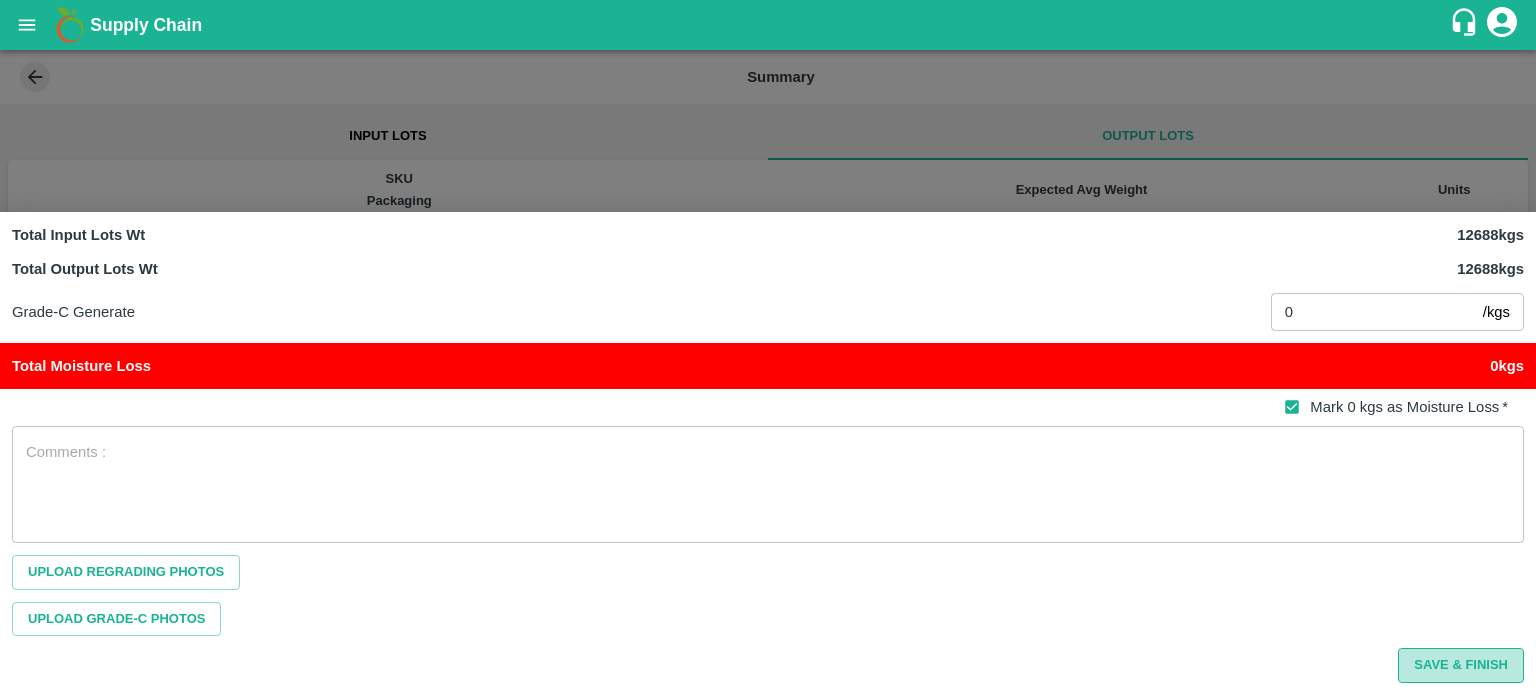 click on "Save & Finish" at bounding box center (1461, 665) 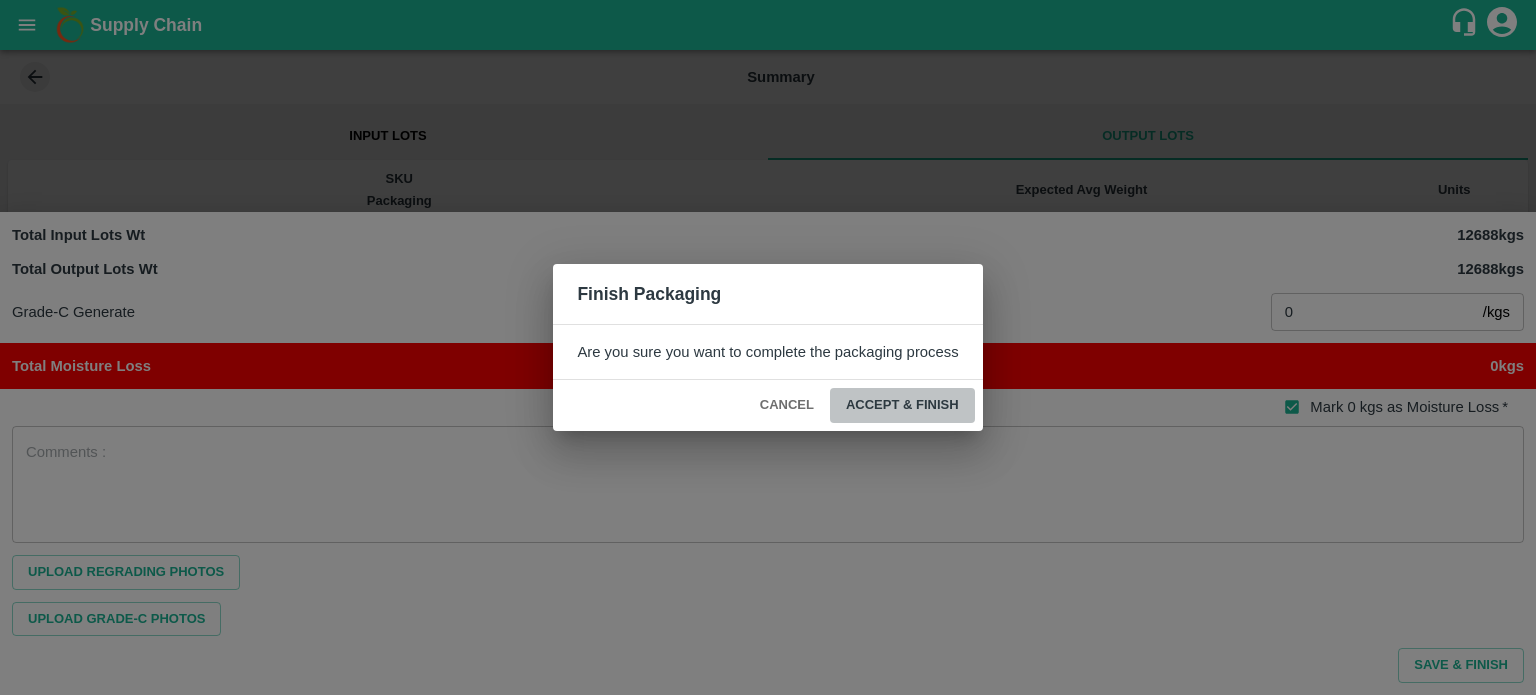 click on "ACCEPT & FINISH" at bounding box center (902, 405) 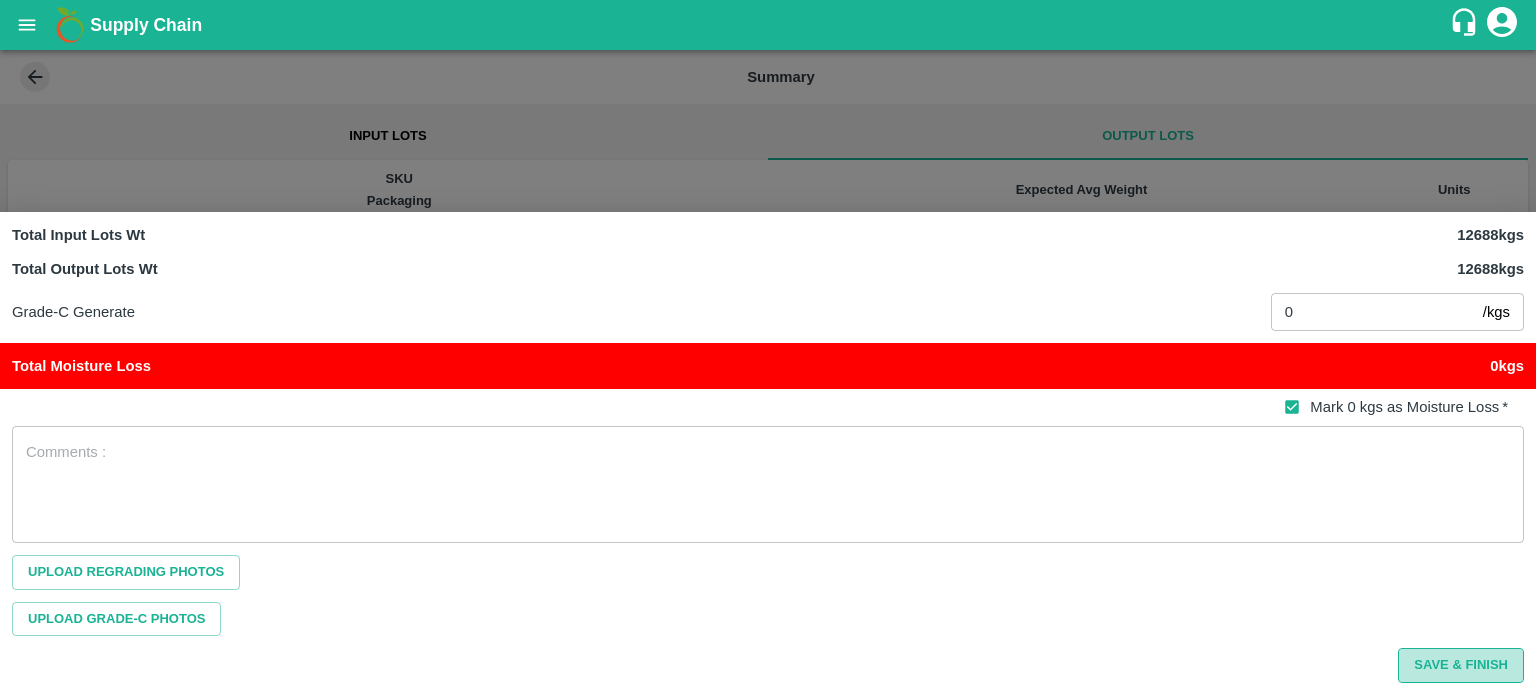 click on "Save & Finish" at bounding box center (1461, 665) 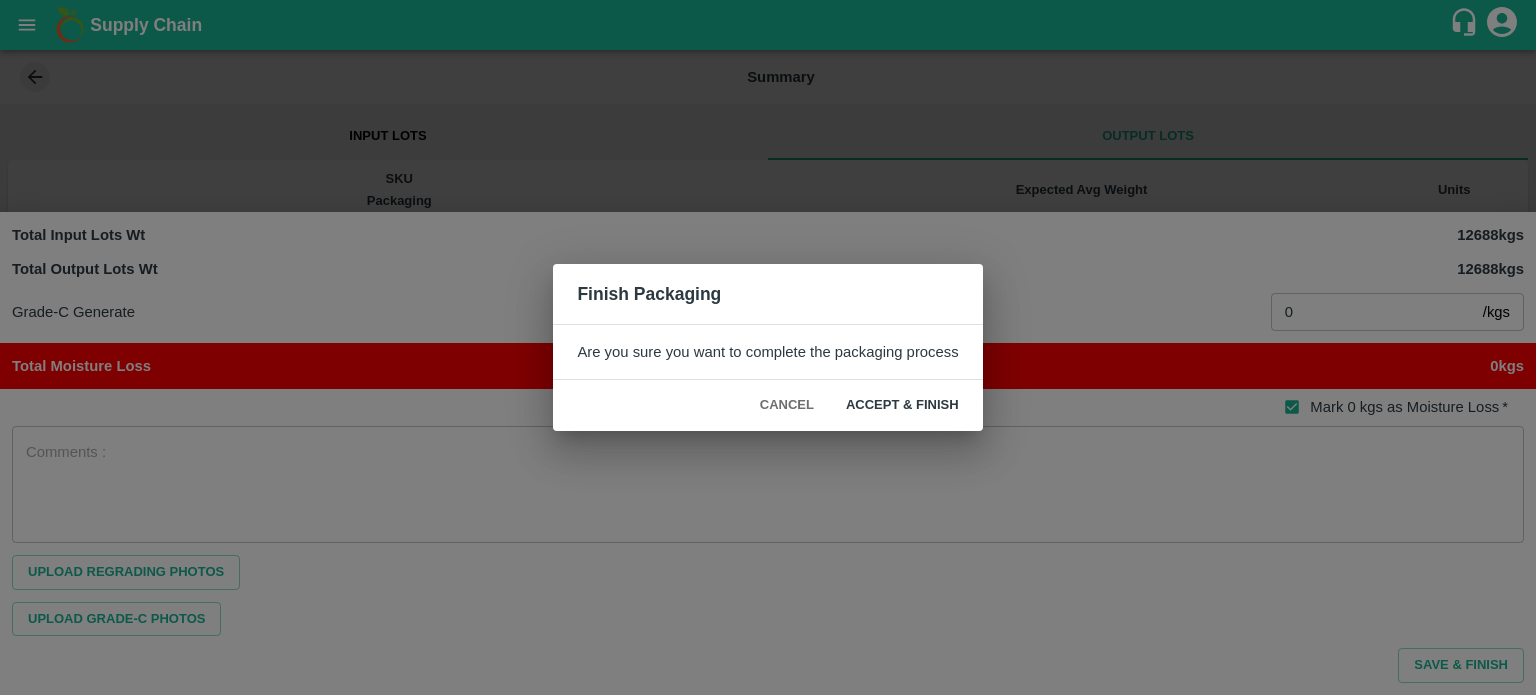 click on "ACCEPT & FINISH" at bounding box center (902, 405) 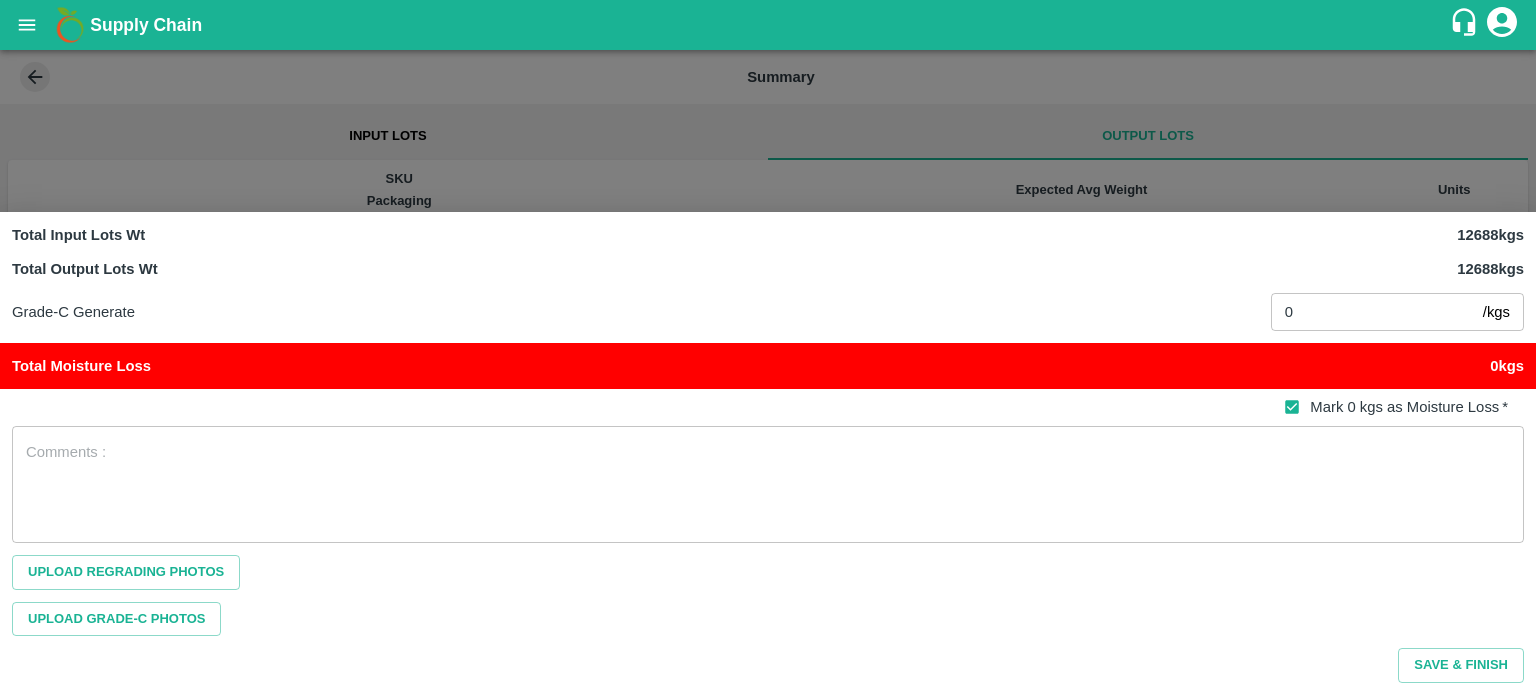 click at bounding box center (768, 347) 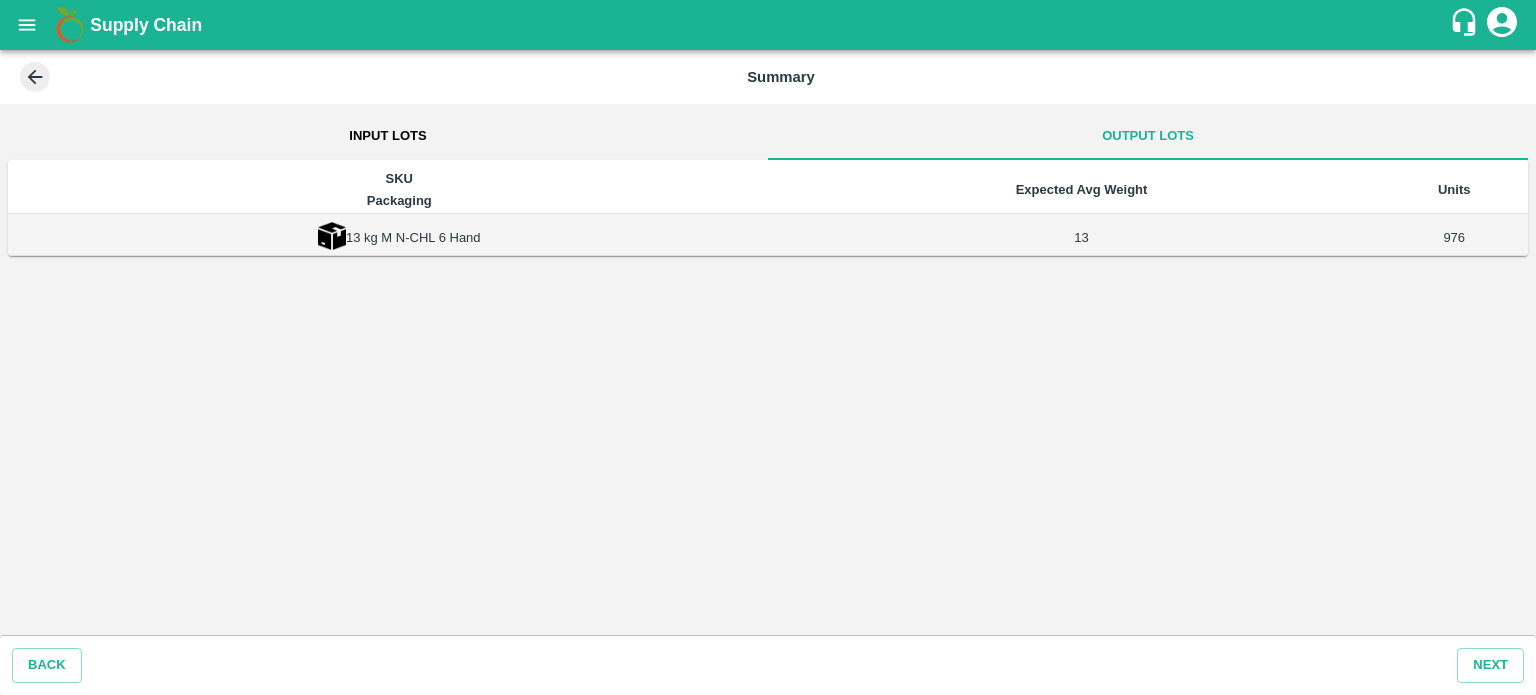click on "Input Lots" at bounding box center [388, 136] 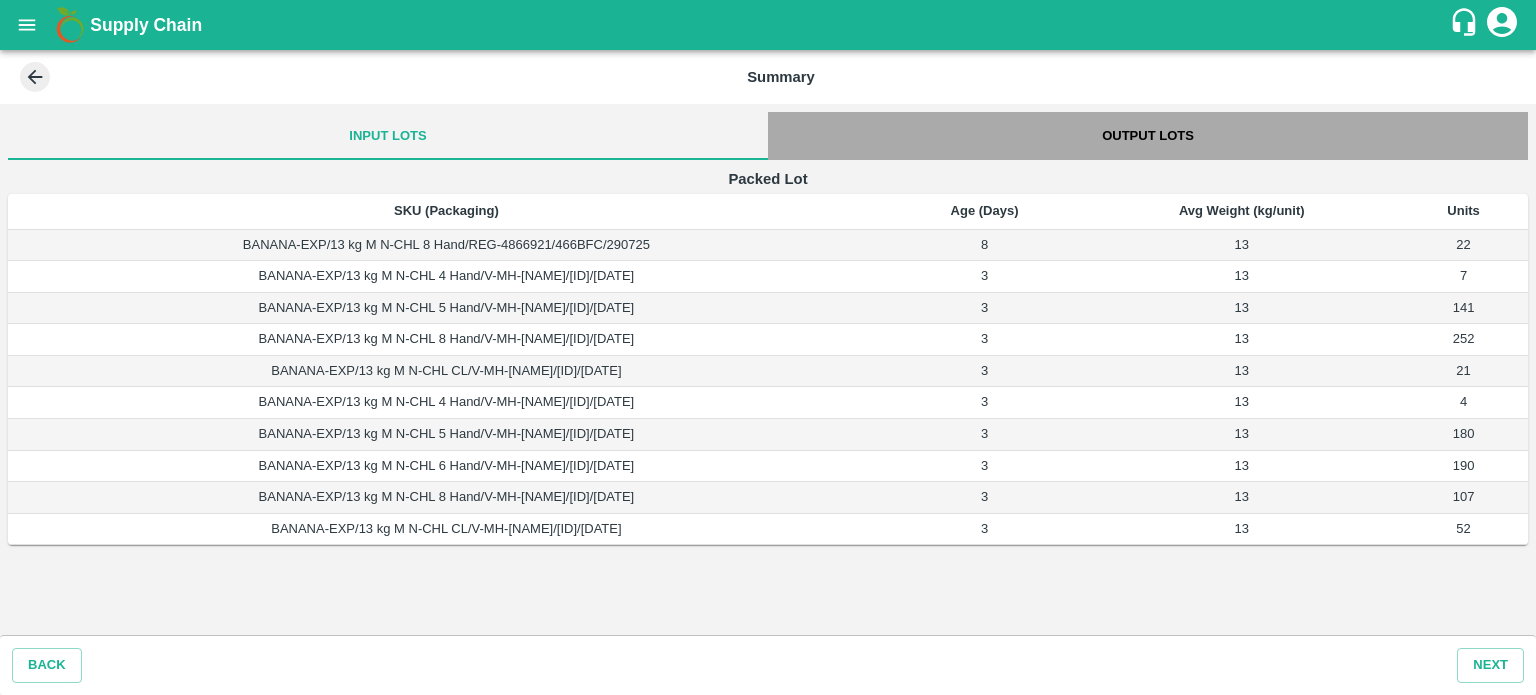 click on "Output Lots" at bounding box center [1148, 136] 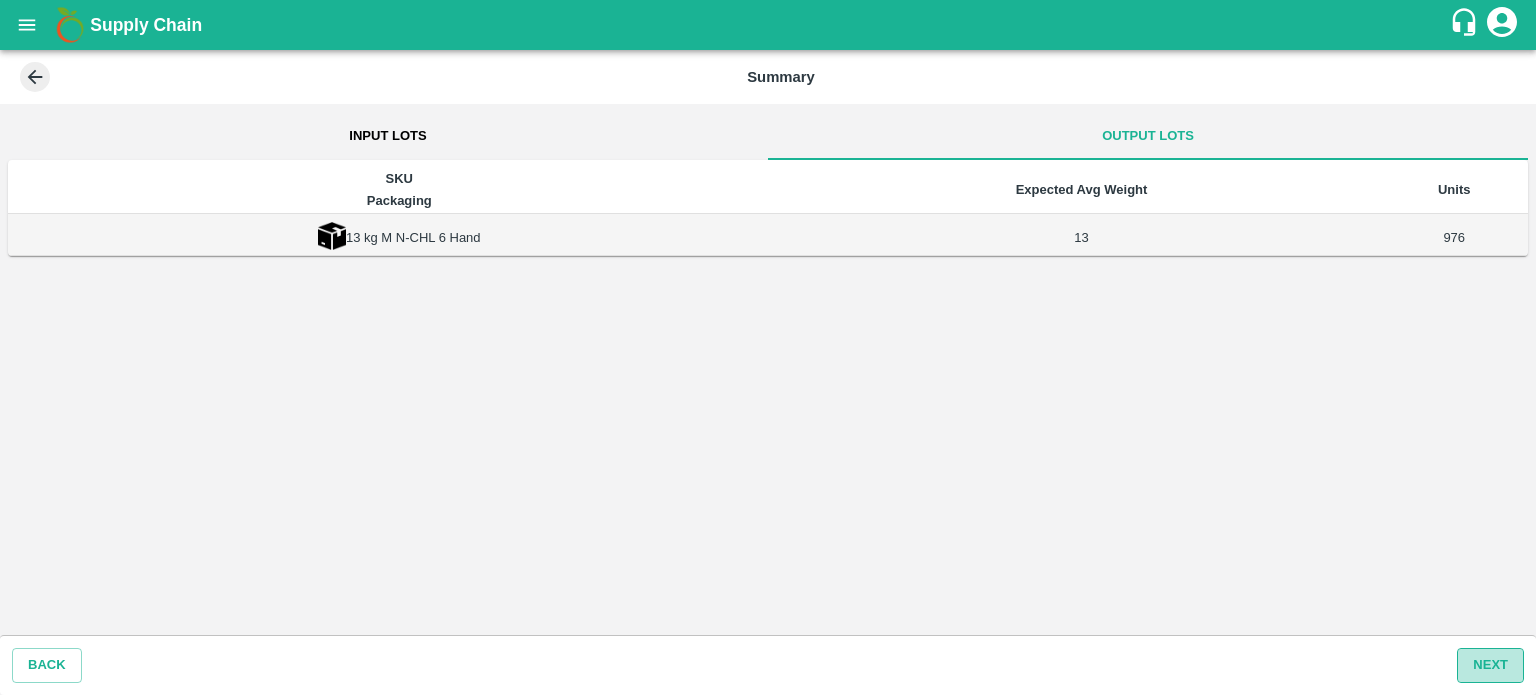 click on "Next" at bounding box center (1490, 665) 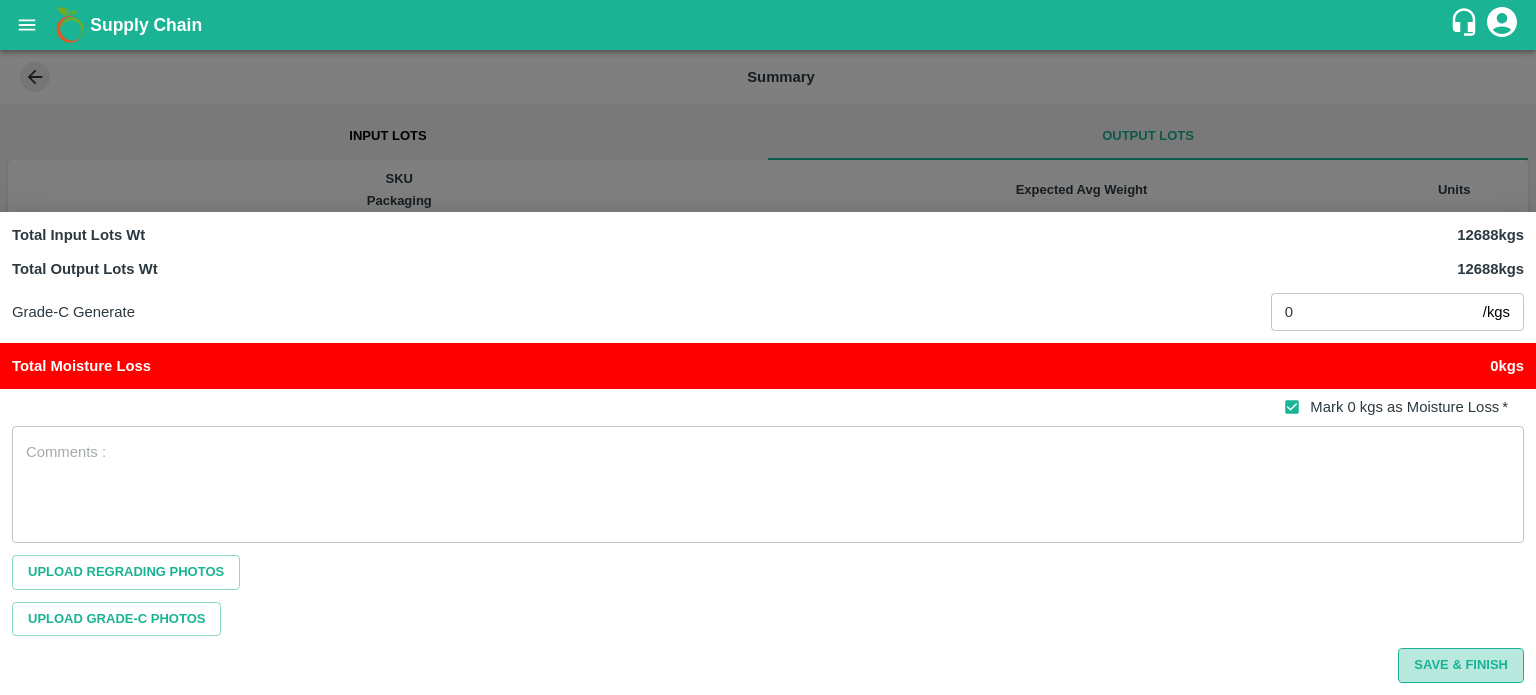 click on "Save & Finish" at bounding box center (1461, 665) 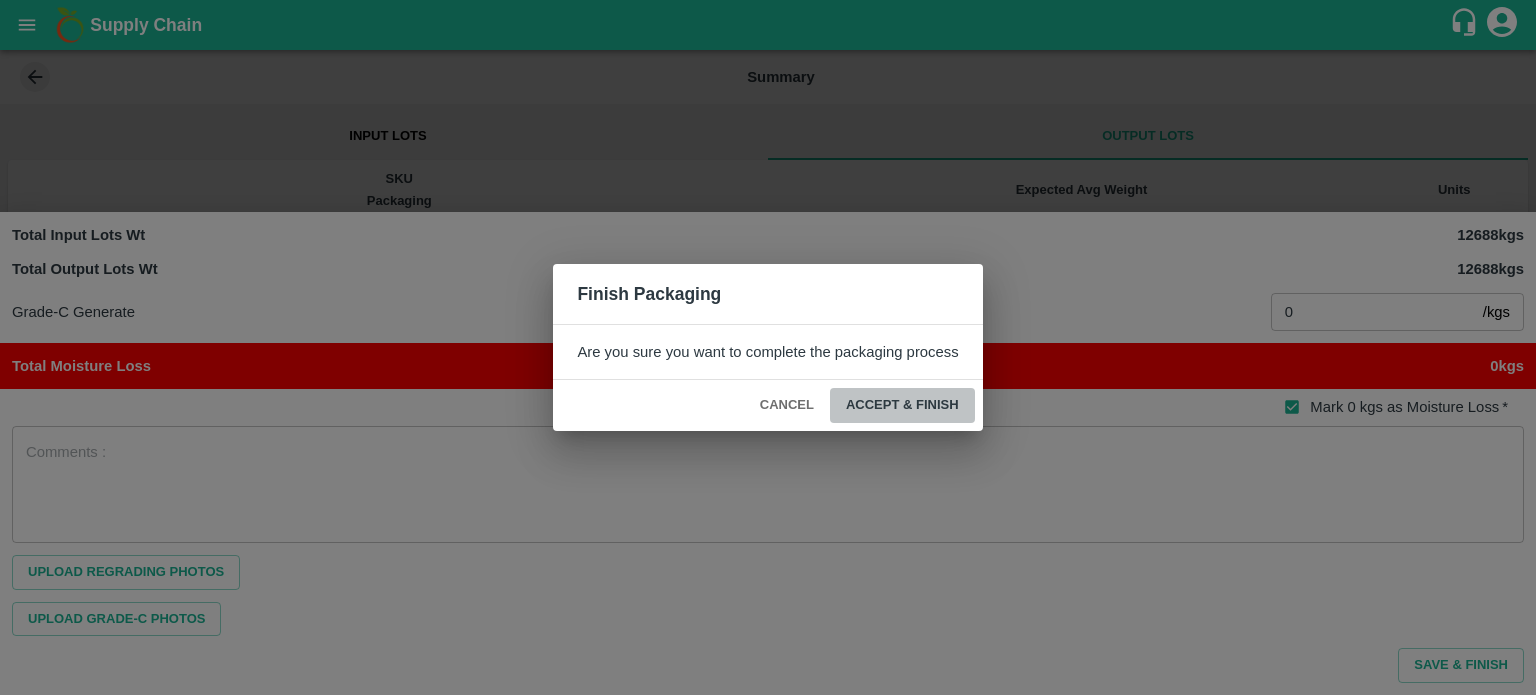 click on "ACCEPT & FINISH" at bounding box center [902, 405] 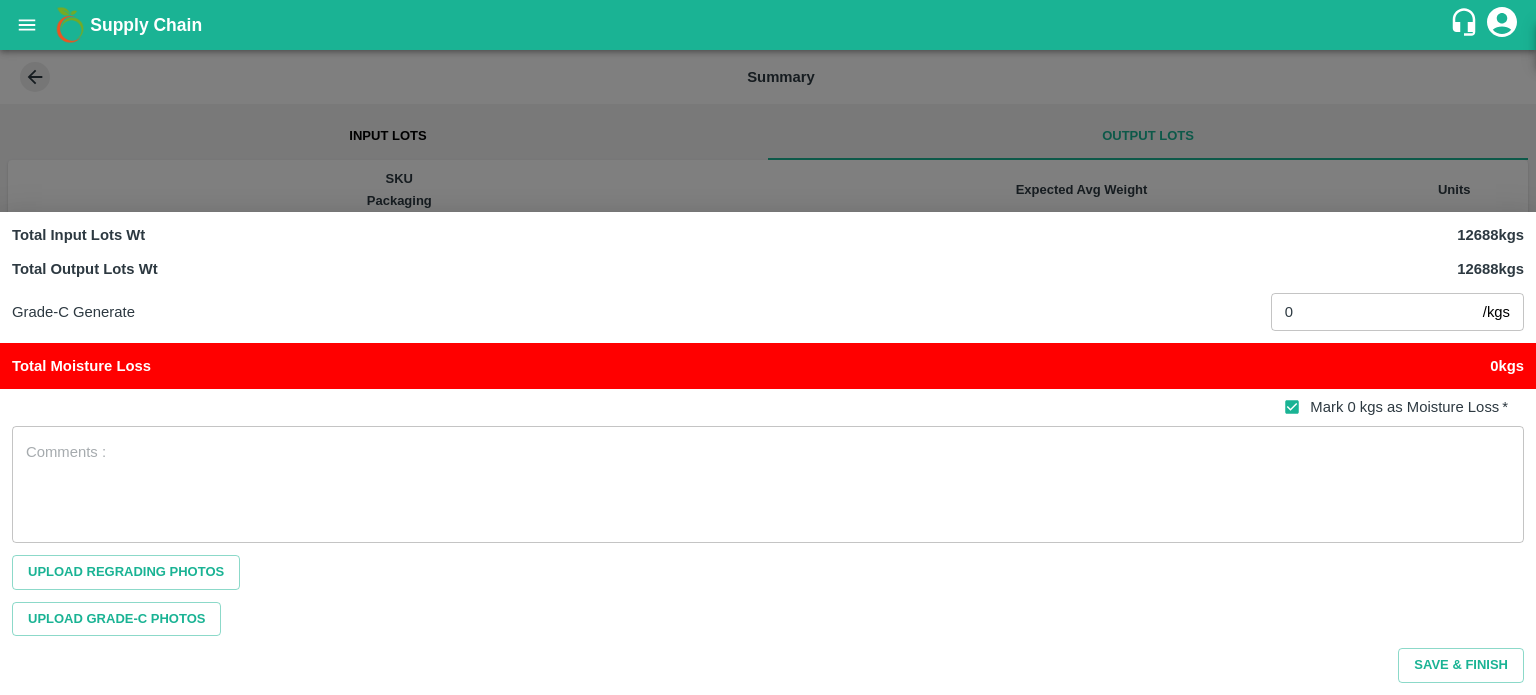 click at bounding box center [768, 347] 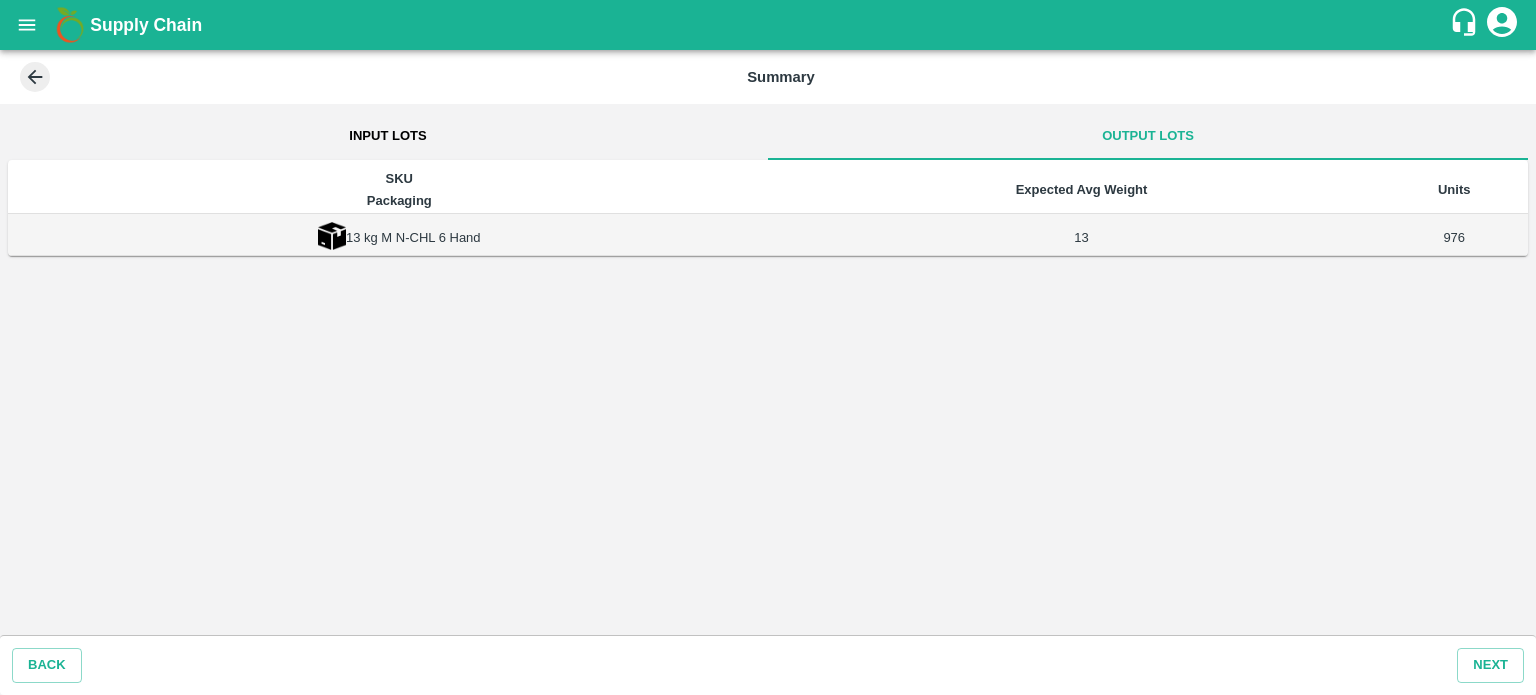 click 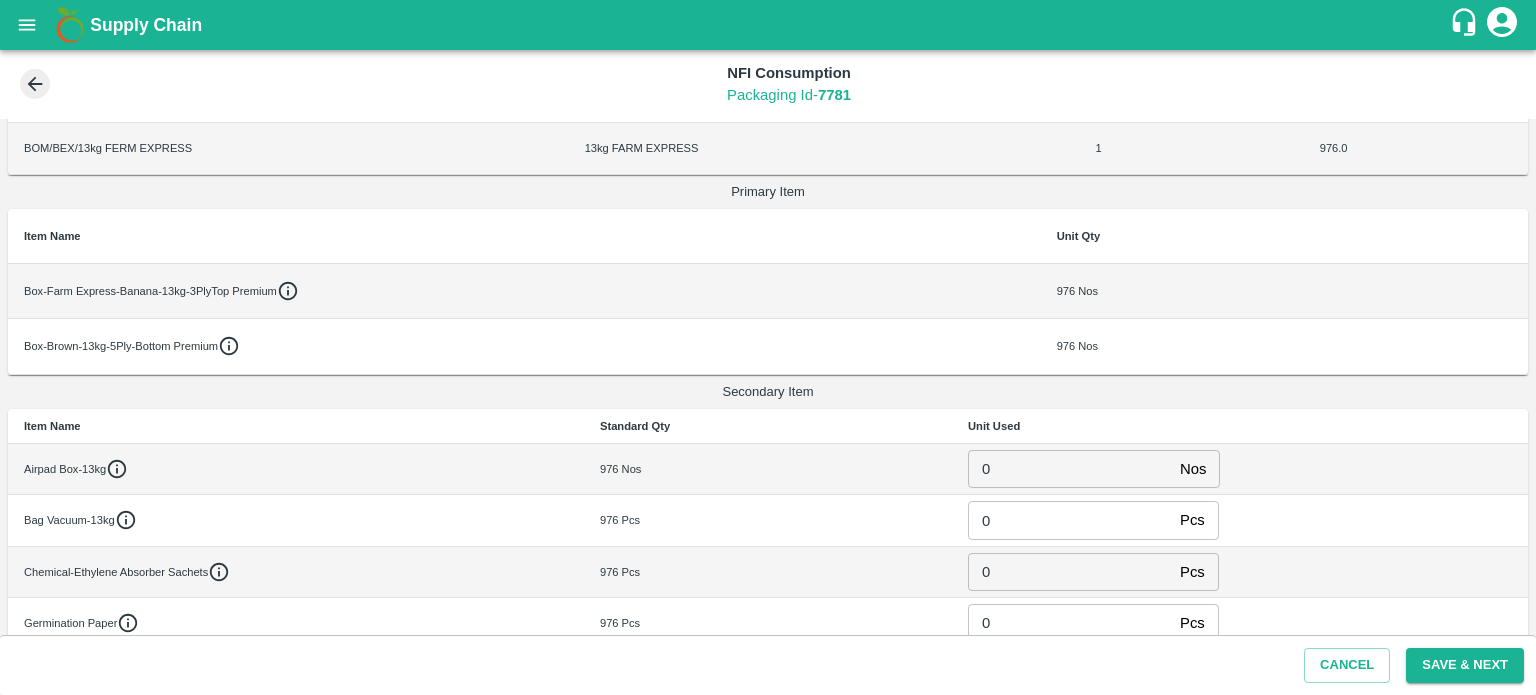scroll, scrollTop: 634, scrollLeft: 0, axis: vertical 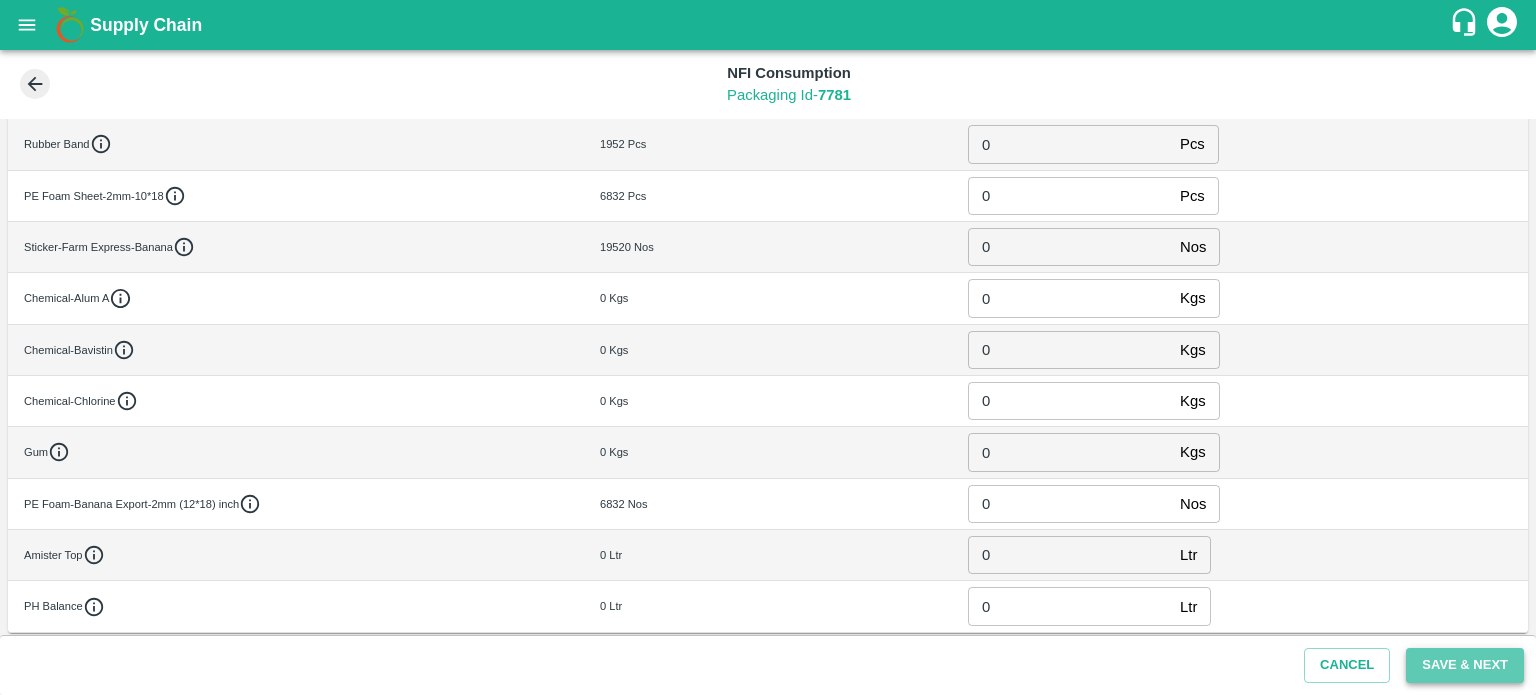 click on "Save & Next" at bounding box center (1465, 665) 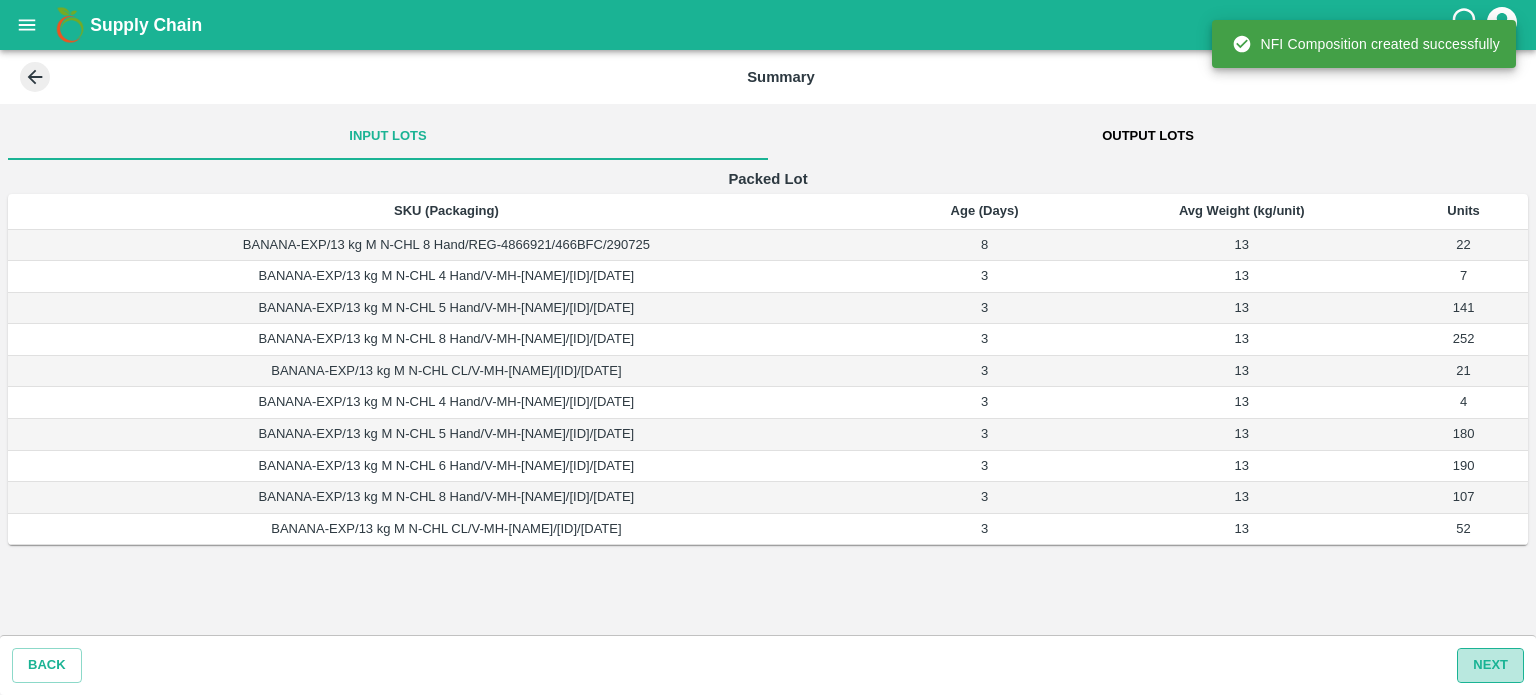 click on "Next" at bounding box center (1490, 665) 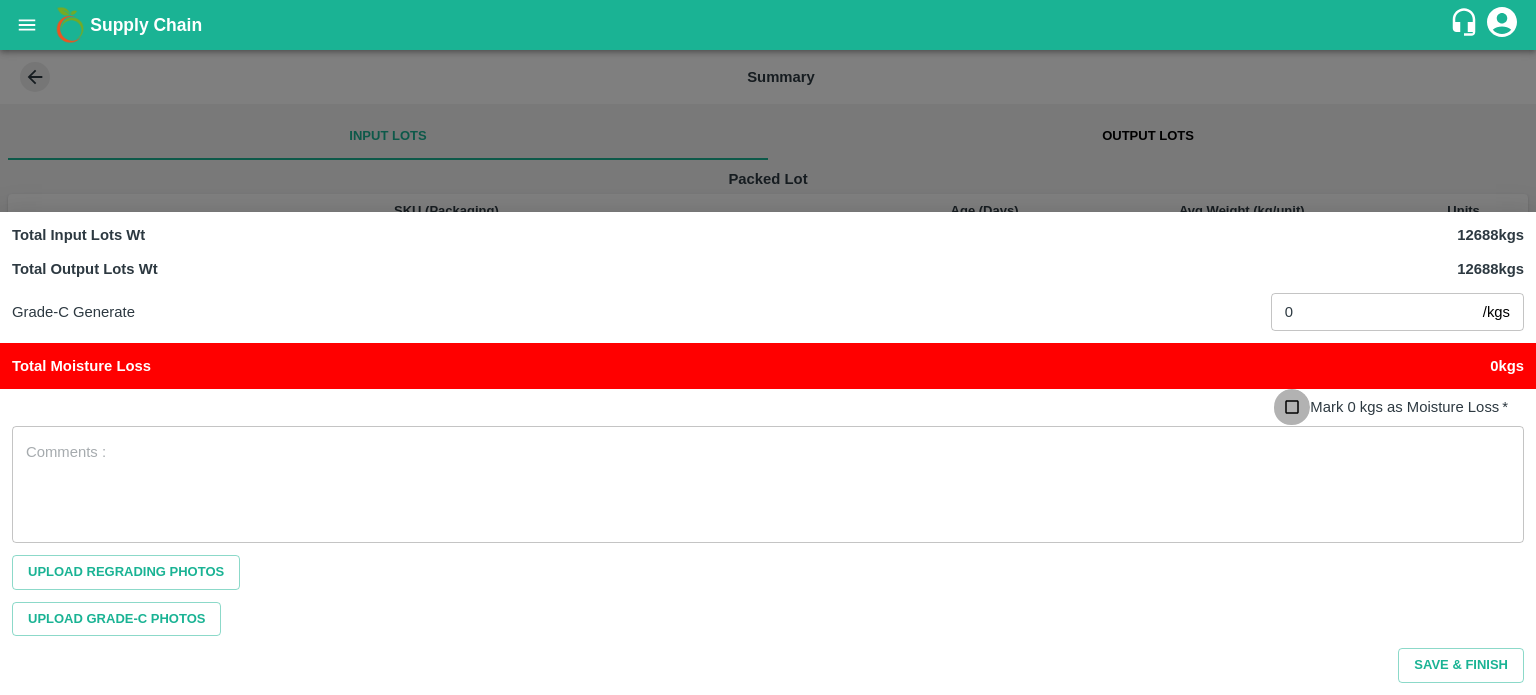 click on "Mark 0 kgs as Moisture Loss   *" at bounding box center (1292, 407) 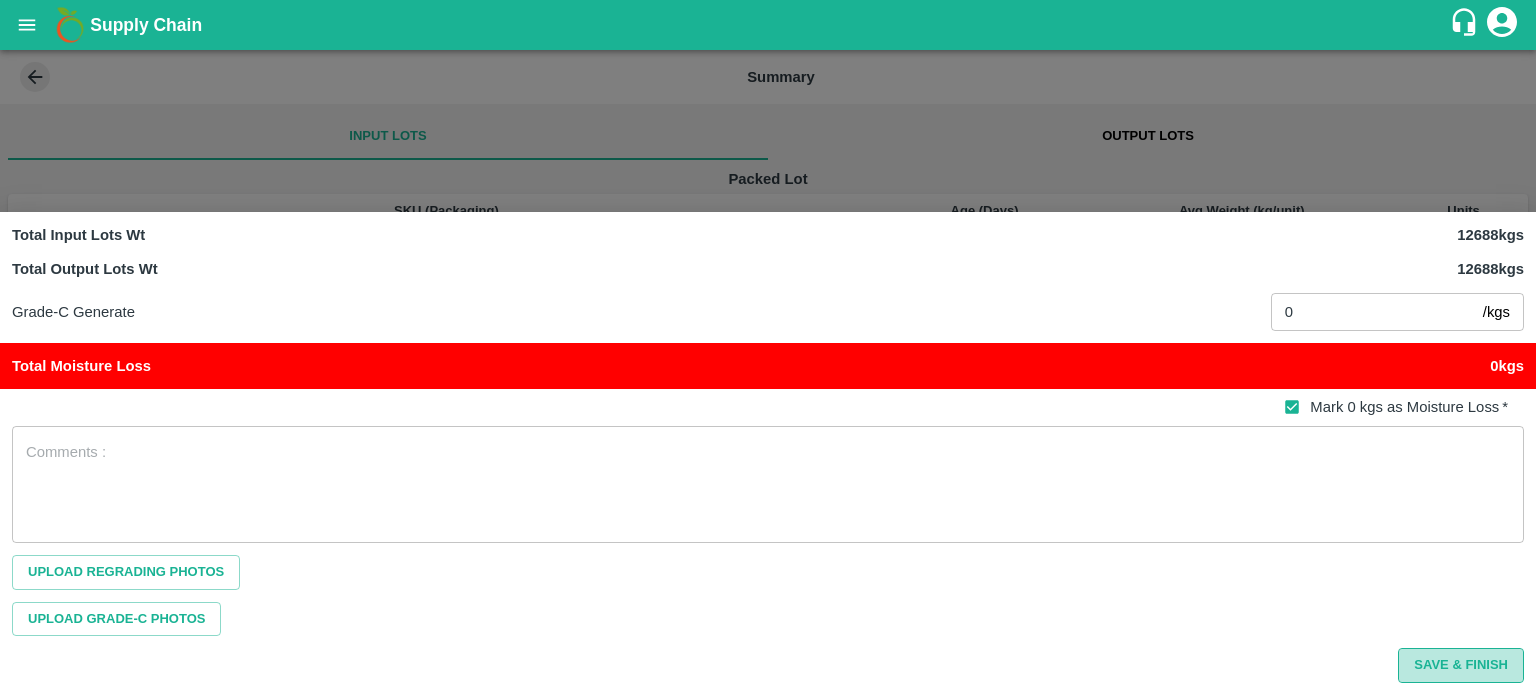 click on "Save & Finish" at bounding box center (1461, 665) 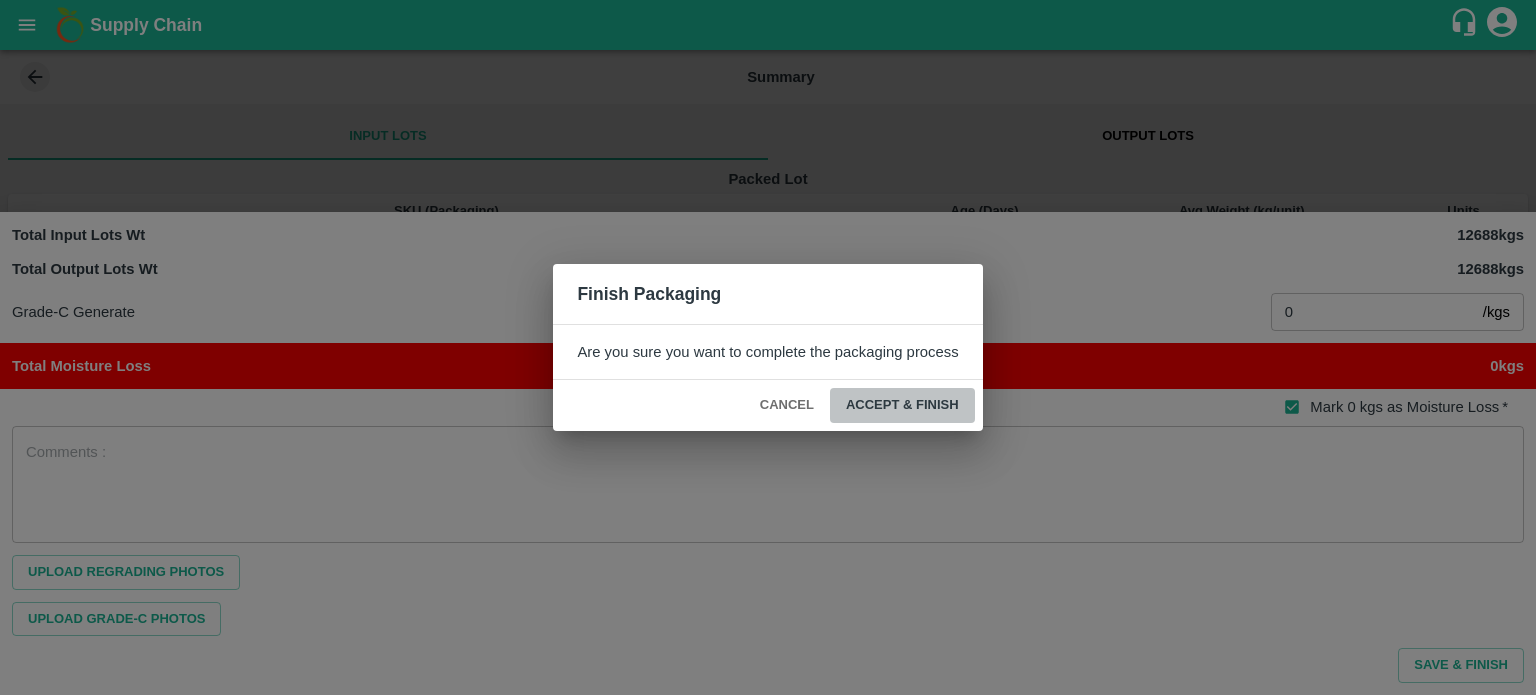 click on "ACCEPT & FINISH" at bounding box center [902, 405] 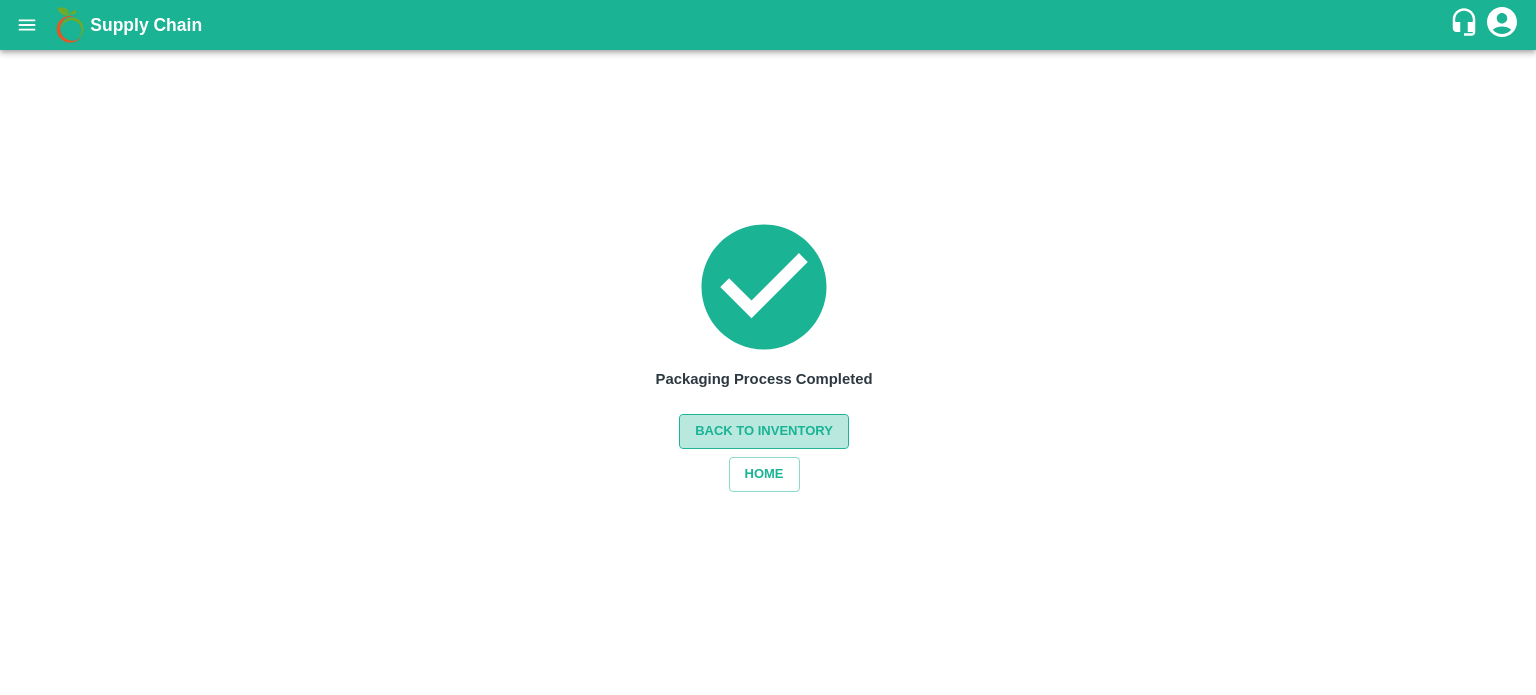 click on "Back to Inventory" at bounding box center (764, 431) 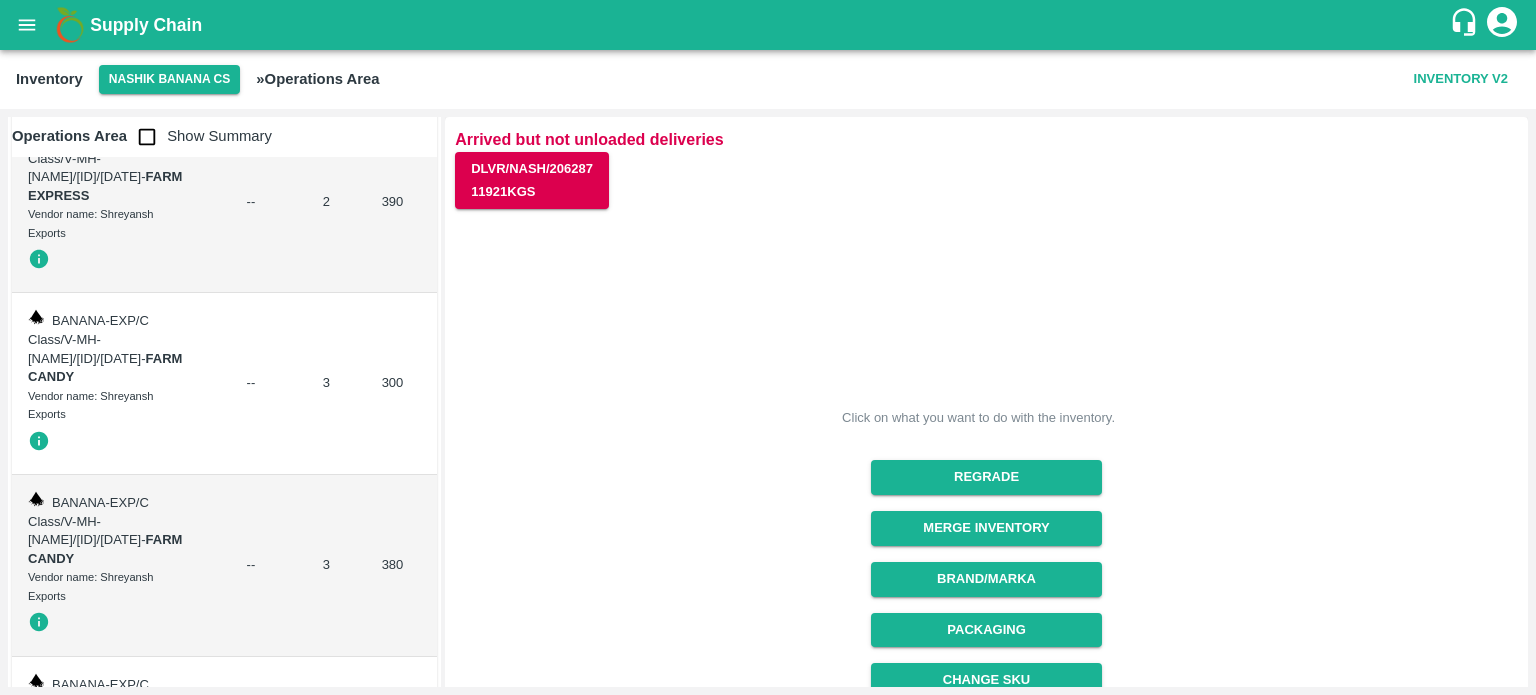 scroll, scrollTop: 124, scrollLeft: 0, axis: vertical 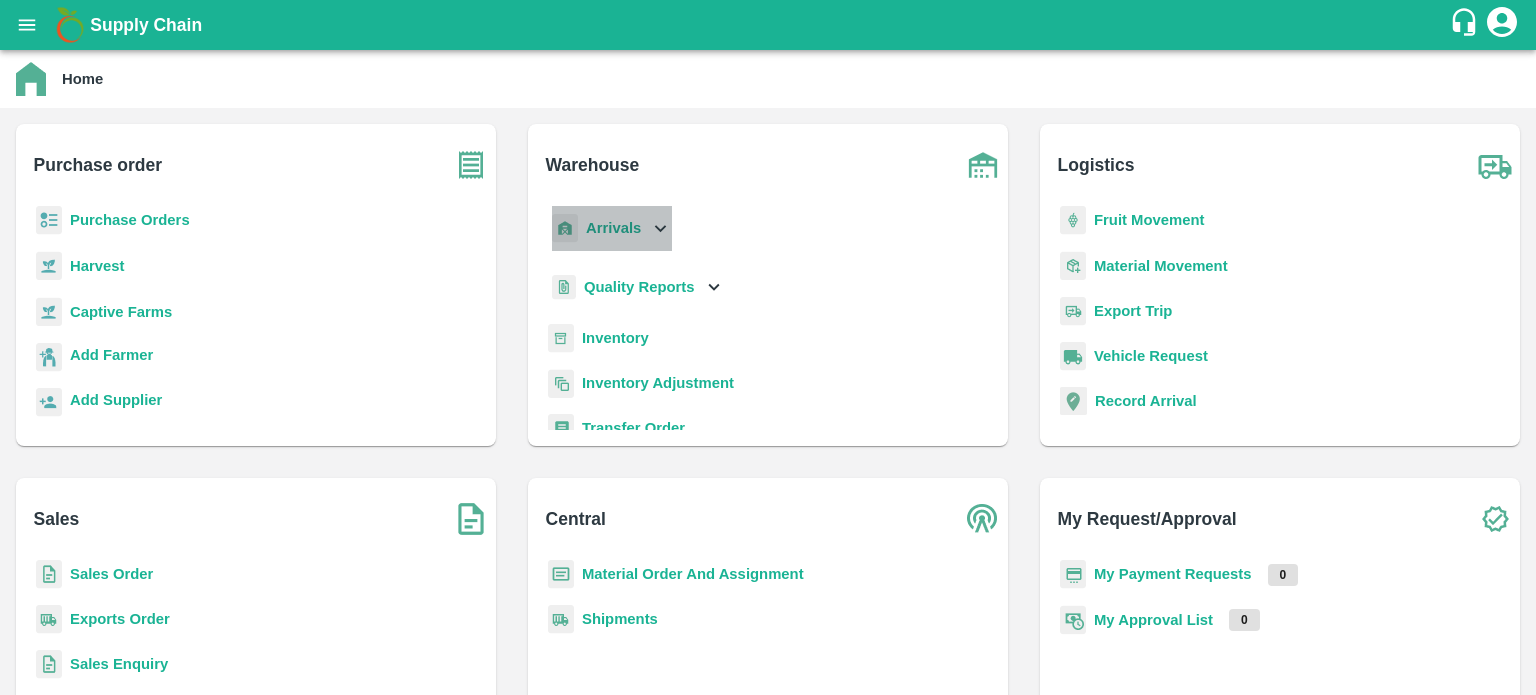 click 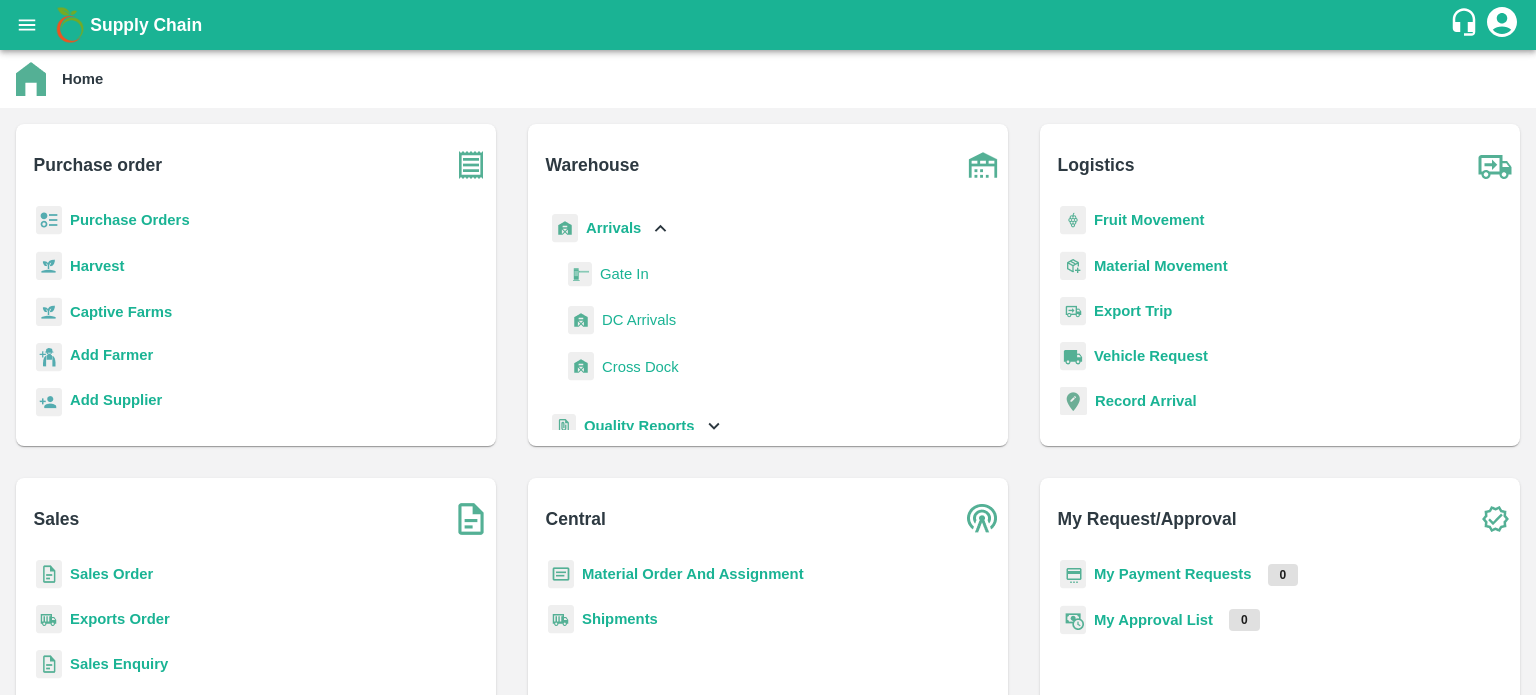 click on "DC Arrivals" at bounding box center (639, 320) 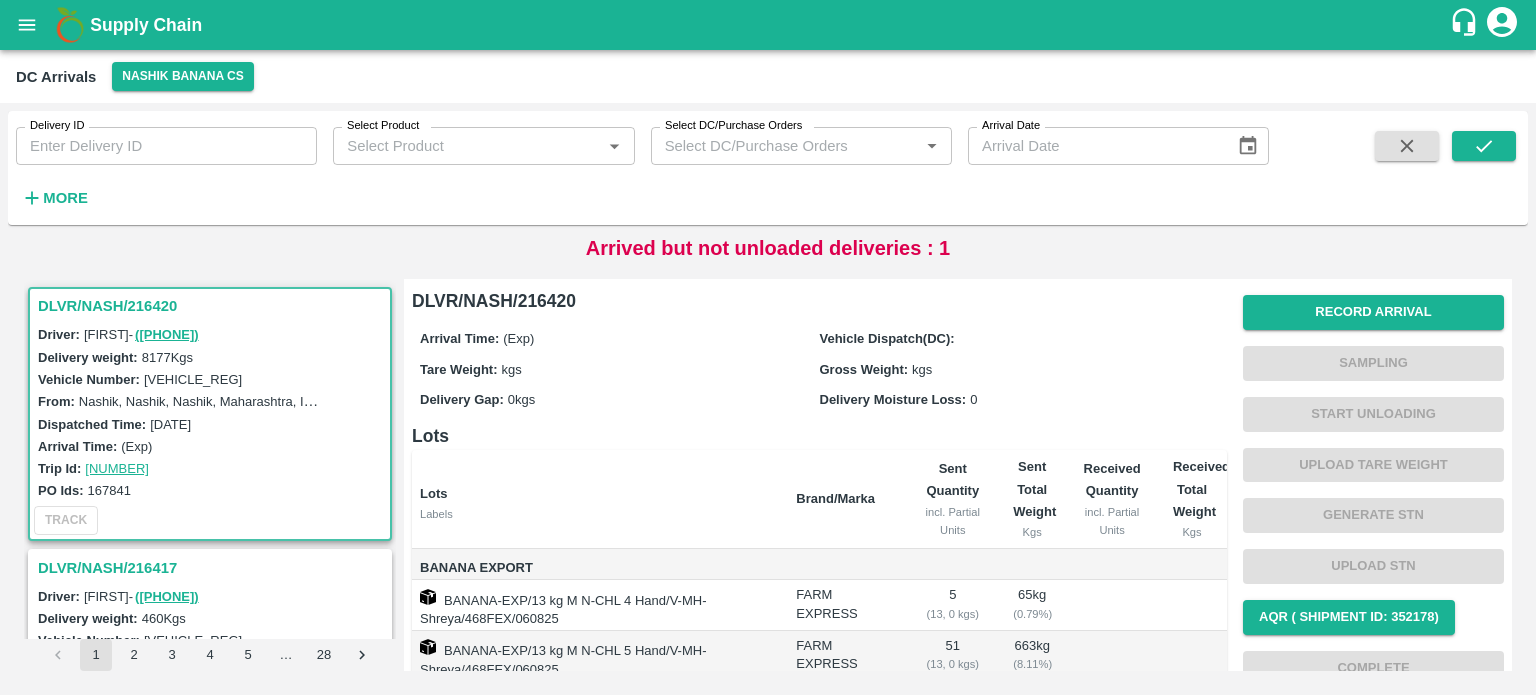scroll, scrollTop: 306, scrollLeft: 0, axis: vertical 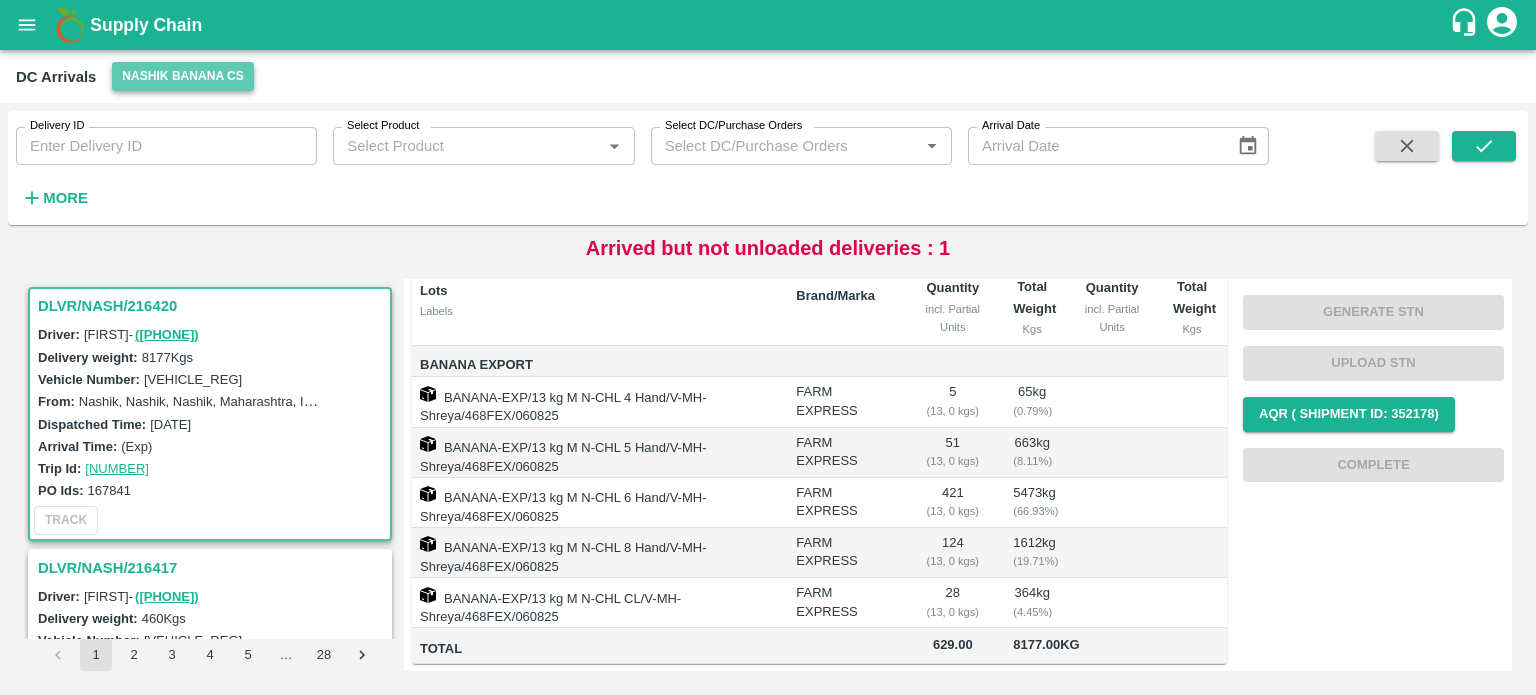 click on "Nashik Banana CS" at bounding box center (183, 76) 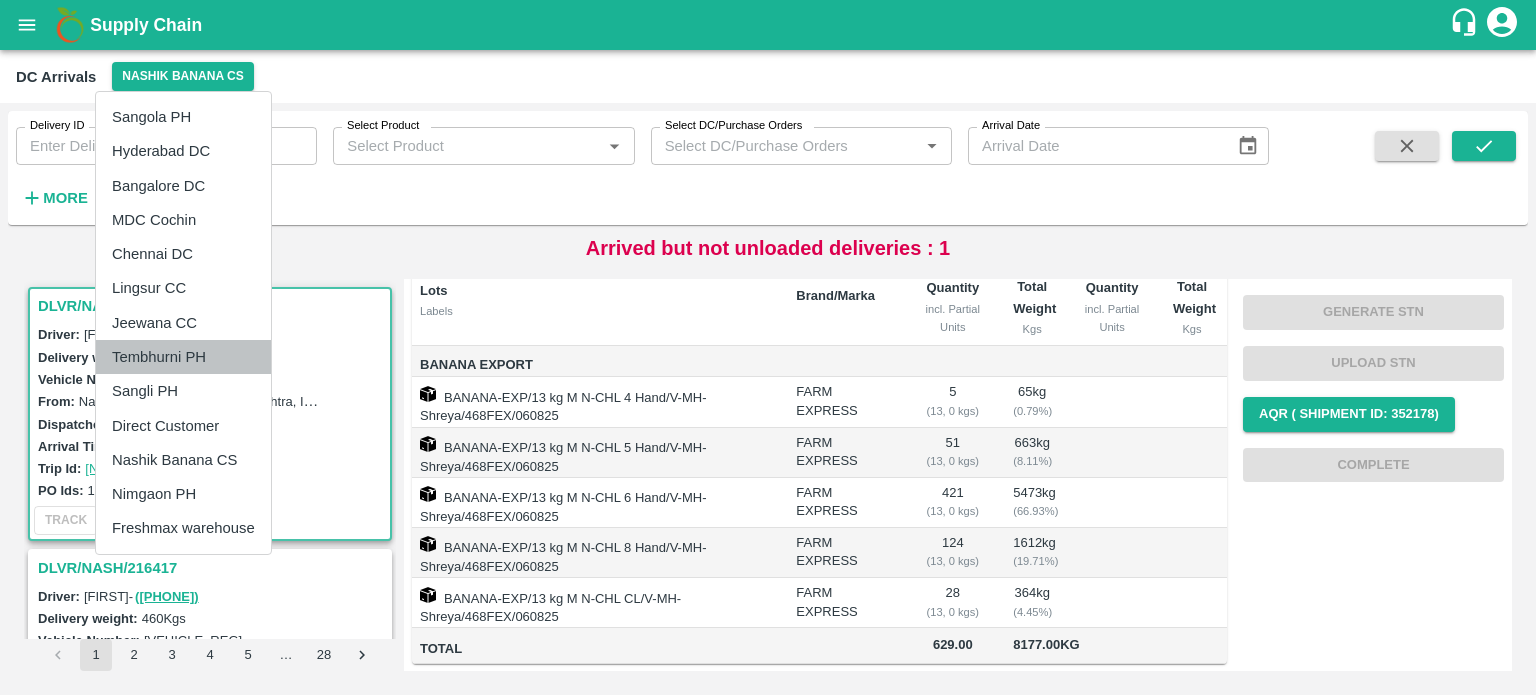 click on "Tembhurni PH" at bounding box center (183, 357) 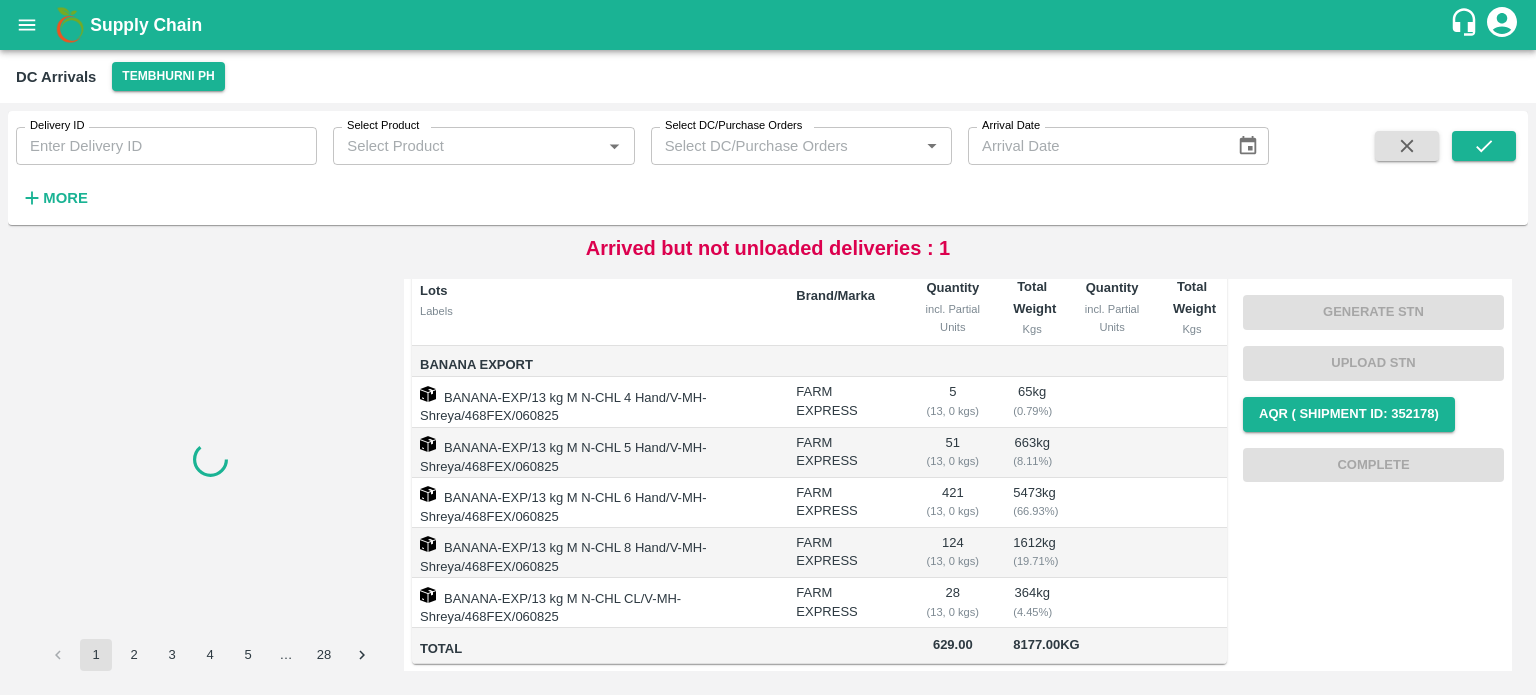 scroll, scrollTop: 0, scrollLeft: 0, axis: both 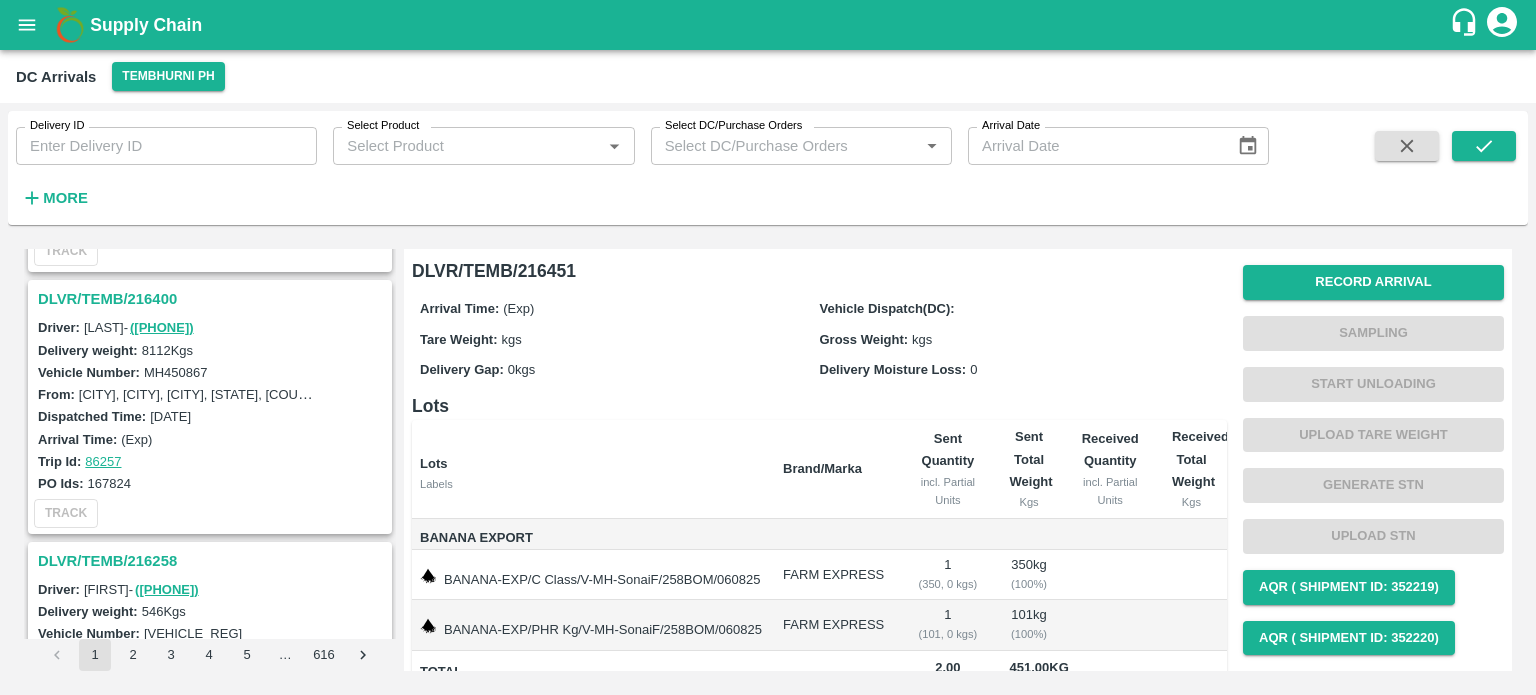 click on "DLVR/TEMB/216400" at bounding box center [213, 299] 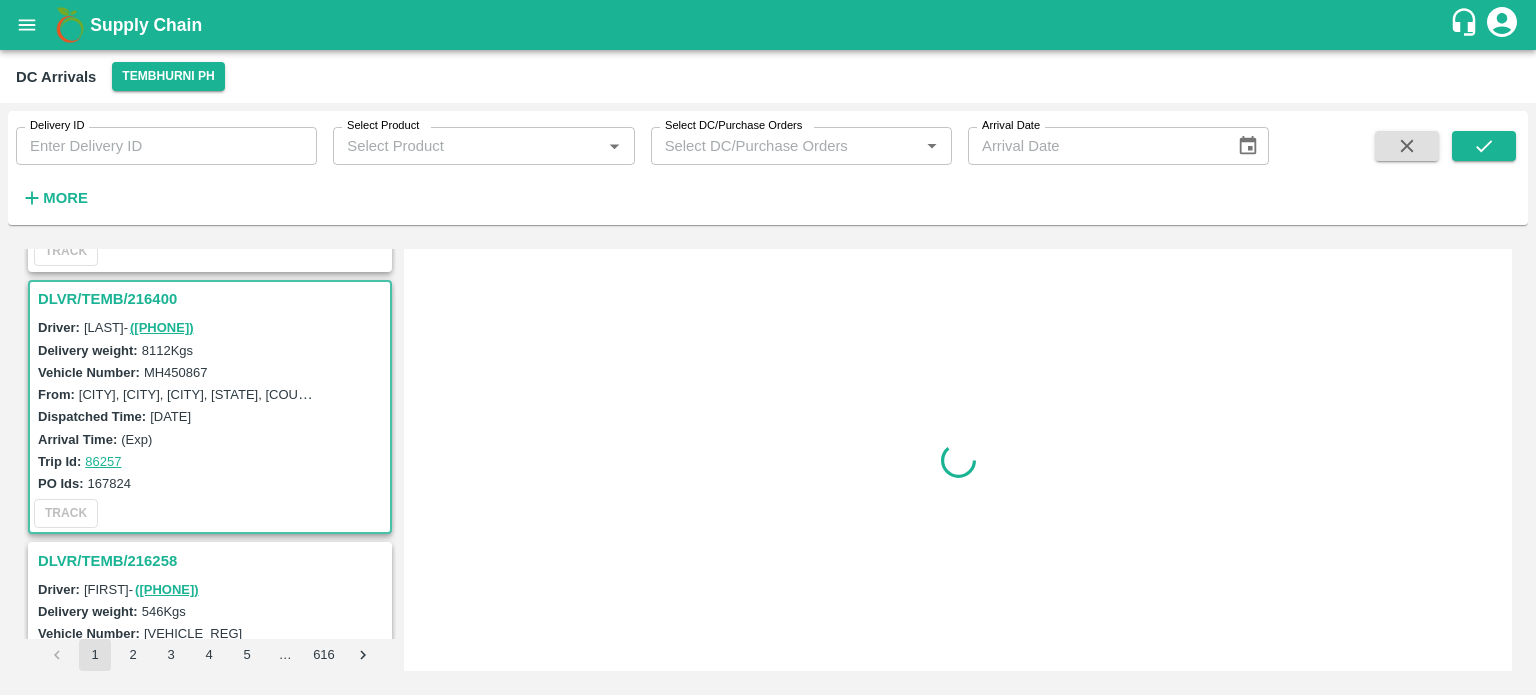 scroll, scrollTop: 1308, scrollLeft: 0, axis: vertical 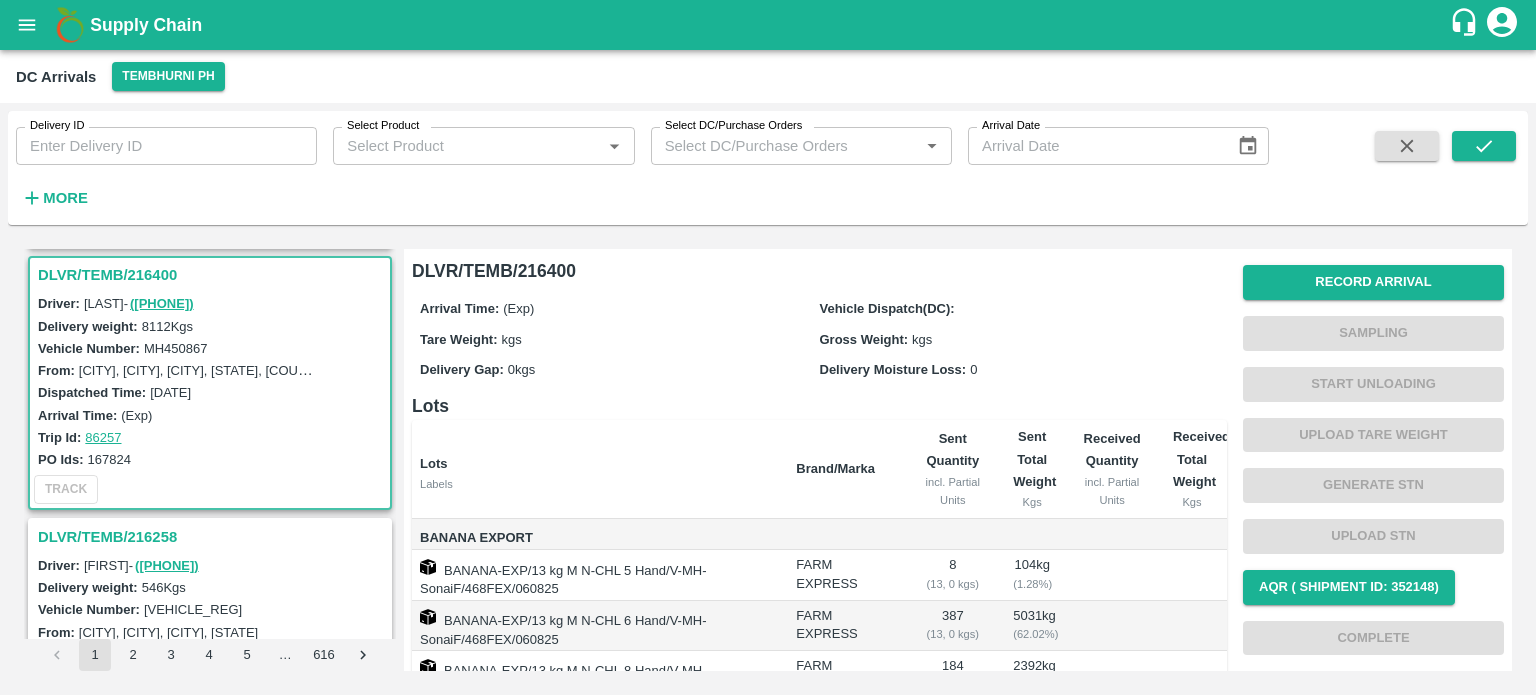 click on "MH450867" at bounding box center [176, 348] 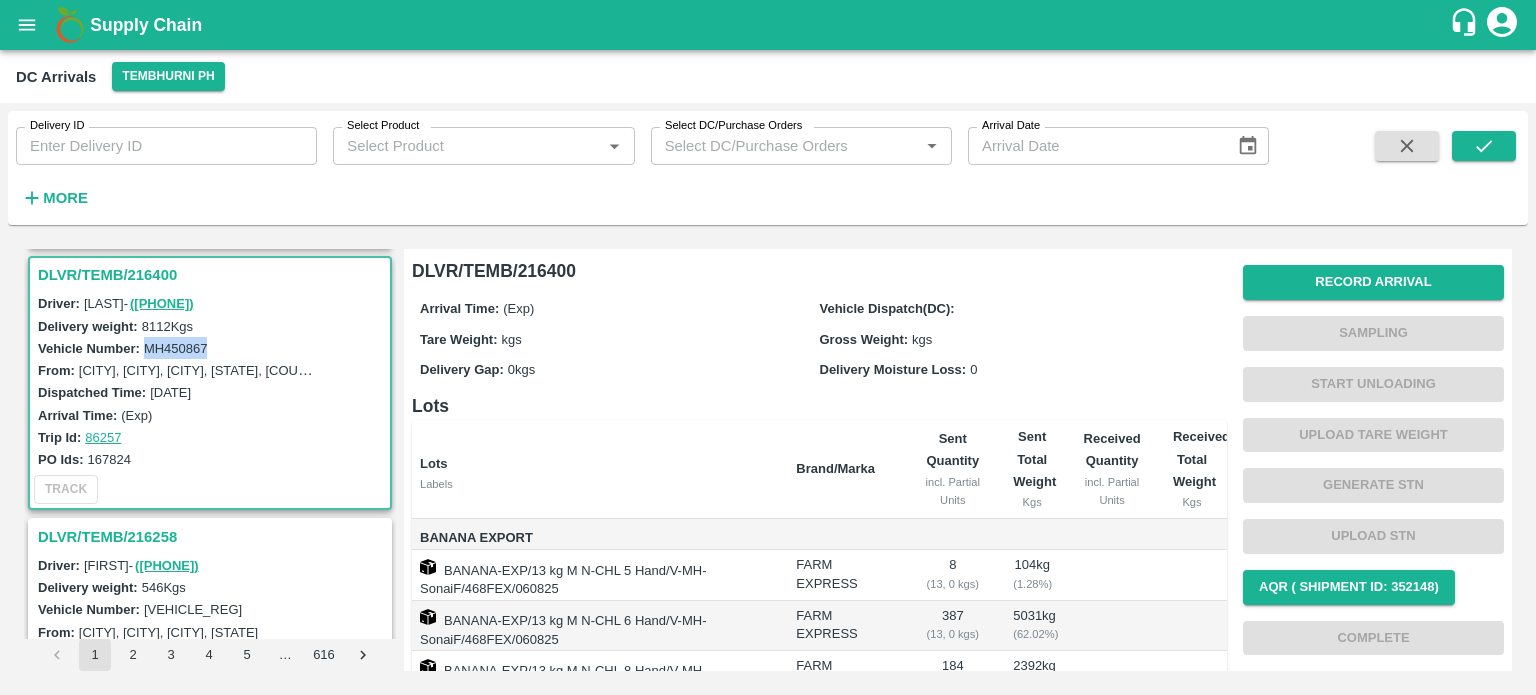 click on "MH450867" at bounding box center [176, 348] 